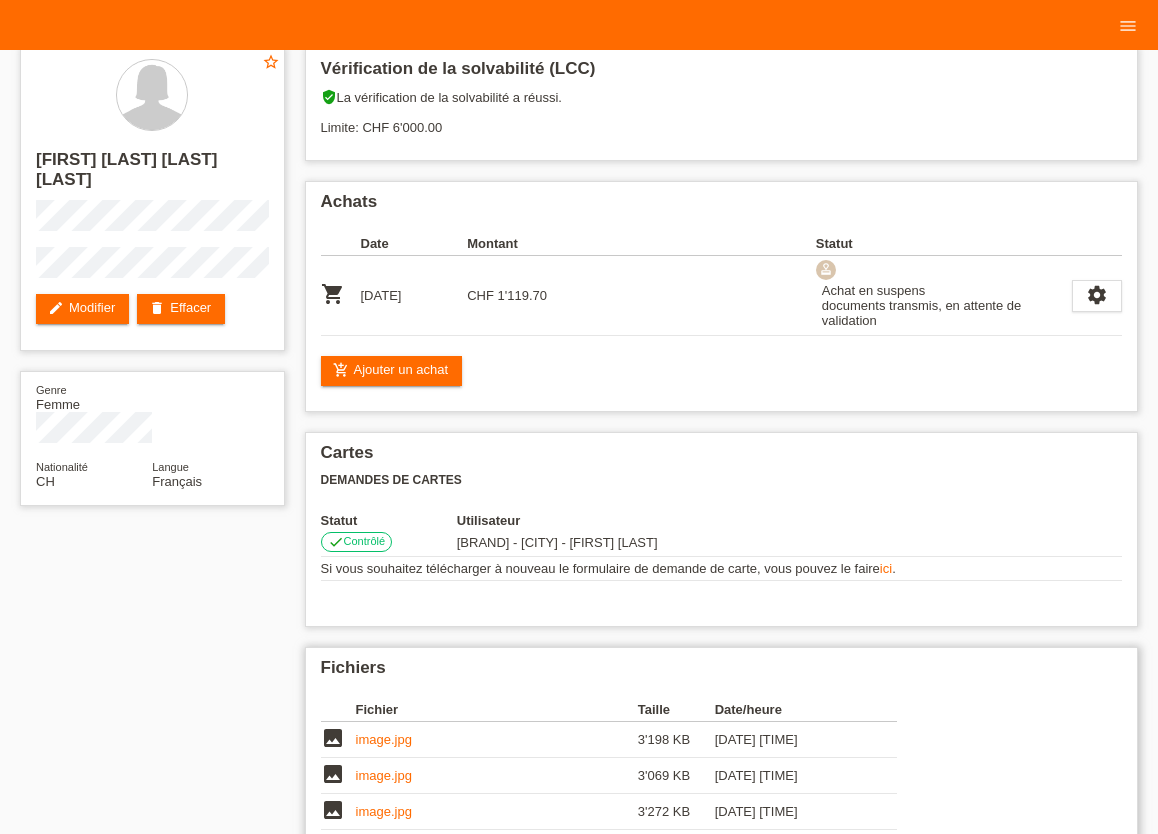 scroll, scrollTop: 0, scrollLeft: 0, axis: both 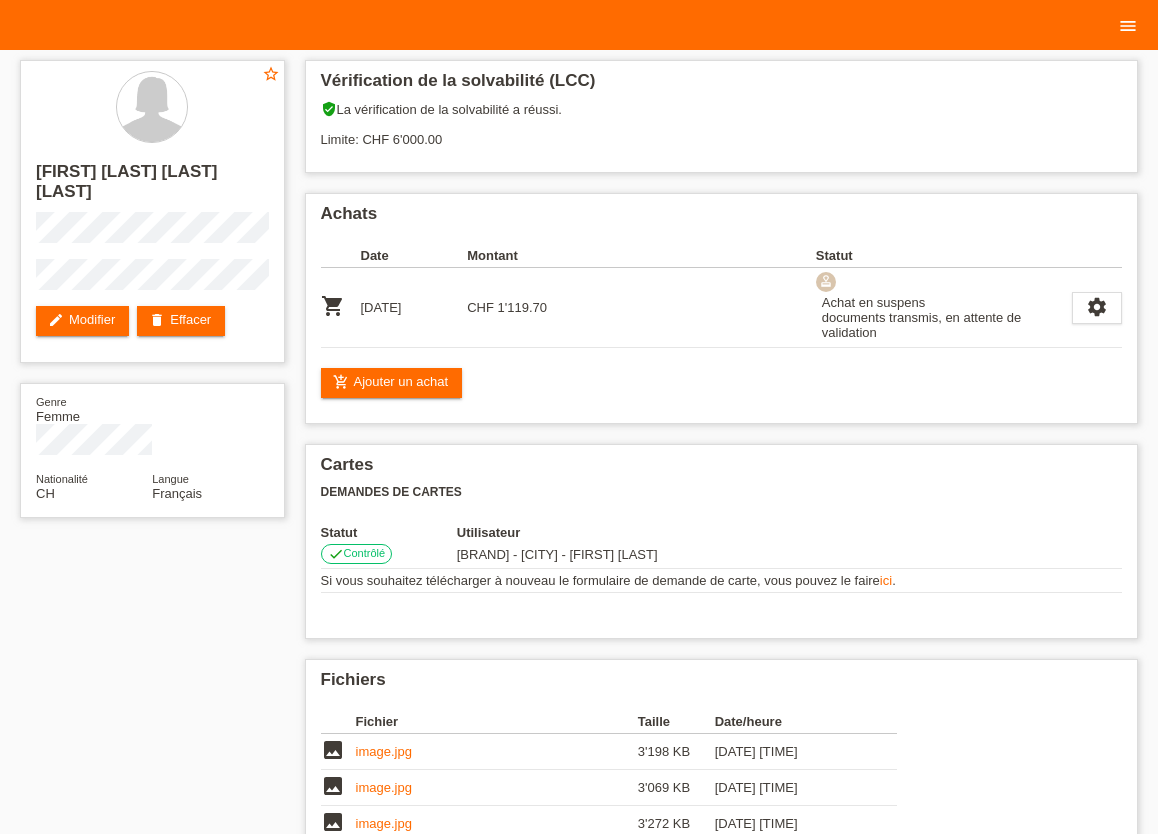 click on "menu" at bounding box center [1128, 26] 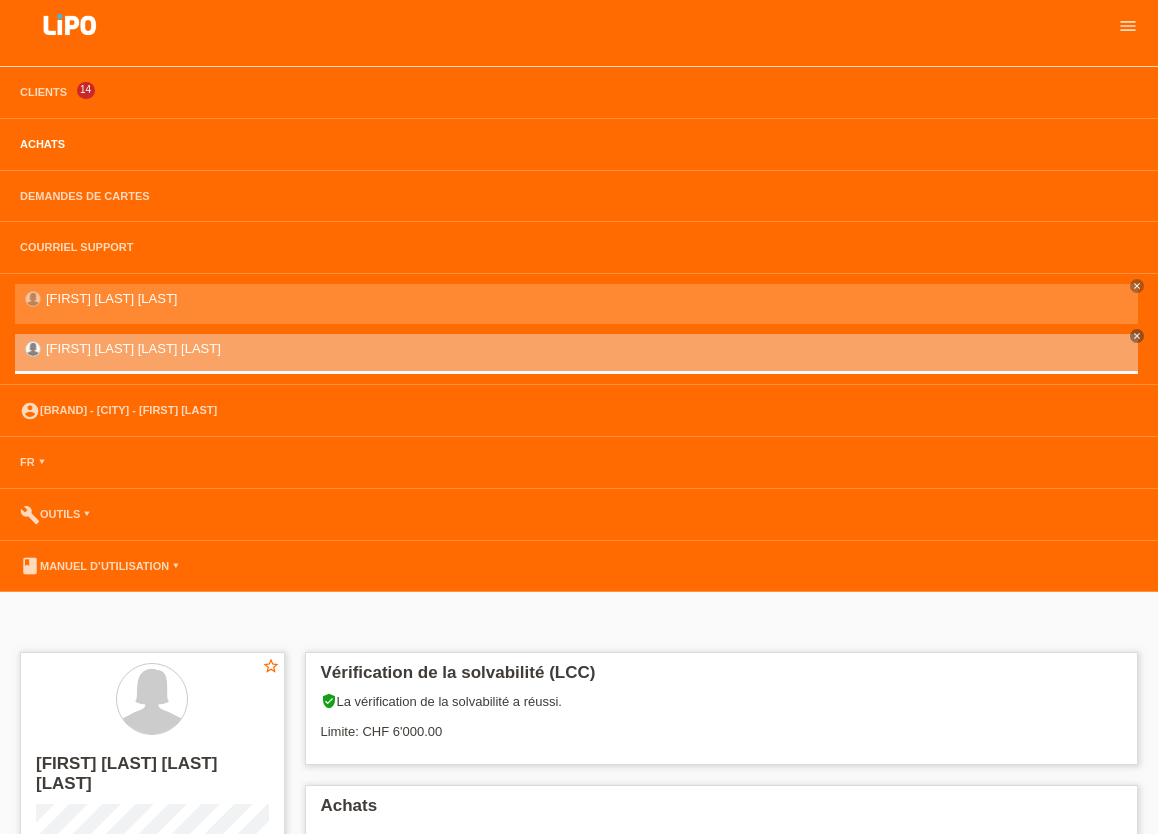 click on "Achats" at bounding box center [42, 144] 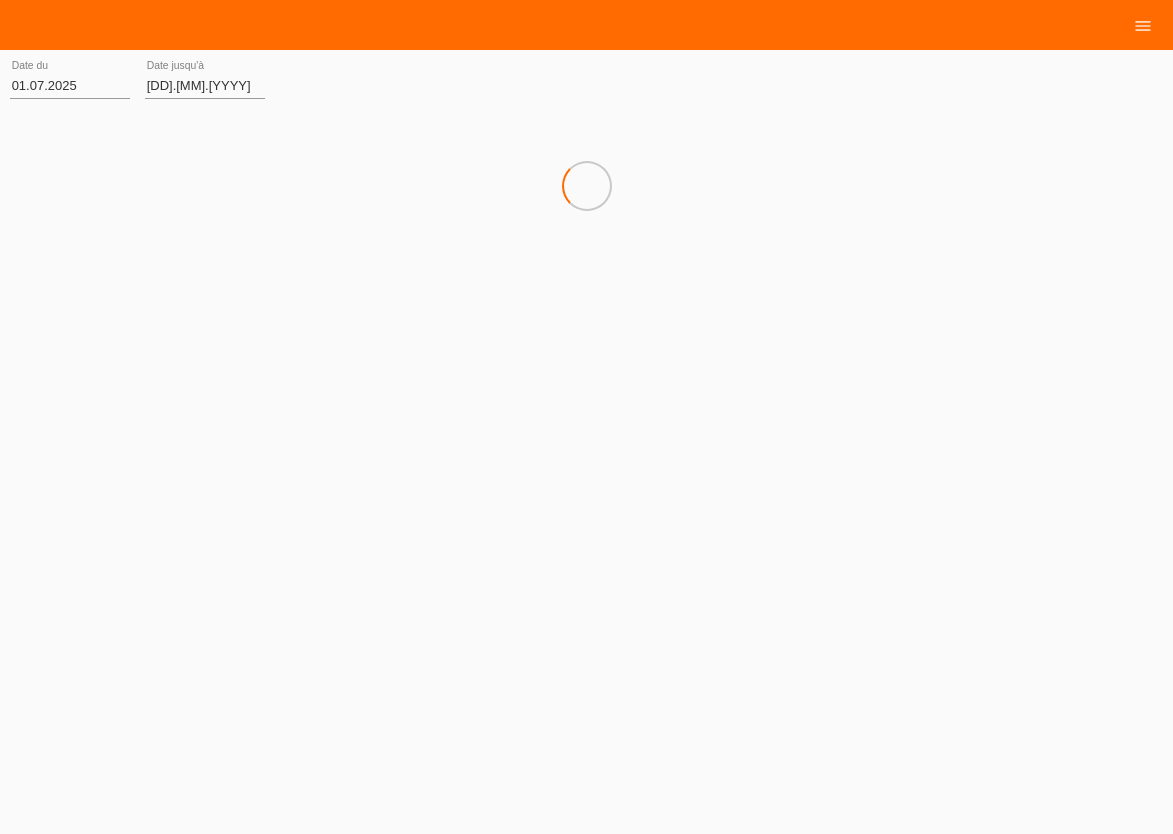 scroll, scrollTop: 0, scrollLeft: 0, axis: both 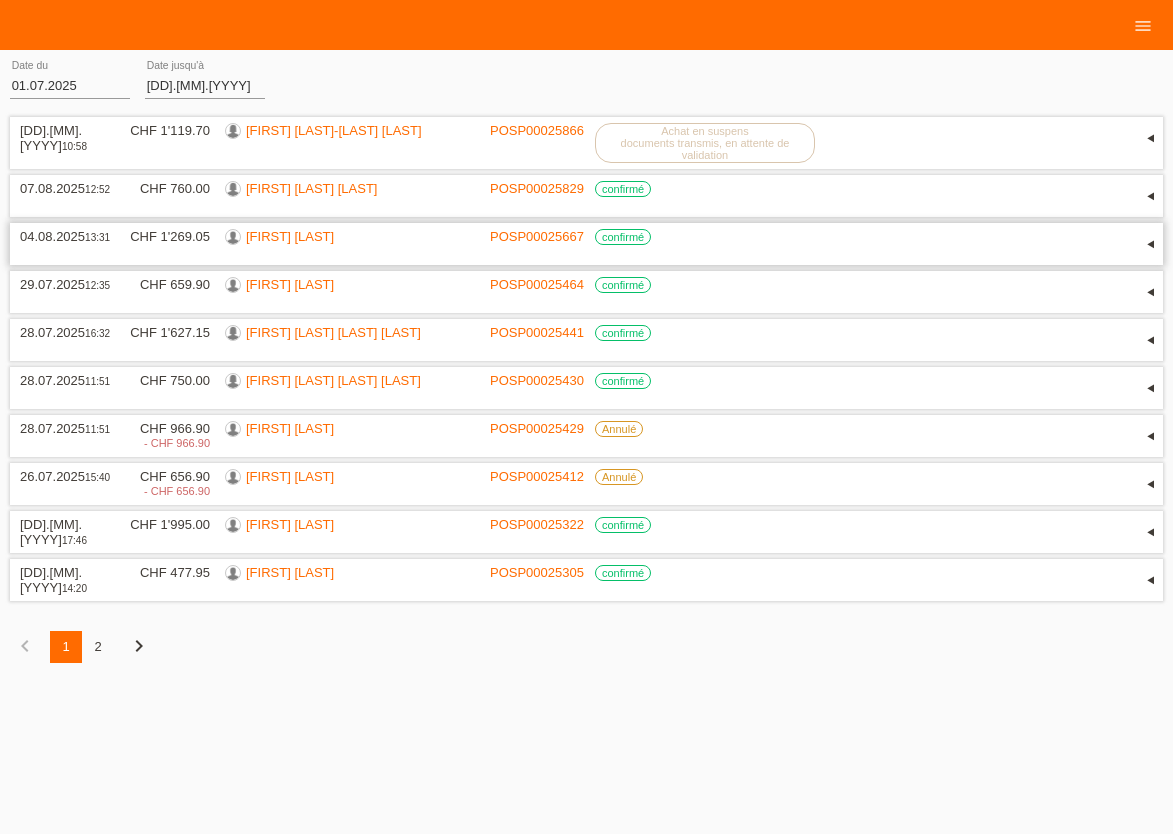 click on "[FIRST] [LAST]" at bounding box center [290, 236] 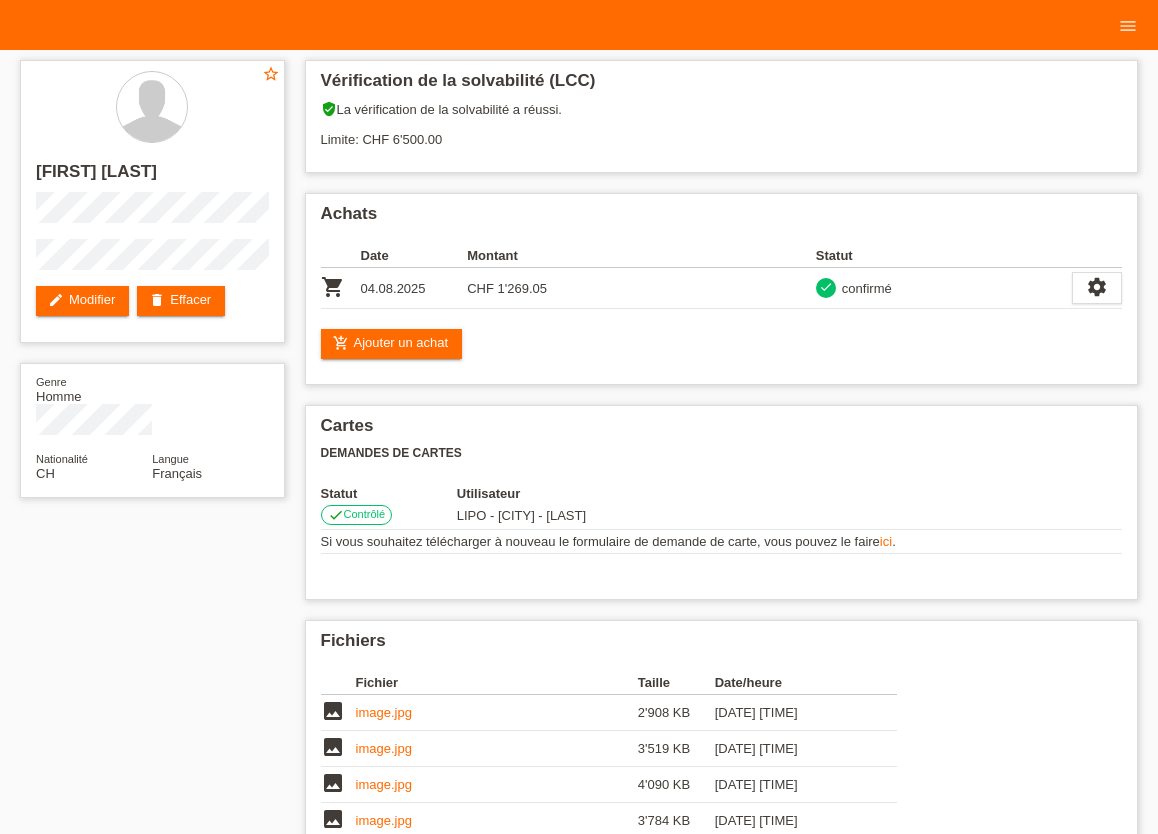 scroll, scrollTop: 0, scrollLeft: 0, axis: both 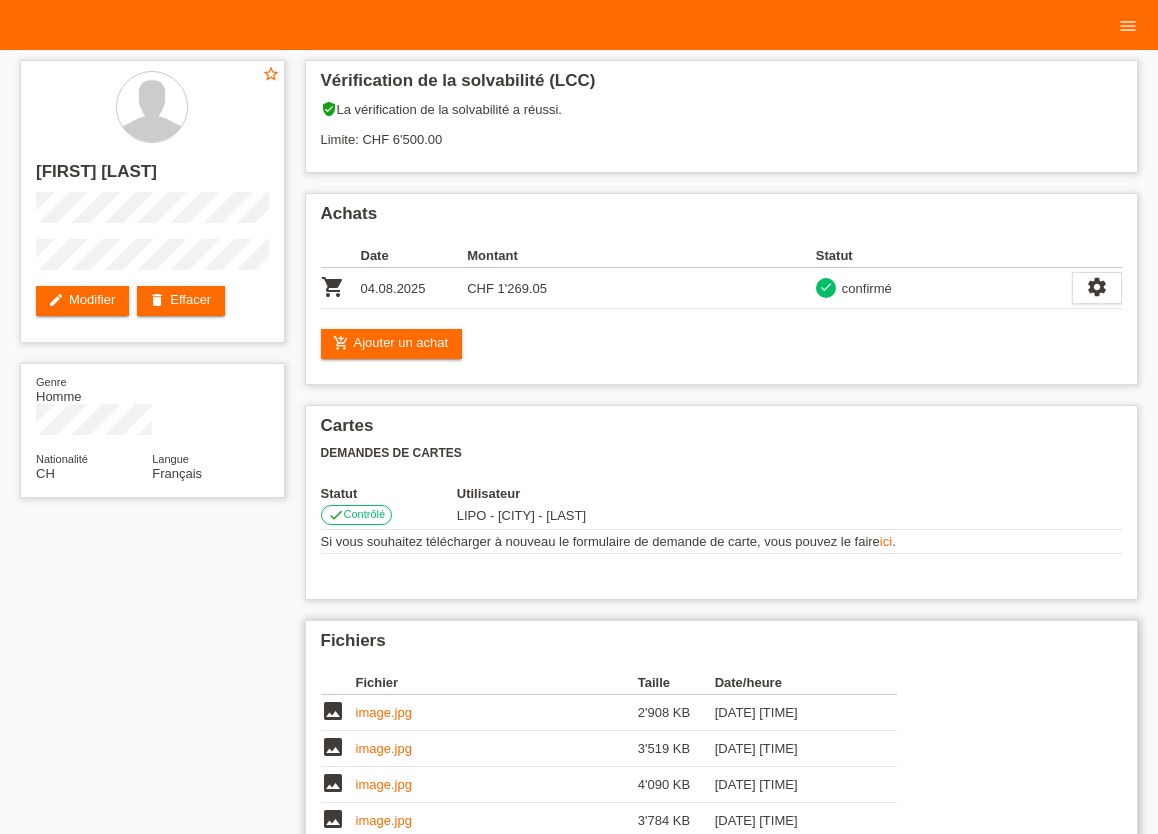click on "image.jpg" at bounding box center [384, 712] 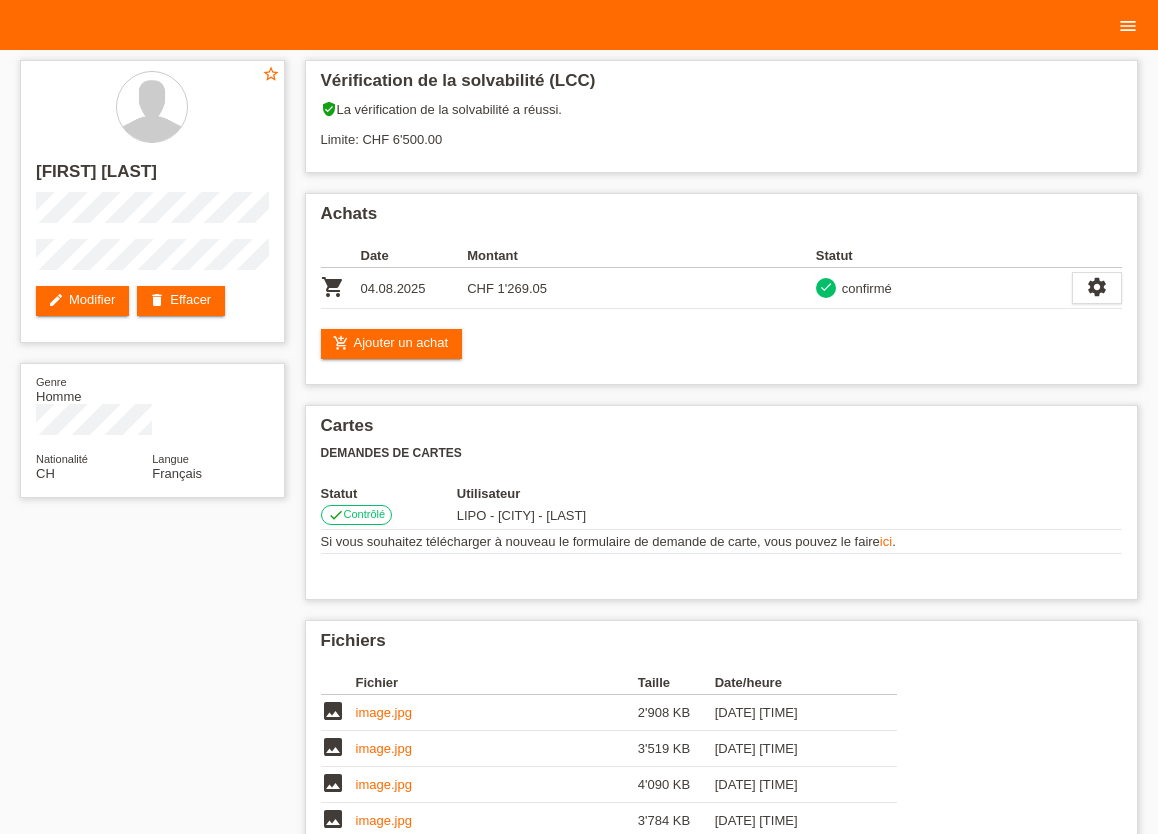 click on "menu" at bounding box center [1128, 26] 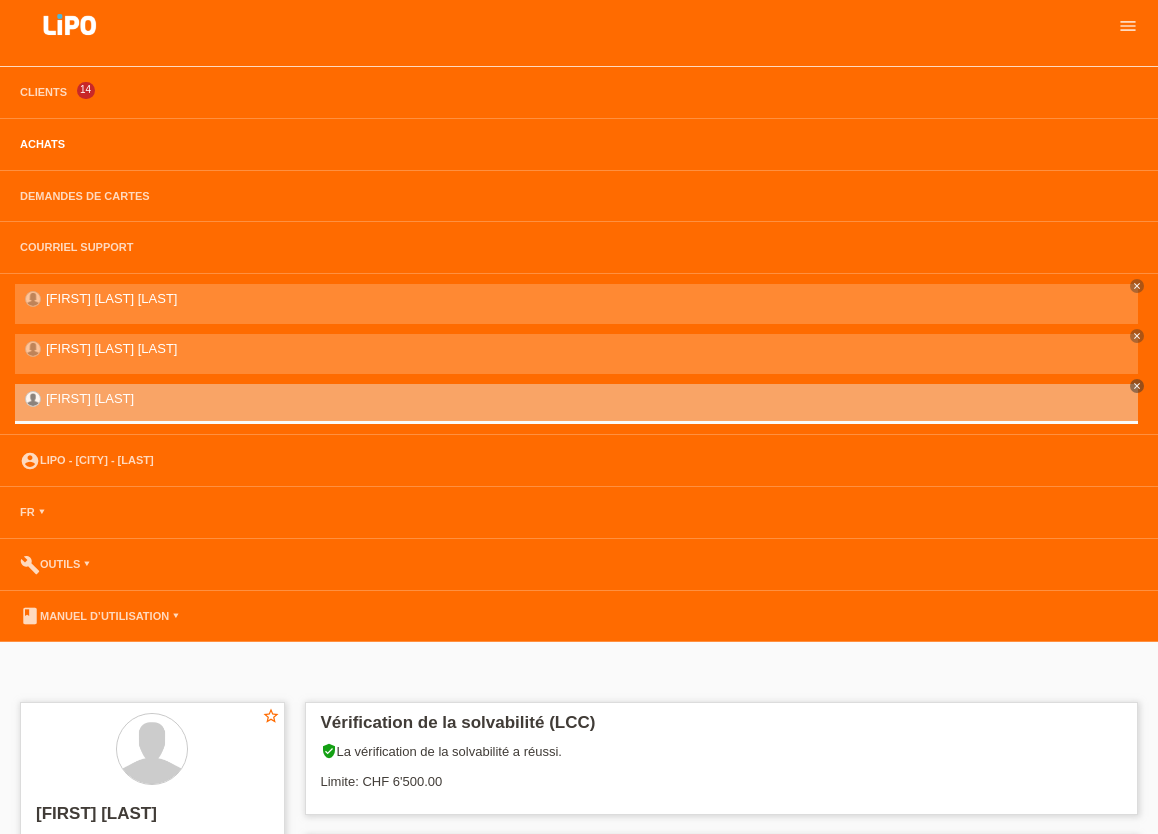 click on "Achats" at bounding box center [42, 144] 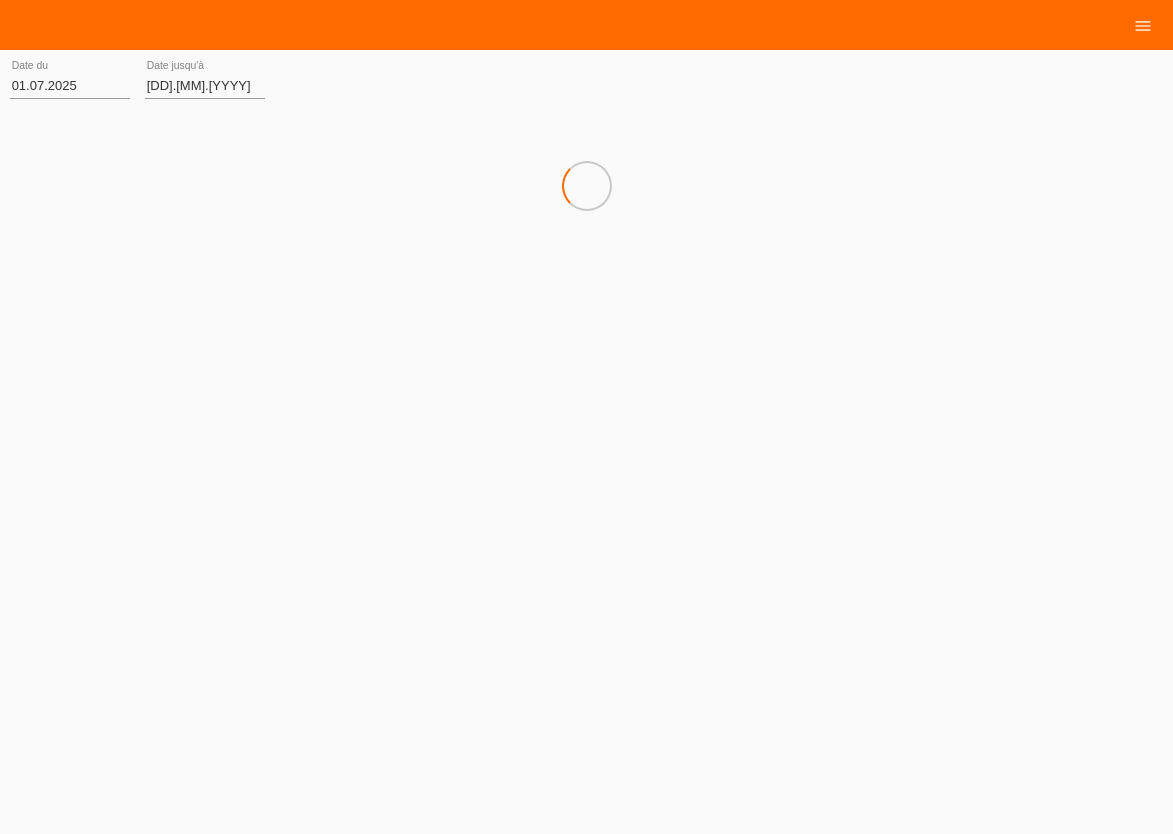 scroll, scrollTop: 0, scrollLeft: 0, axis: both 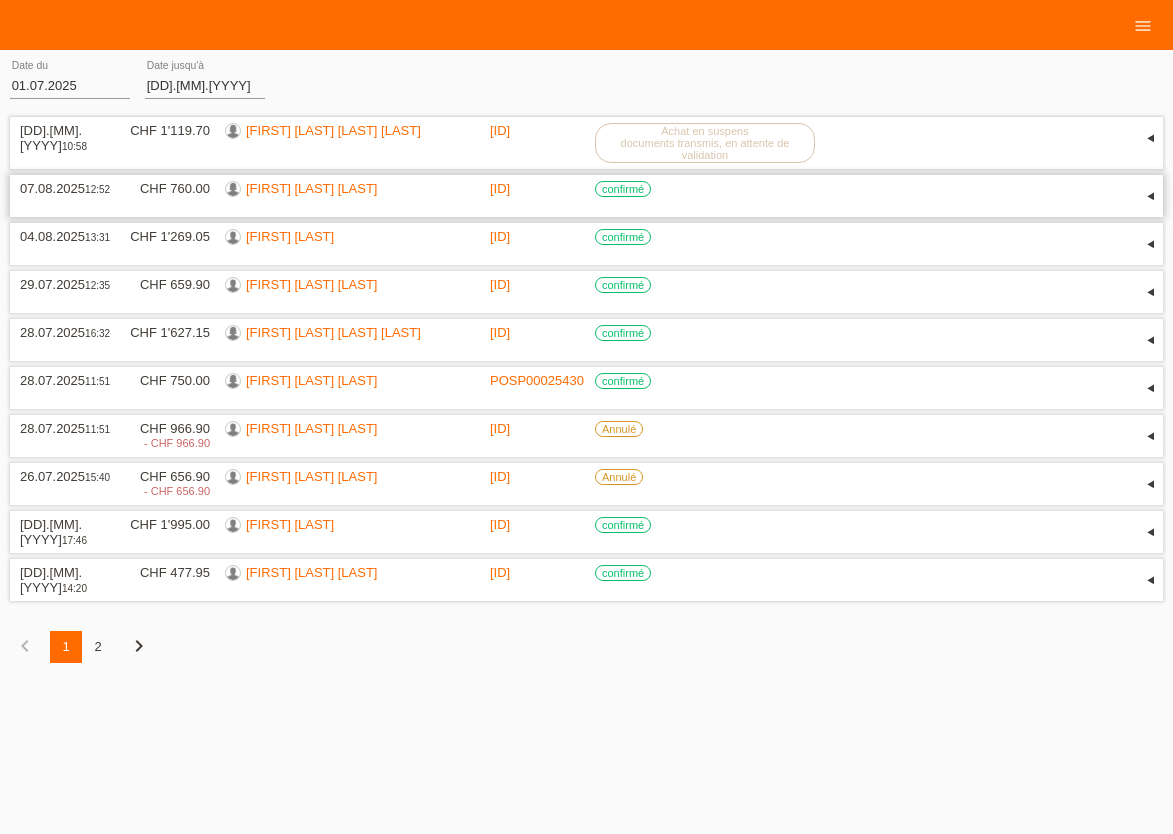 click on "[FIRST] [LAST] [LAST]" at bounding box center (311, 188) 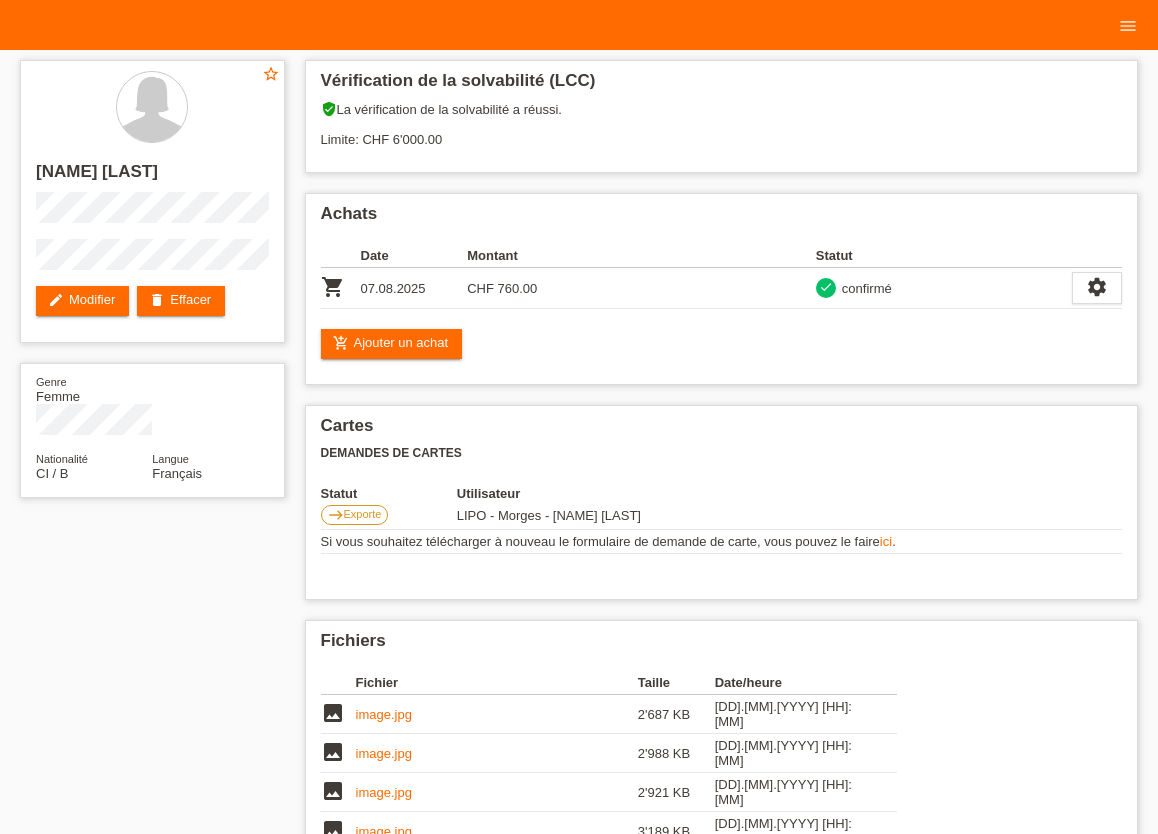 scroll, scrollTop: 0, scrollLeft: 0, axis: both 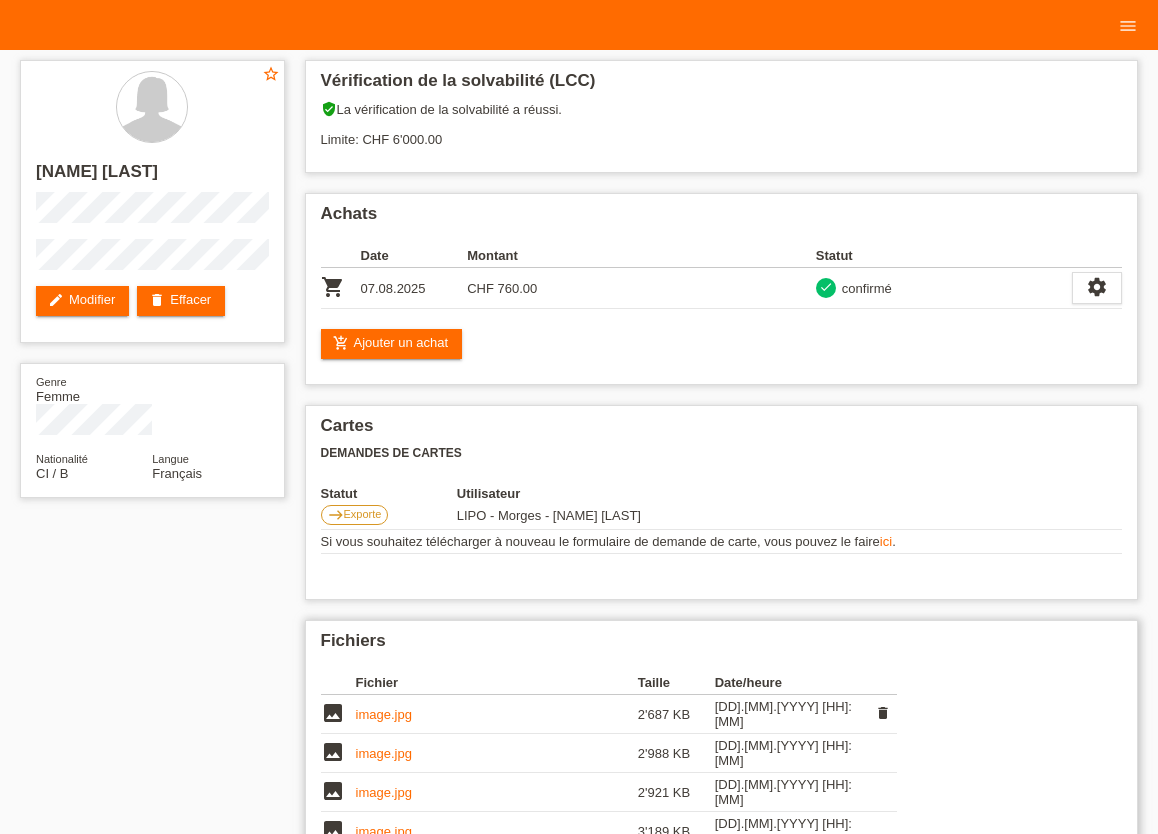 click on "image.jpg" at bounding box center (384, 714) 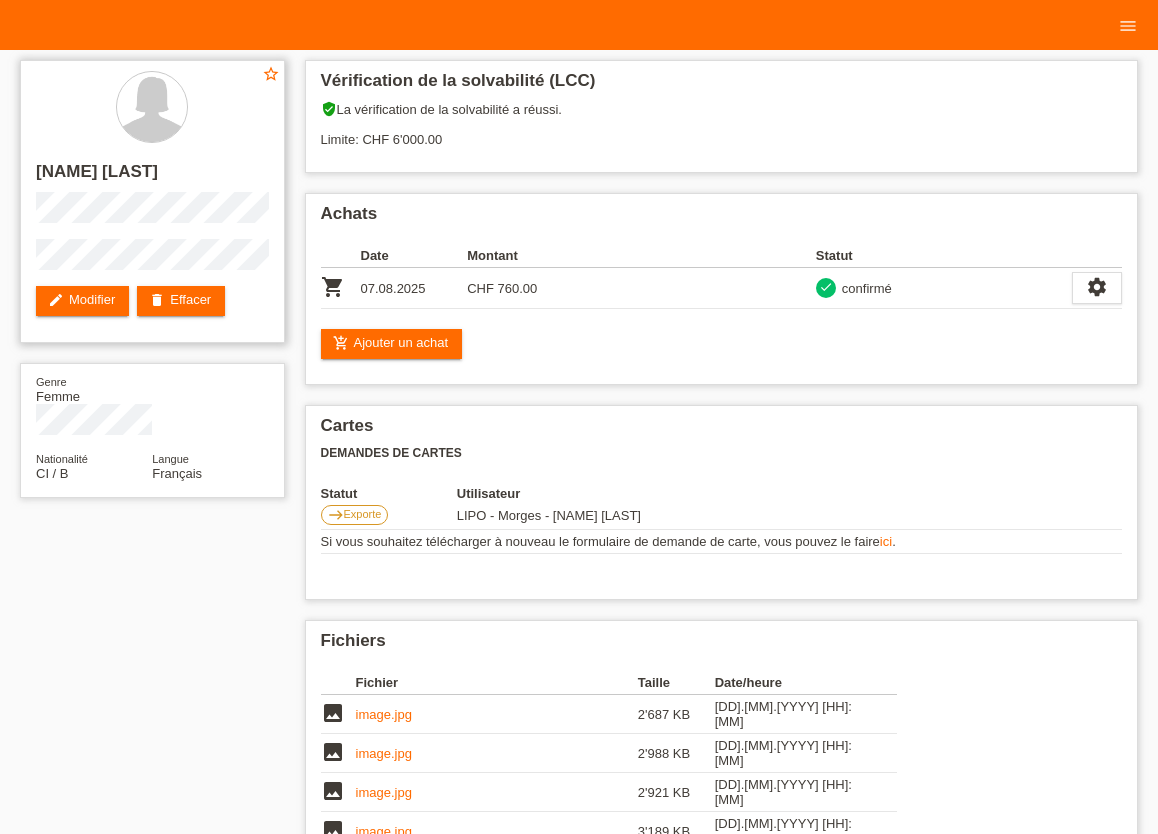 drag, startPoint x: 35, startPoint y: 174, endPoint x: 206, endPoint y: 168, distance: 171.10522 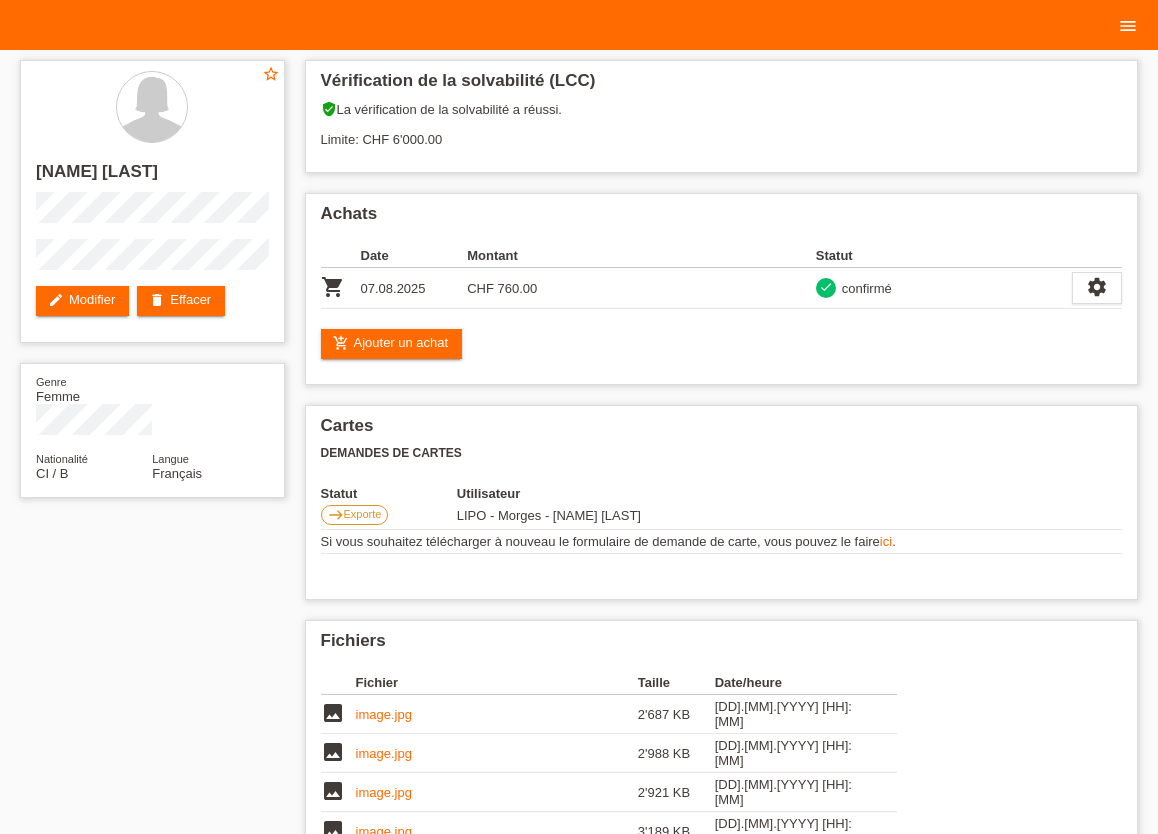 drag, startPoint x: 1128, startPoint y: 31, endPoint x: 1118, endPoint y: 34, distance: 10.440307 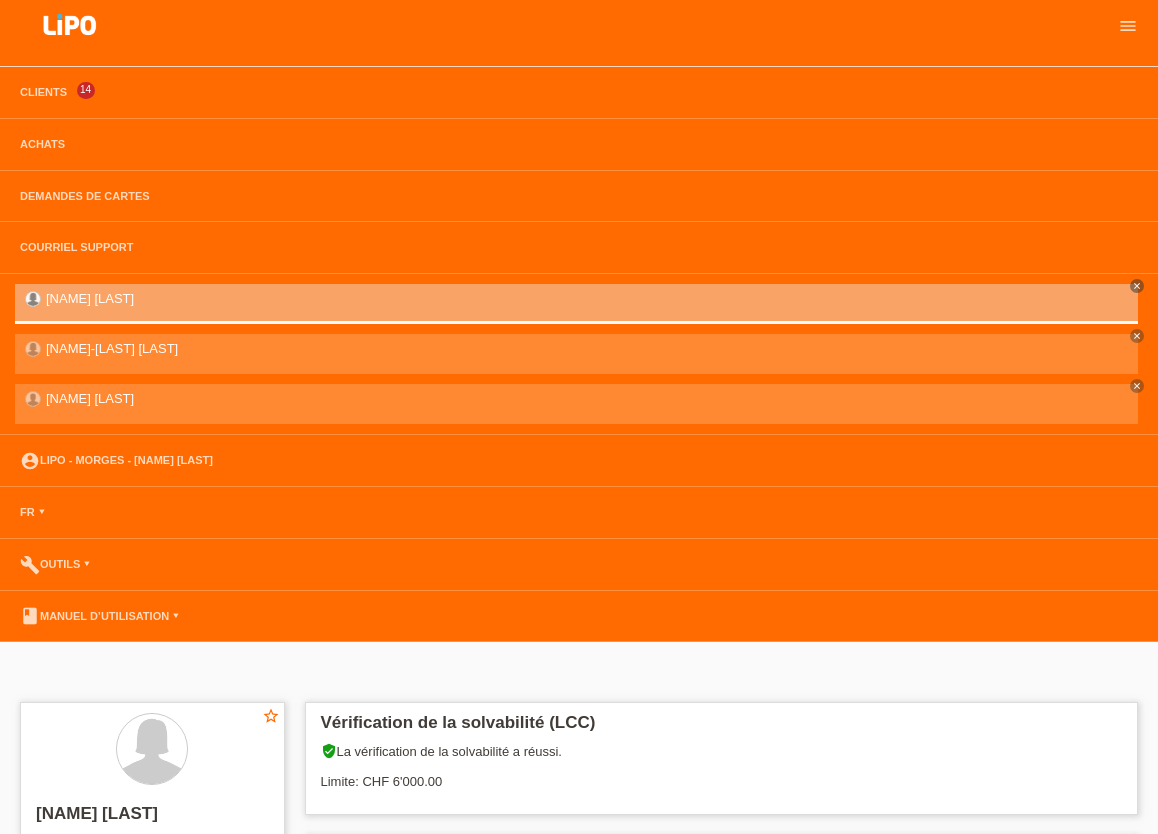 click on "Achats" at bounding box center [579, 145] 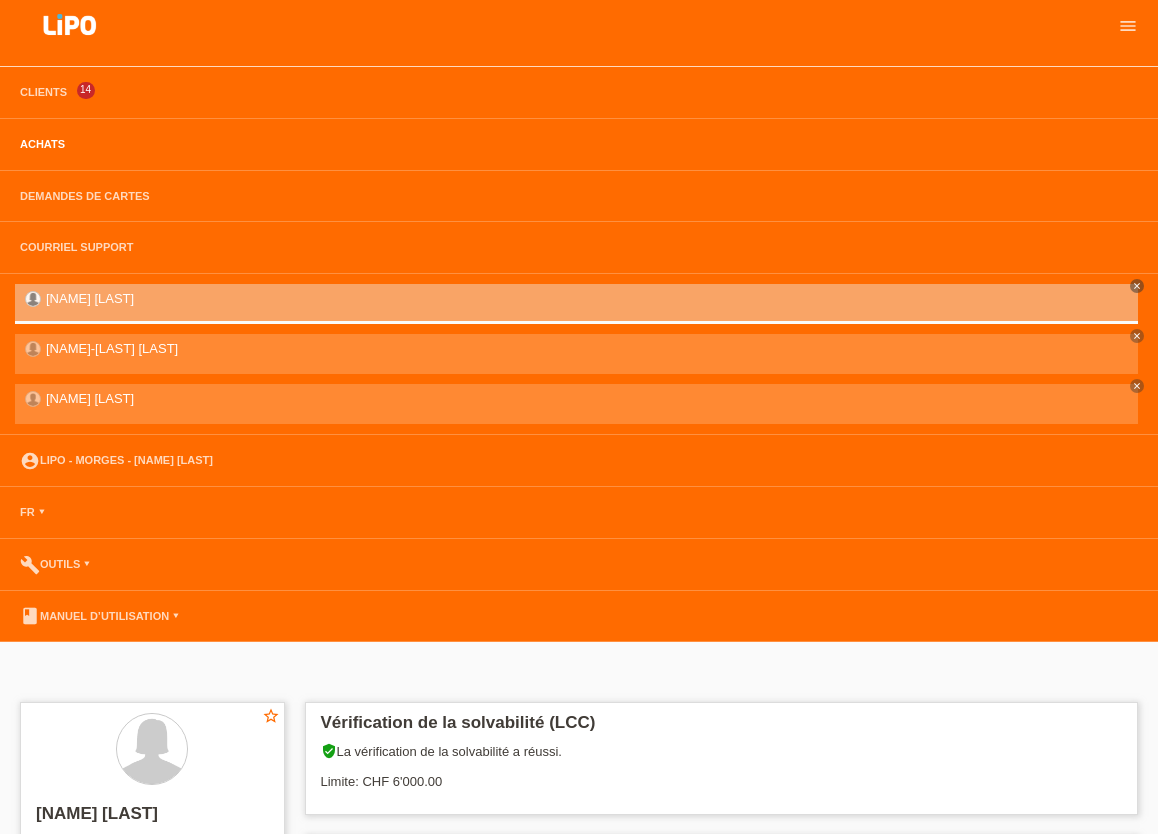 click on "Achats" at bounding box center [42, 144] 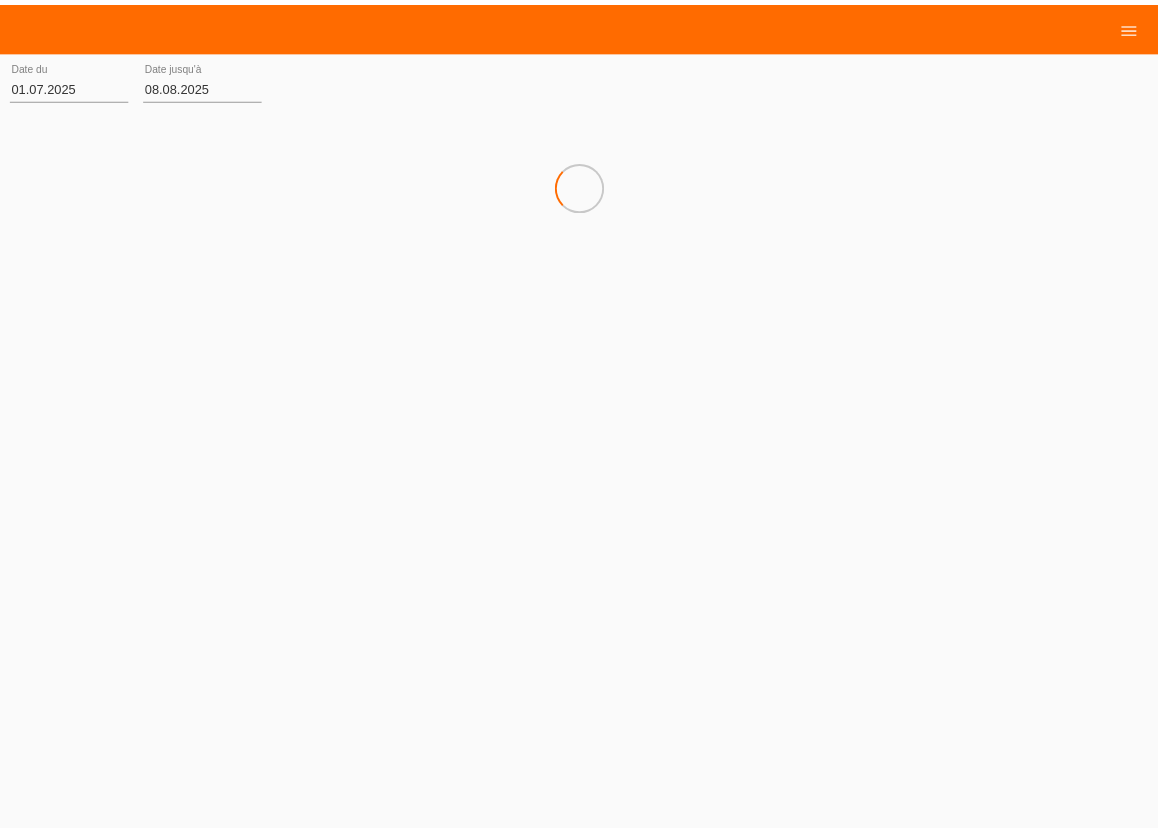 scroll, scrollTop: 0, scrollLeft: 0, axis: both 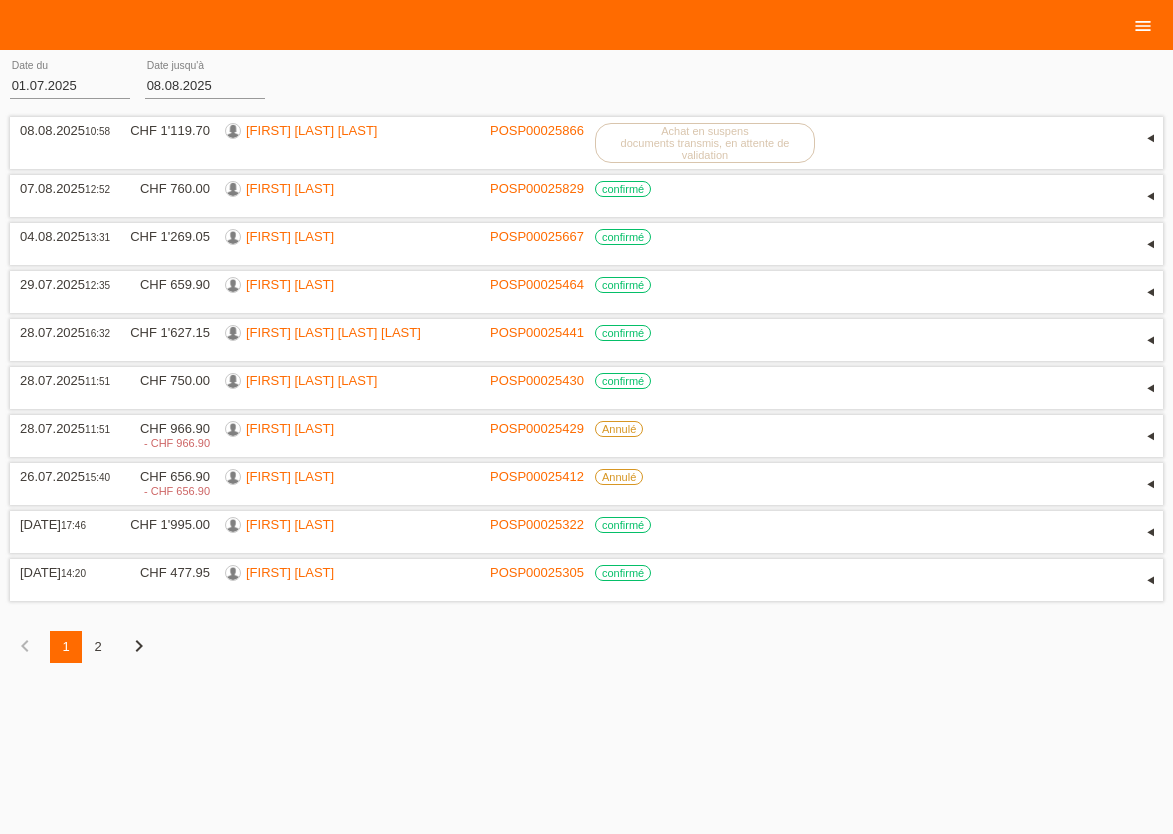 drag, startPoint x: 1146, startPoint y: 29, endPoint x: 990, endPoint y: 40, distance: 156.38734 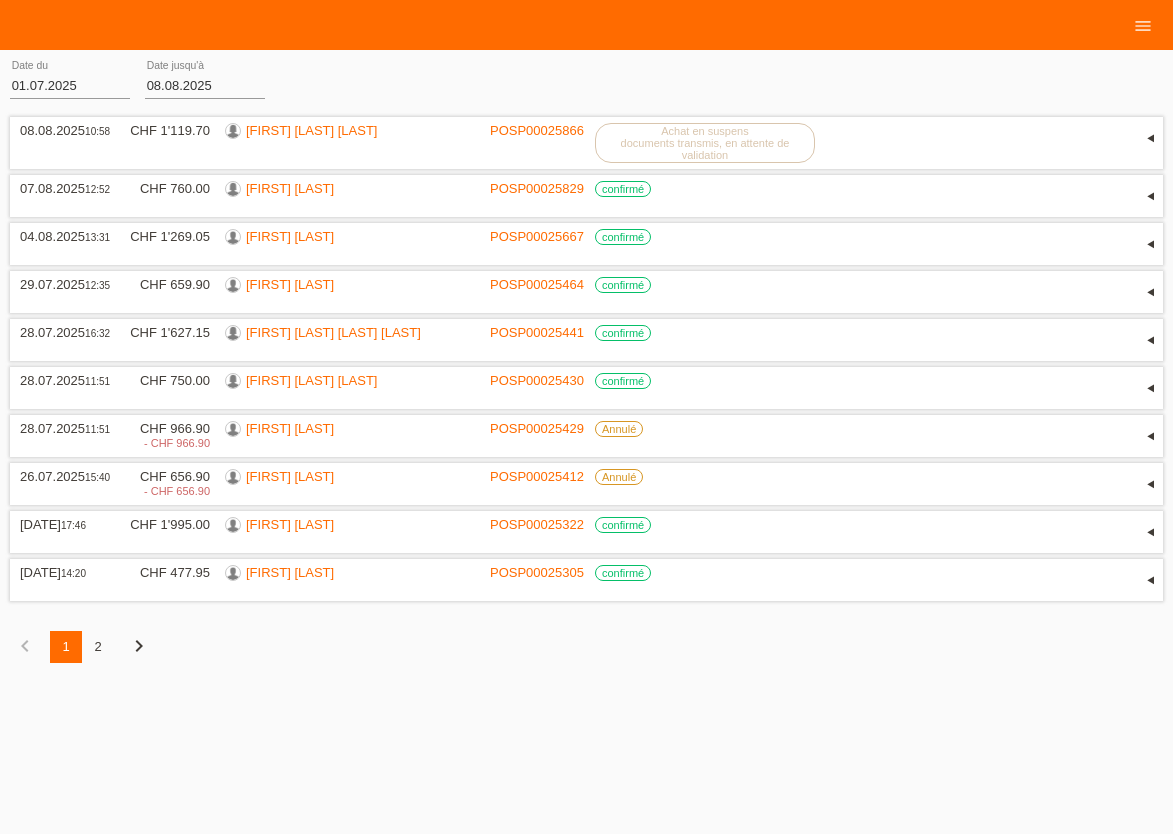 click on "menu" at bounding box center (1143, 26) 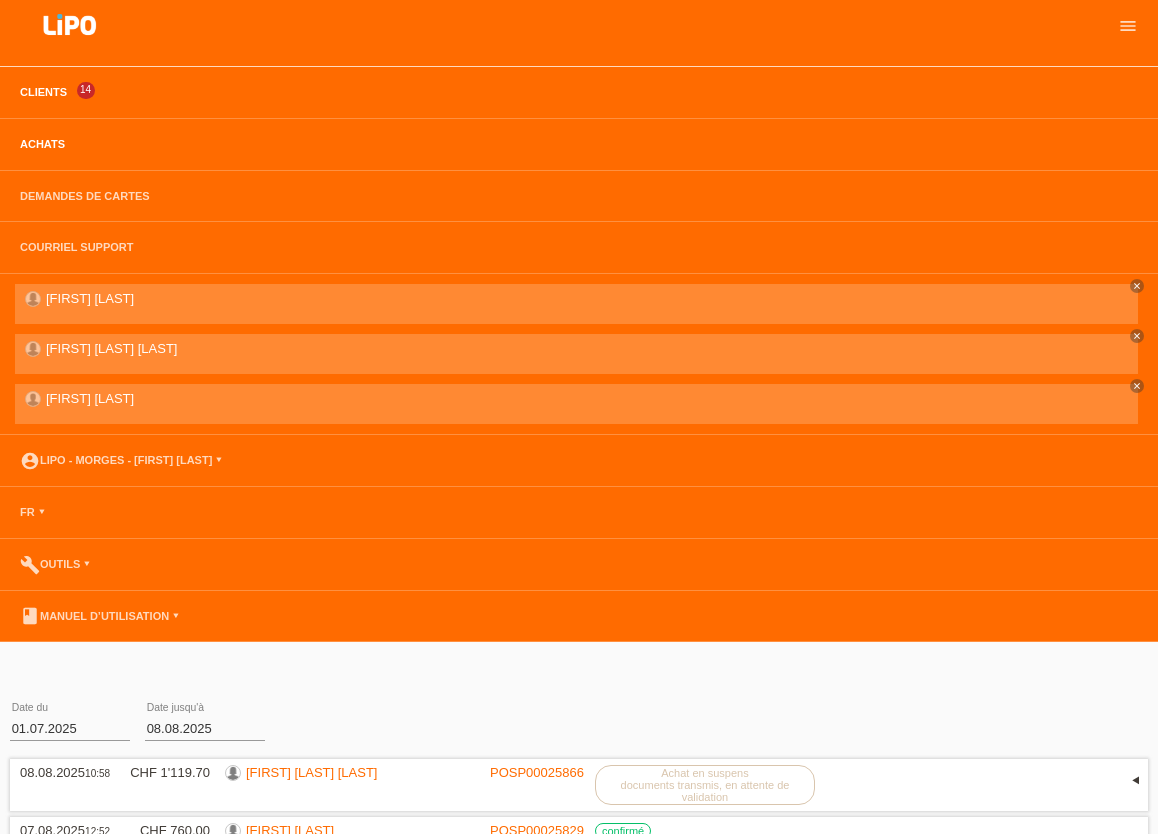 click on "Clients" at bounding box center (43, 92) 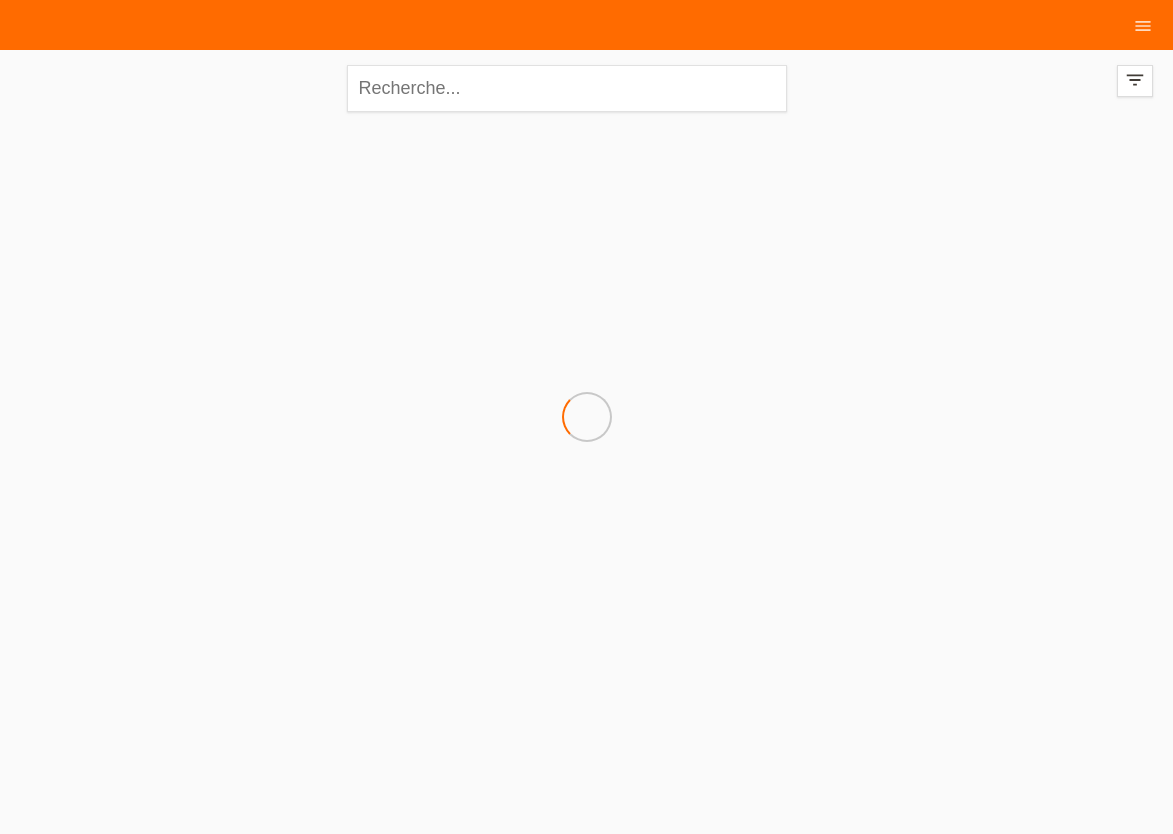 scroll, scrollTop: 0, scrollLeft: 0, axis: both 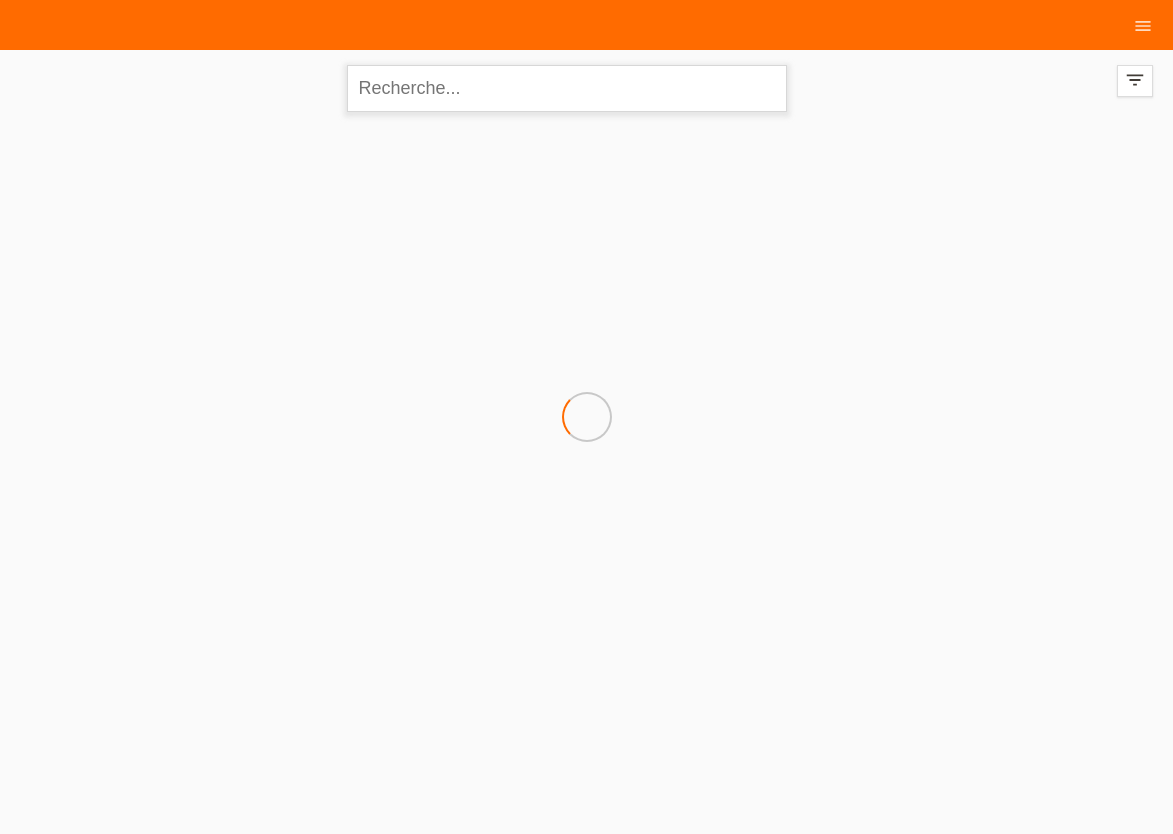 click at bounding box center [567, 88] 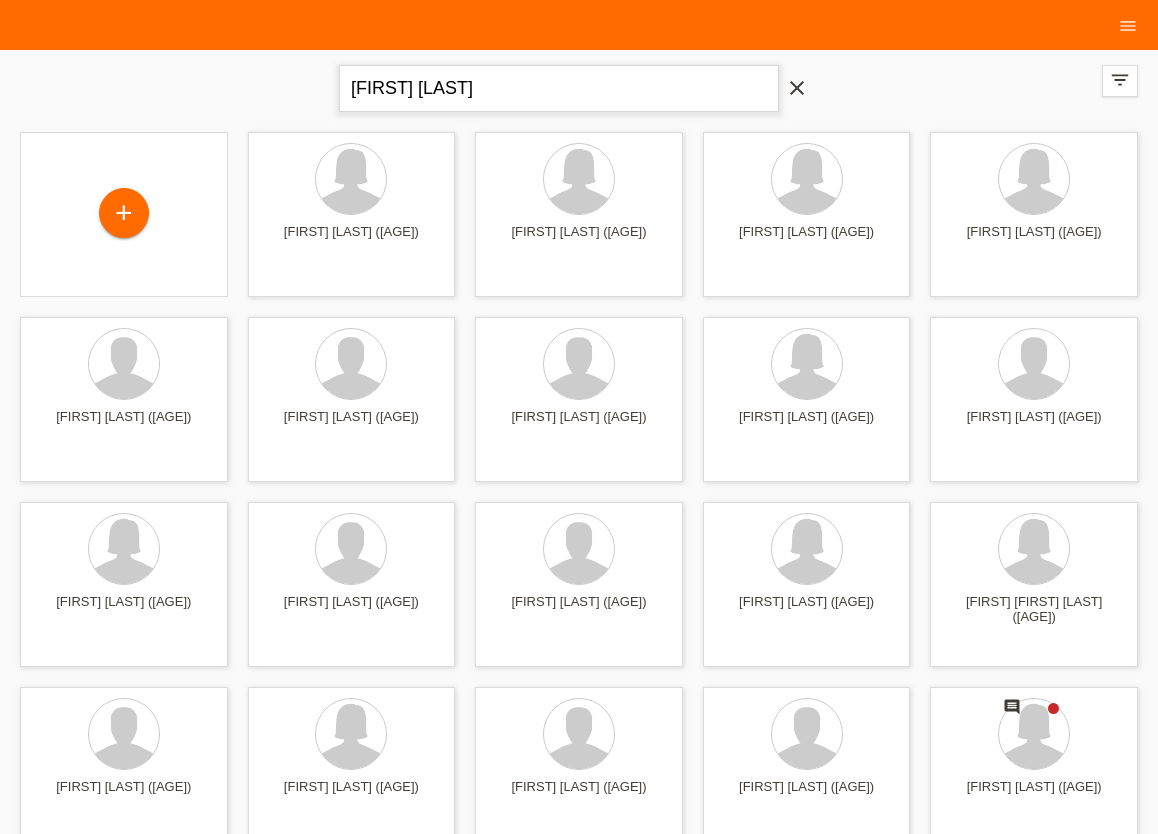 type on "maria carmela giovanna" 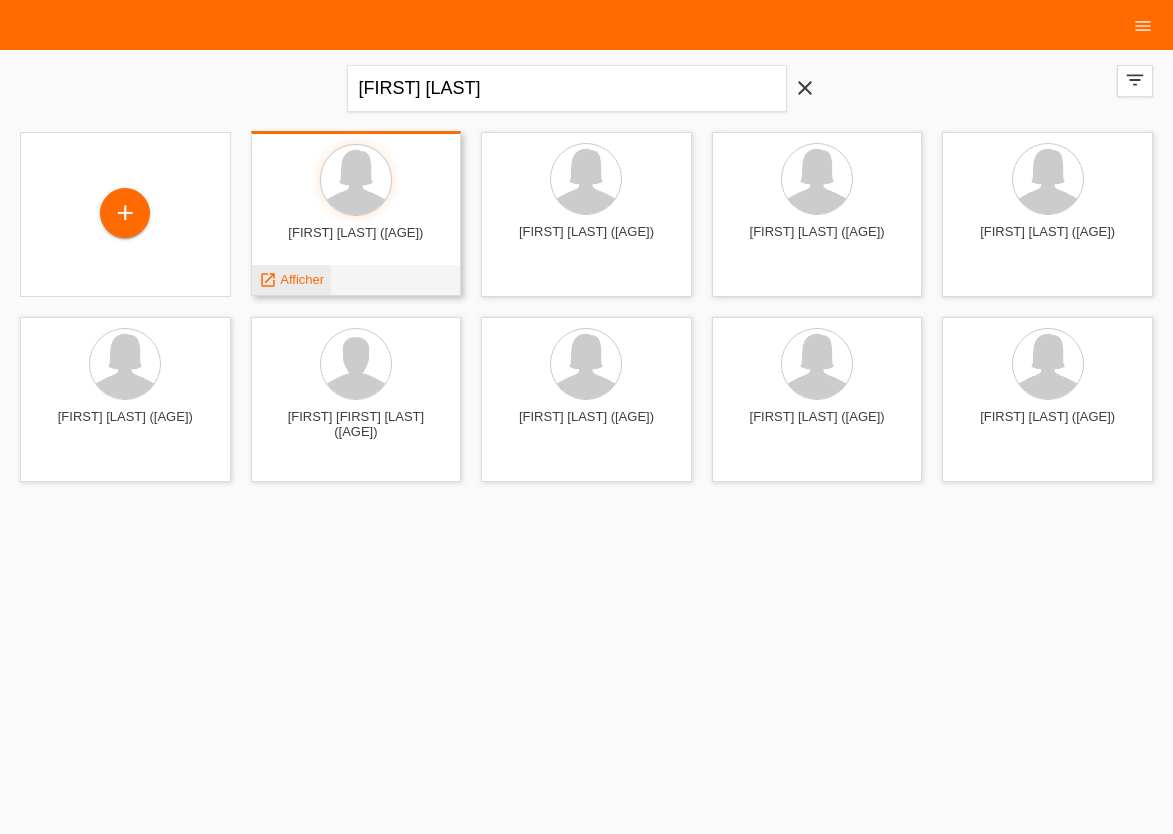 click on "Afficher" at bounding box center [302, 279] 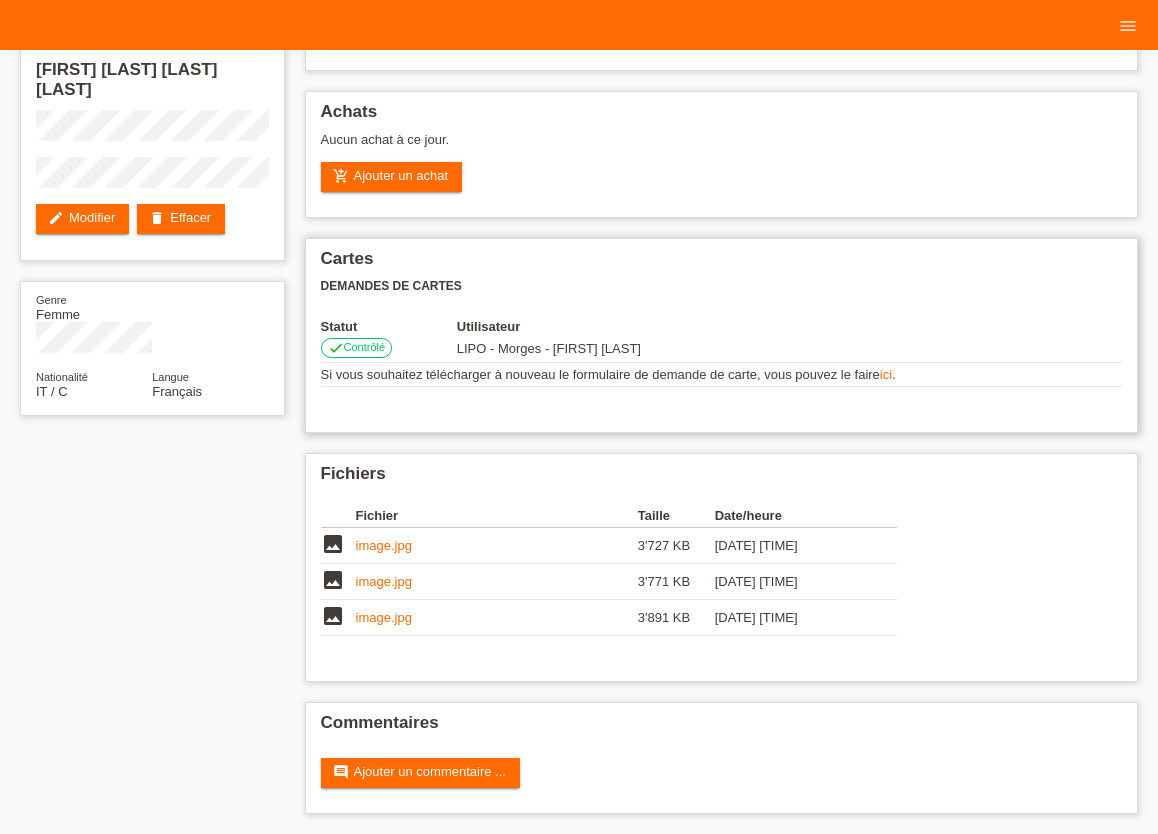 scroll, scrollTop: 110, scrollLeft: 0, axis: vertical 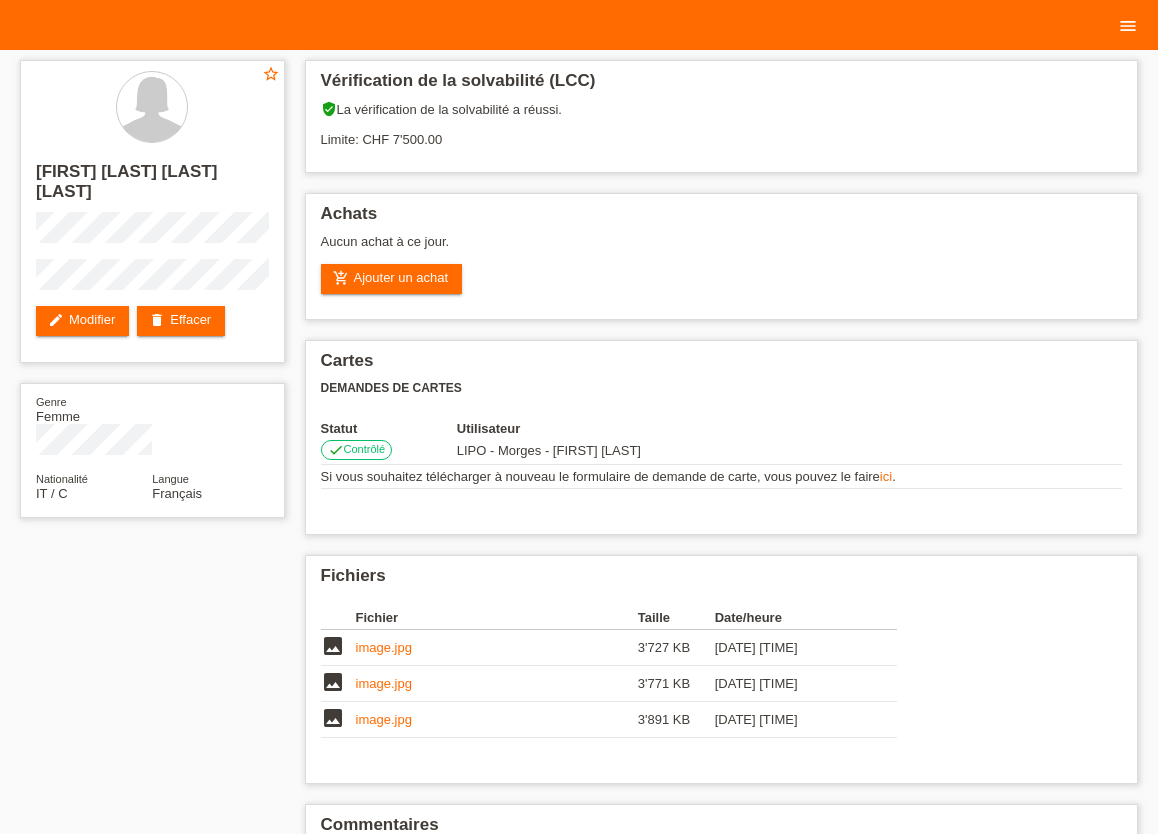 click on "menu" at bounding box center [1128, 26] 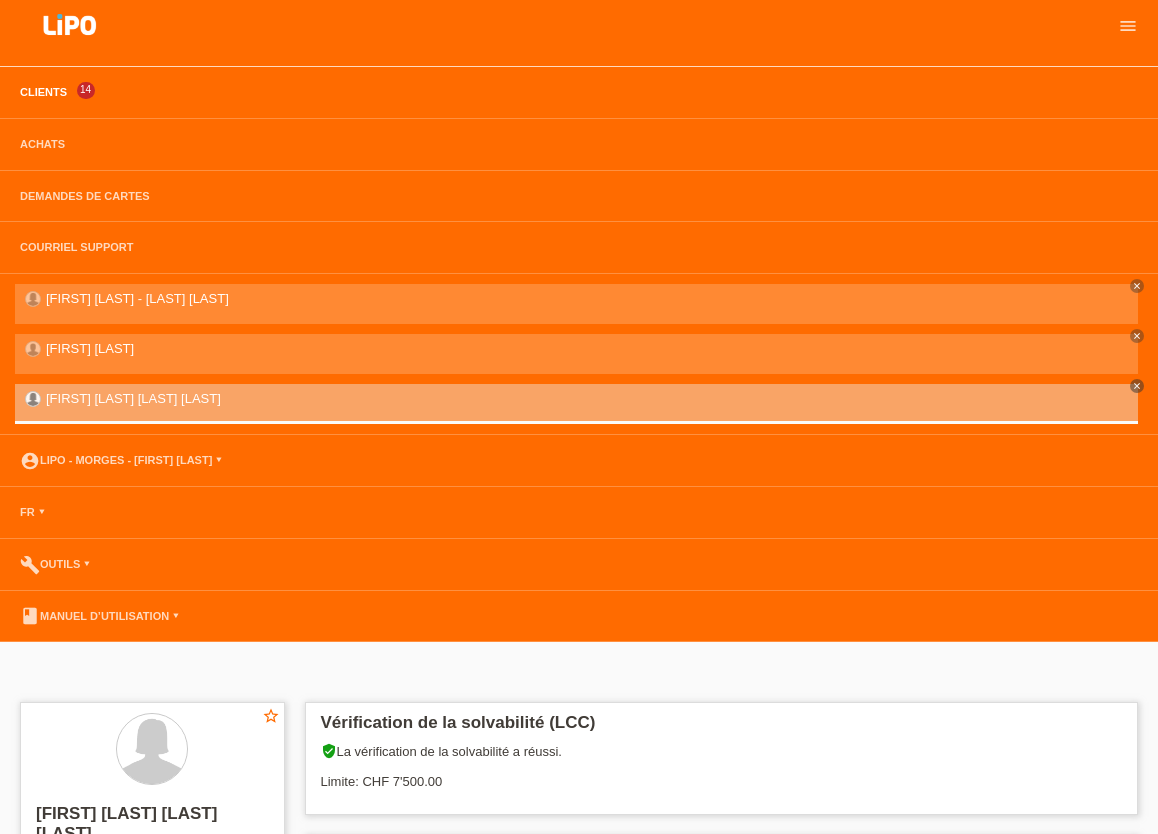click on "Clients" at bounding box center (43, 92) 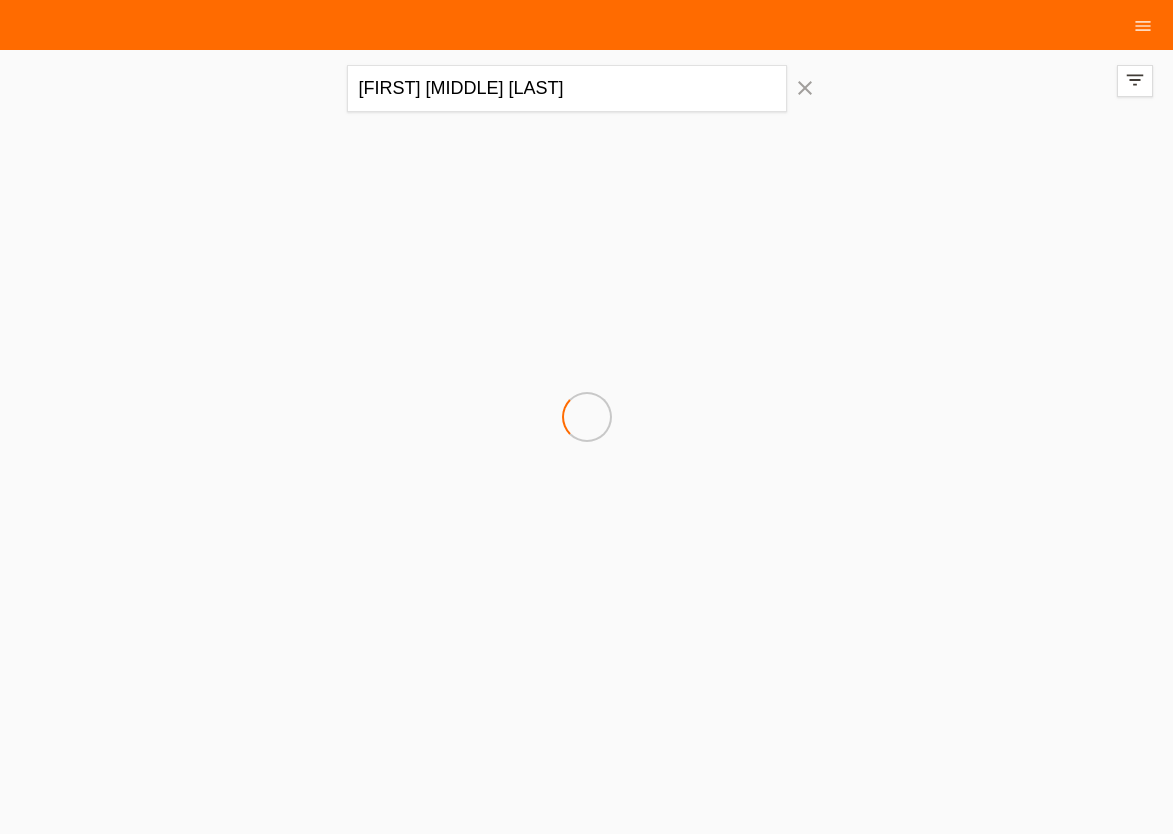 scroll, scrollTop: 0, scrollLeft: 0, axis: both 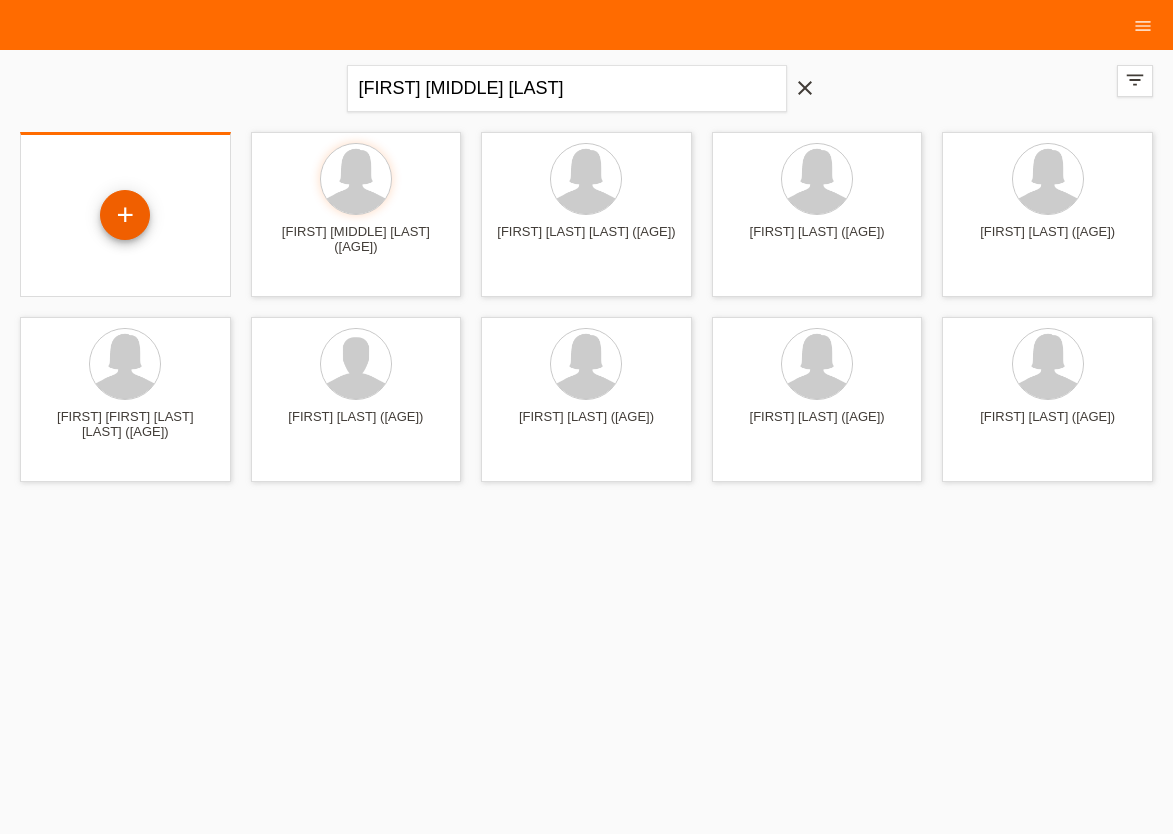 click on "+" at bounding box center (125, 215) 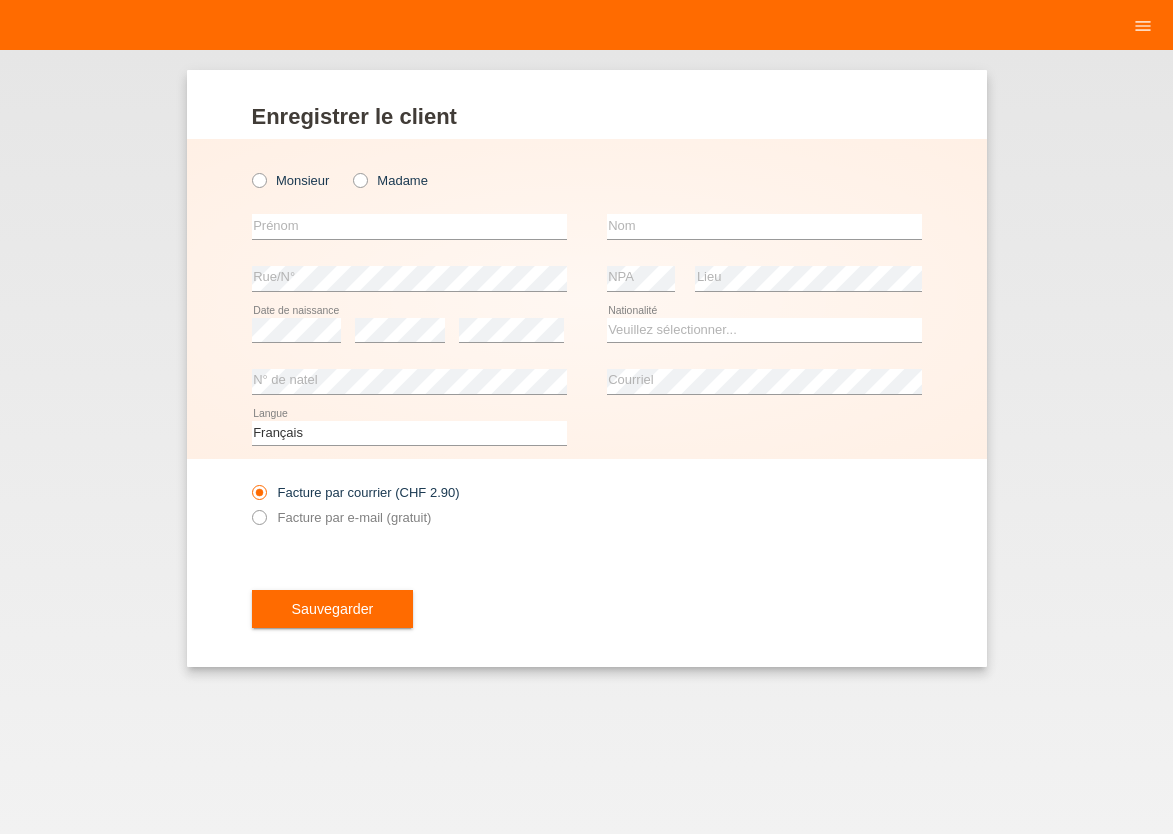 scroll, scrollTop: 0, scrollLeft: 0, axis: both 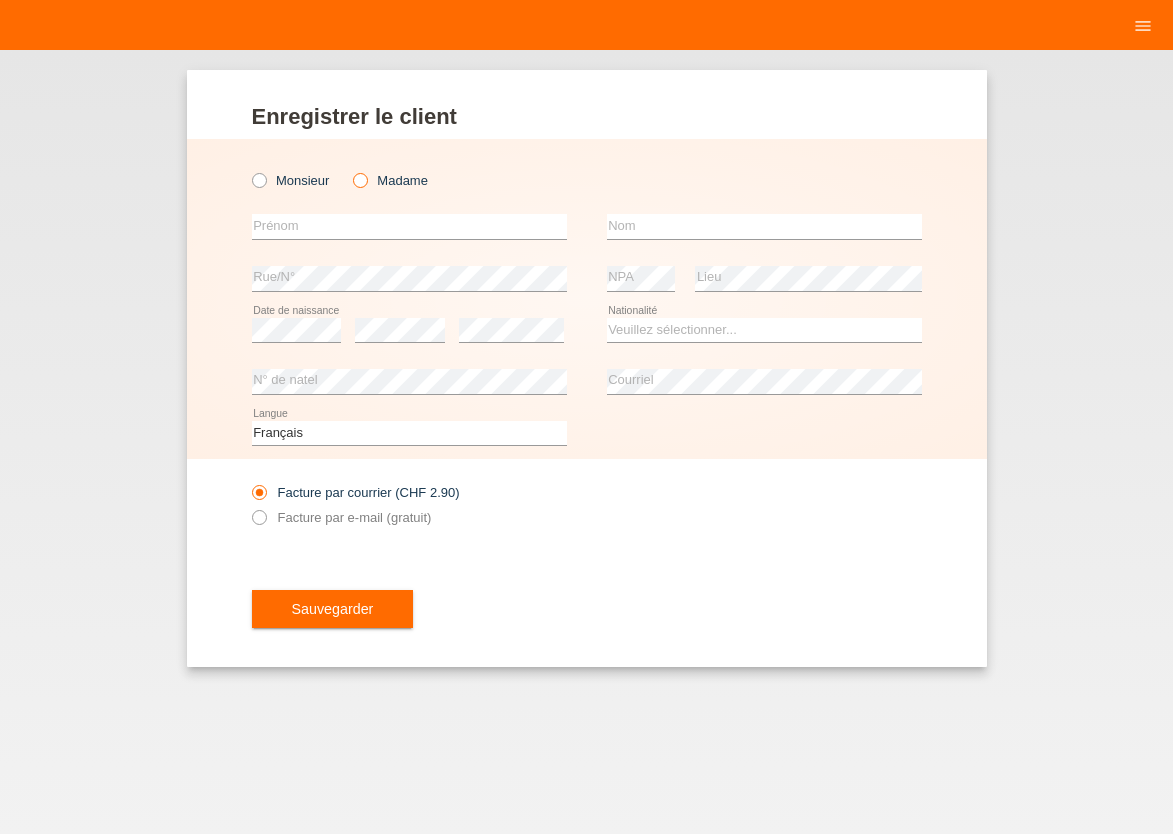 click at bounding box center [350, 170] 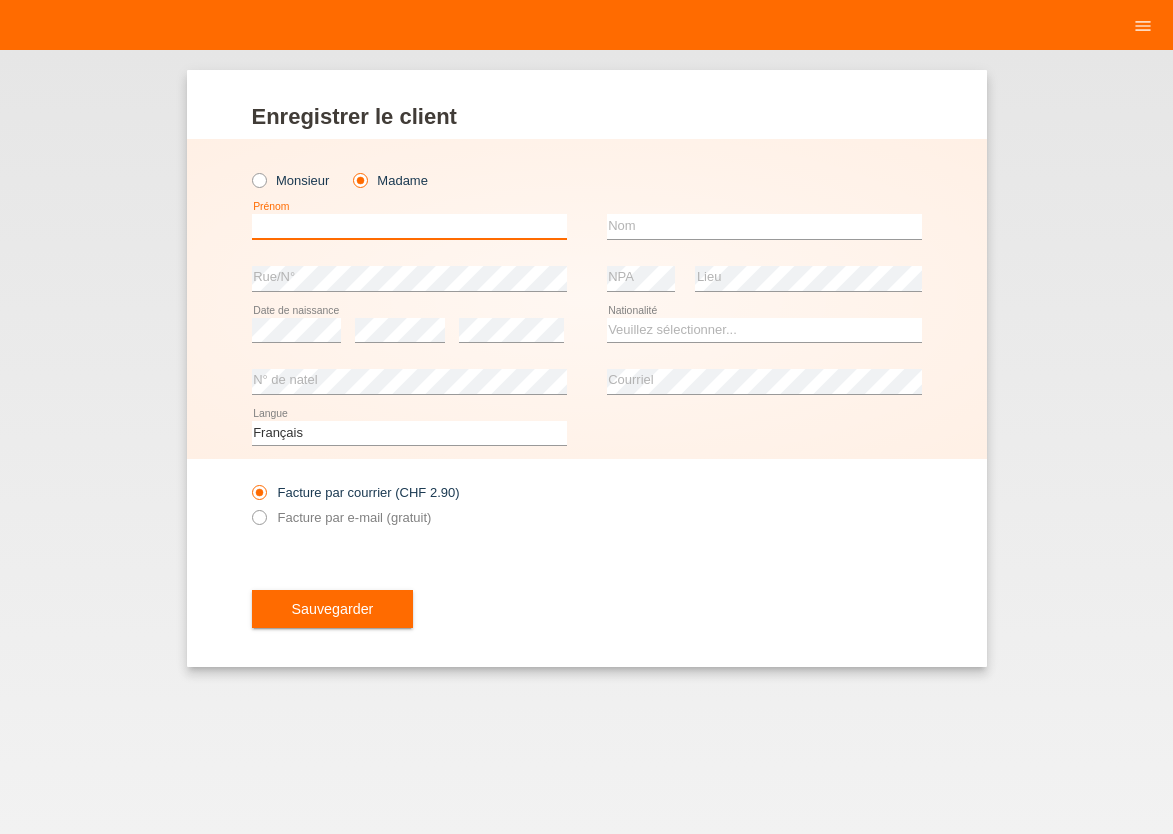 click at bounding box center (409, 226) 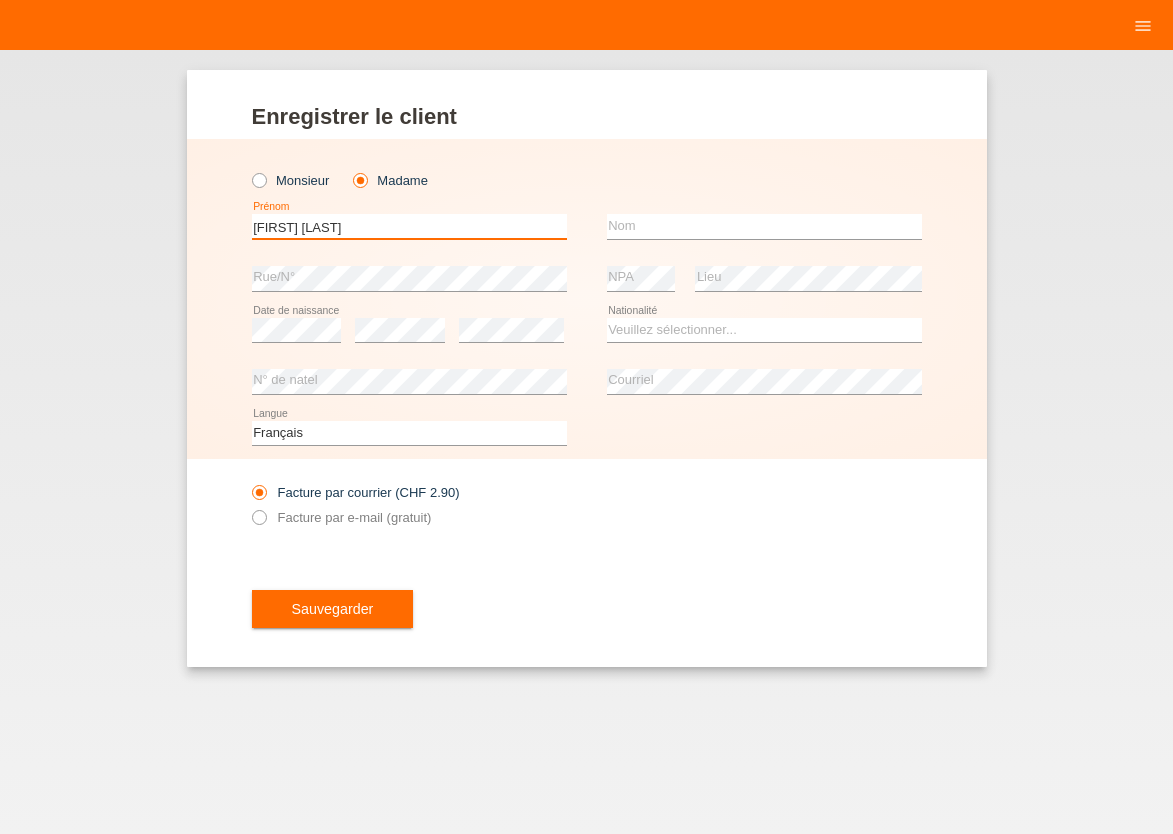 type on "[FIRST] [LAST]" 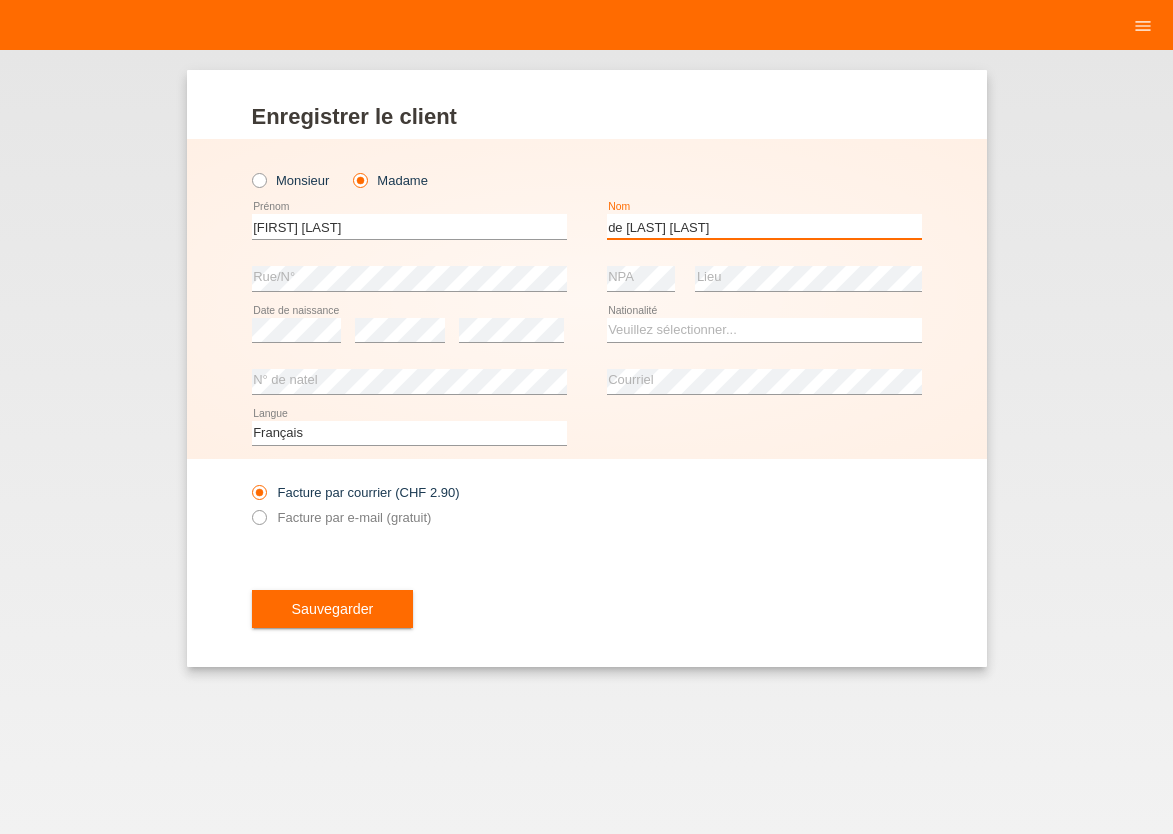 type on "de [LAST] [LAST]" 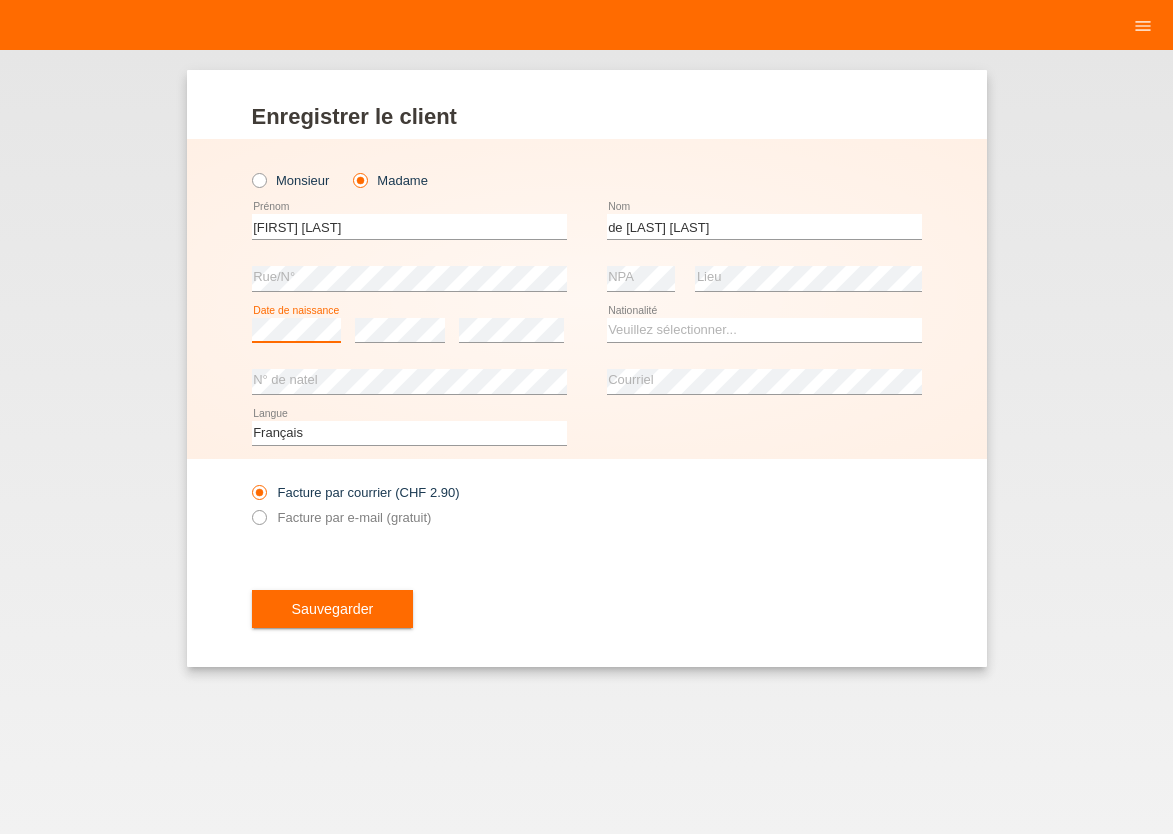 scroll, scrollTop: 0, scrollLeft: 0, axis: both 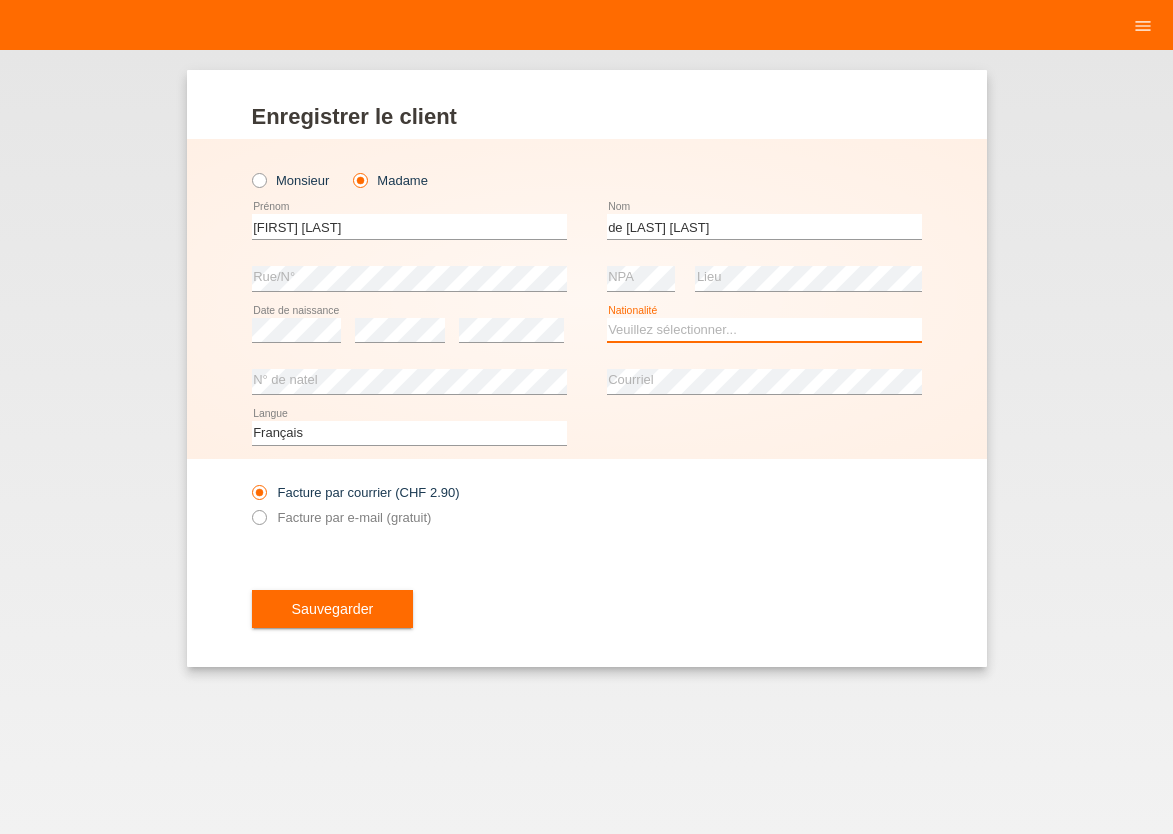 click on "Veuillez sélectionner...
Suisse
Allemagne
Autriche
Liechtenstein
------------
Afghanistan
Afrique du Sud
Åland
Albanie
Algérie Allemagne Andorre Angola Anguilla Antarctique Antigua-et-Barbuda Argentine" at bounding box center (764, 330) 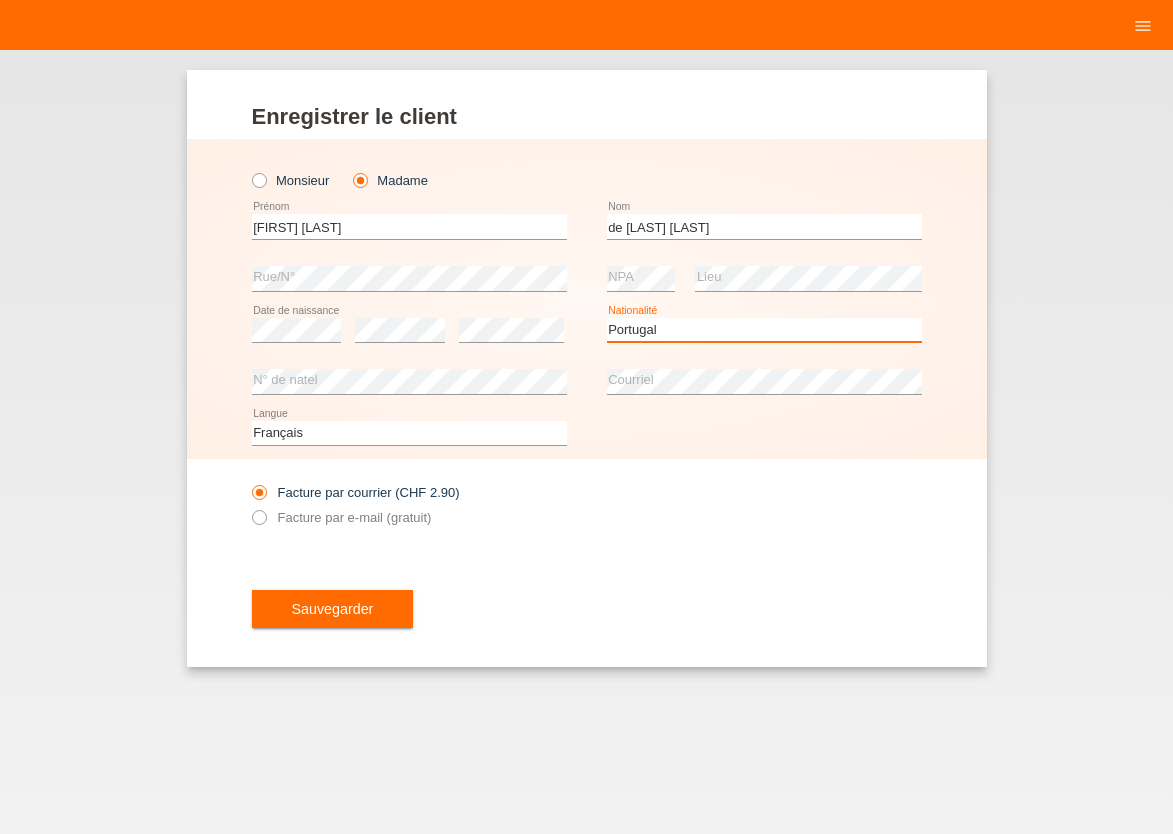 click on "Portugal" at bounding box center (0, 0) 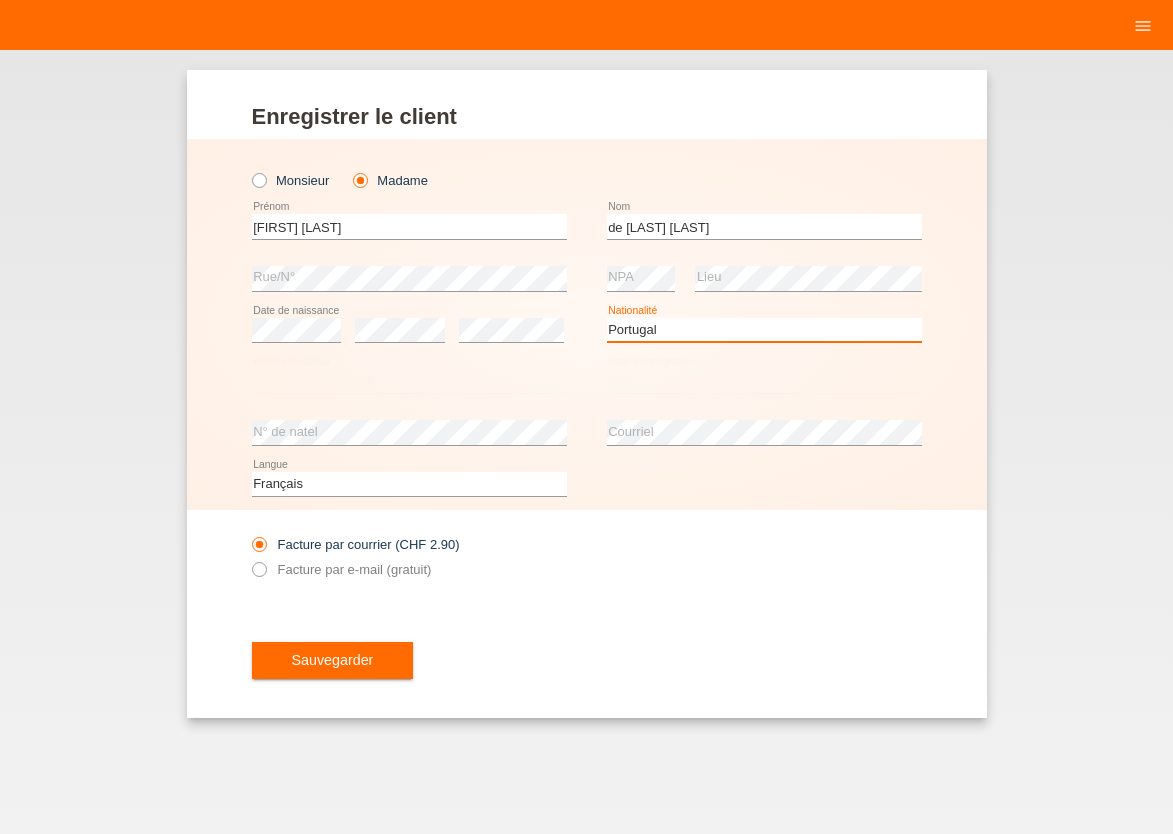 scroll, scrollTop: 0, scrollLeft: 0, axis: both 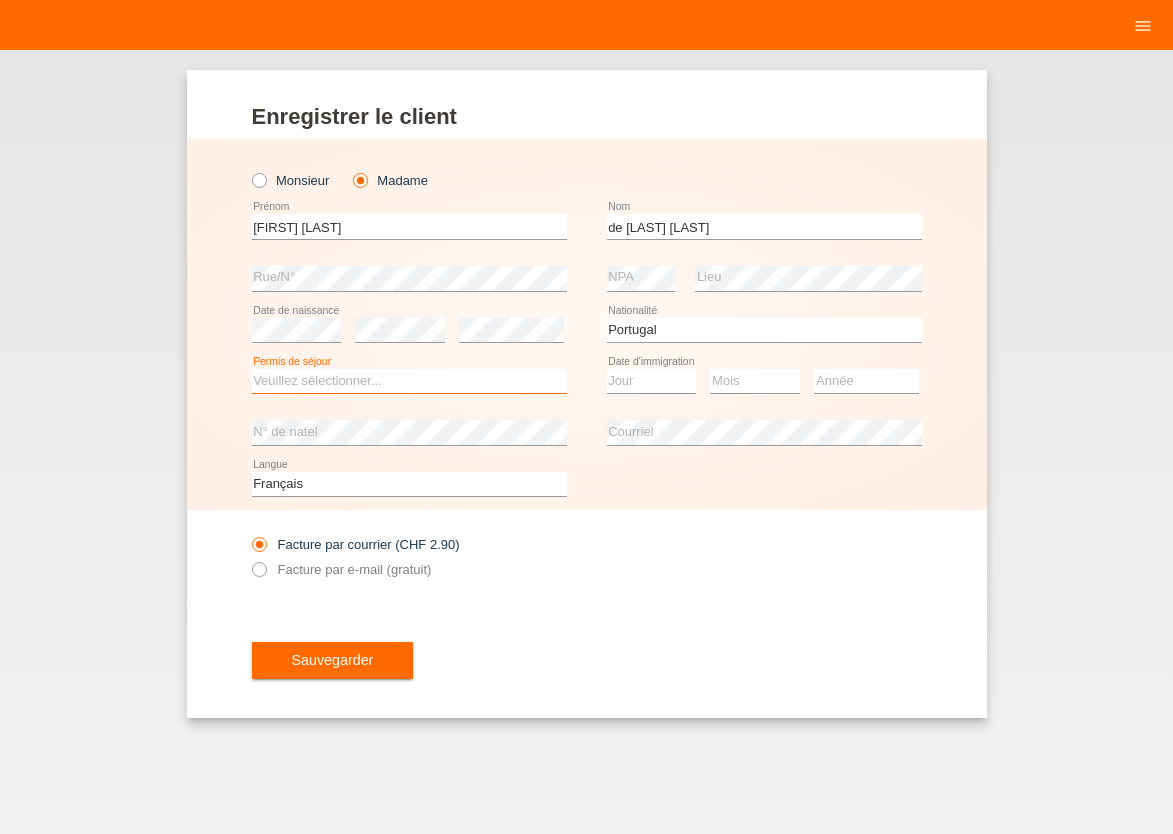 click on "Veuillez sélectionner...
C
B
B - Statut de réfugié
Autre" at bounding box center (409, 381) 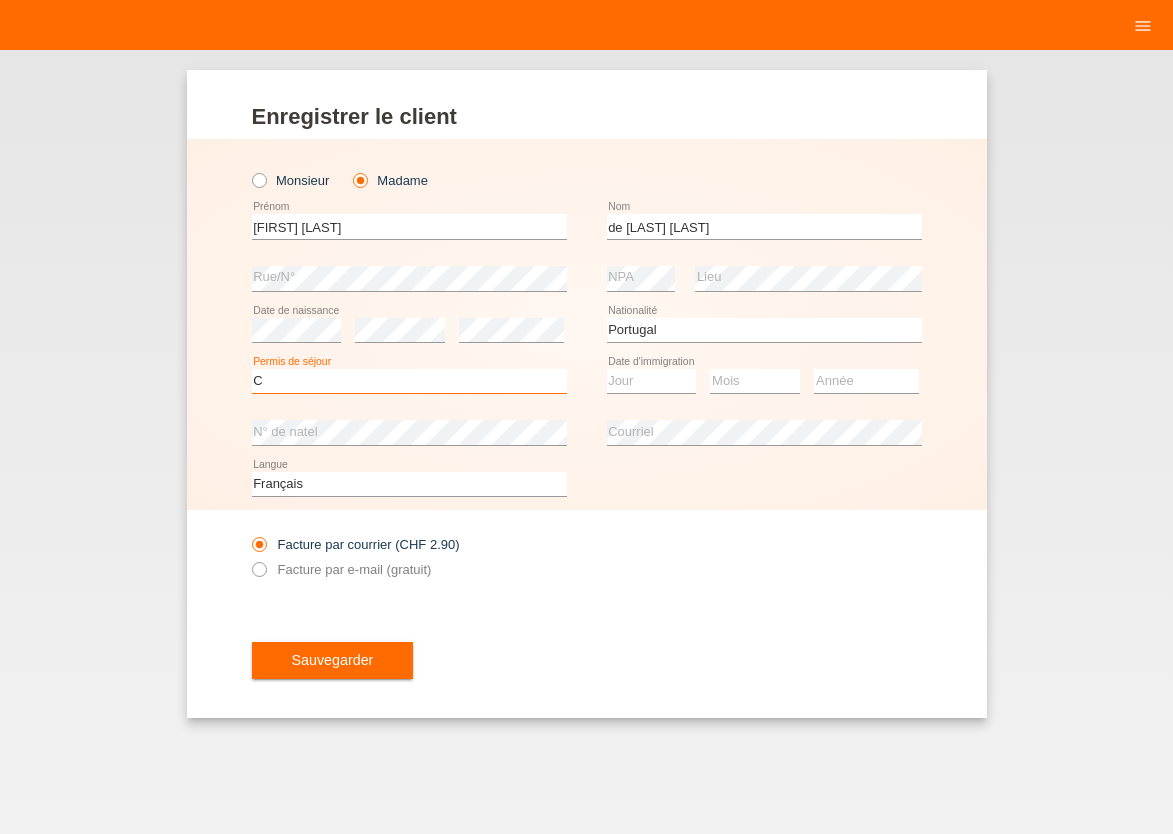 click on "C" at bounding box center (0, 0) 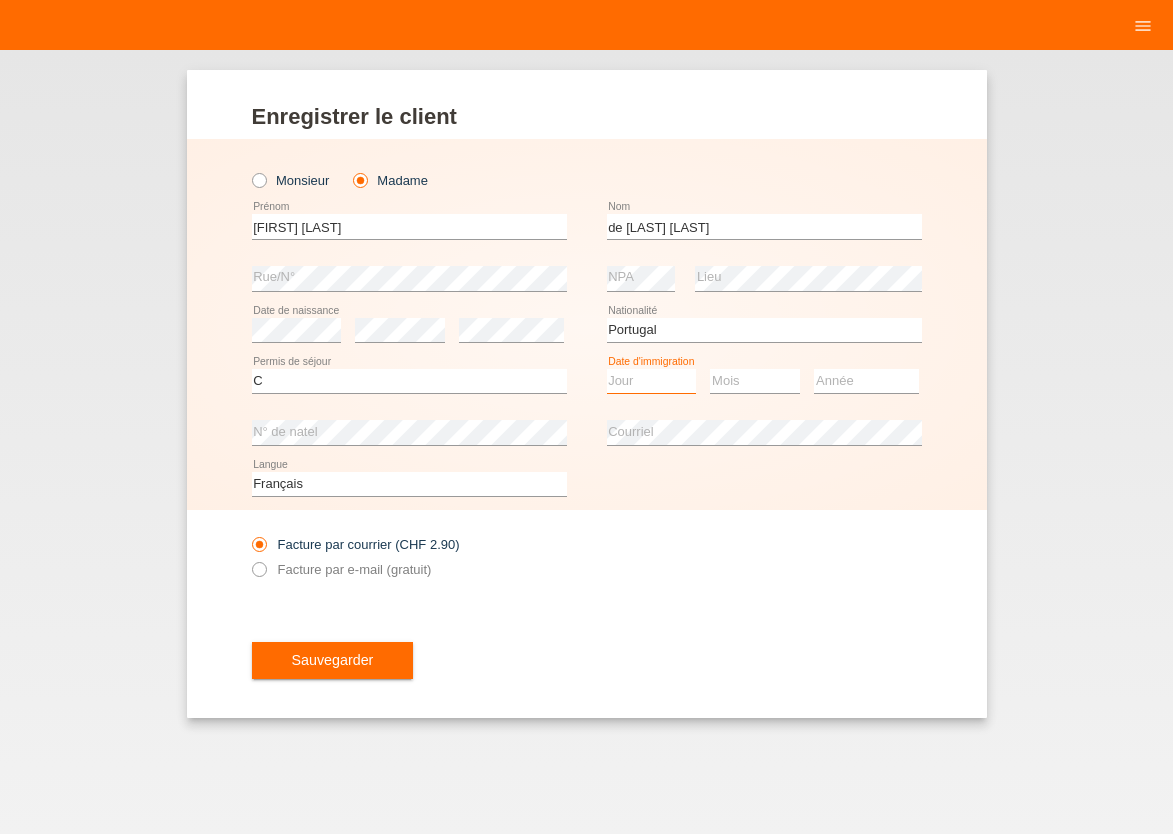 click on "Jour
01
02
03
04
05
06
07
08
09
10 11" at bounding box center [652, 381] 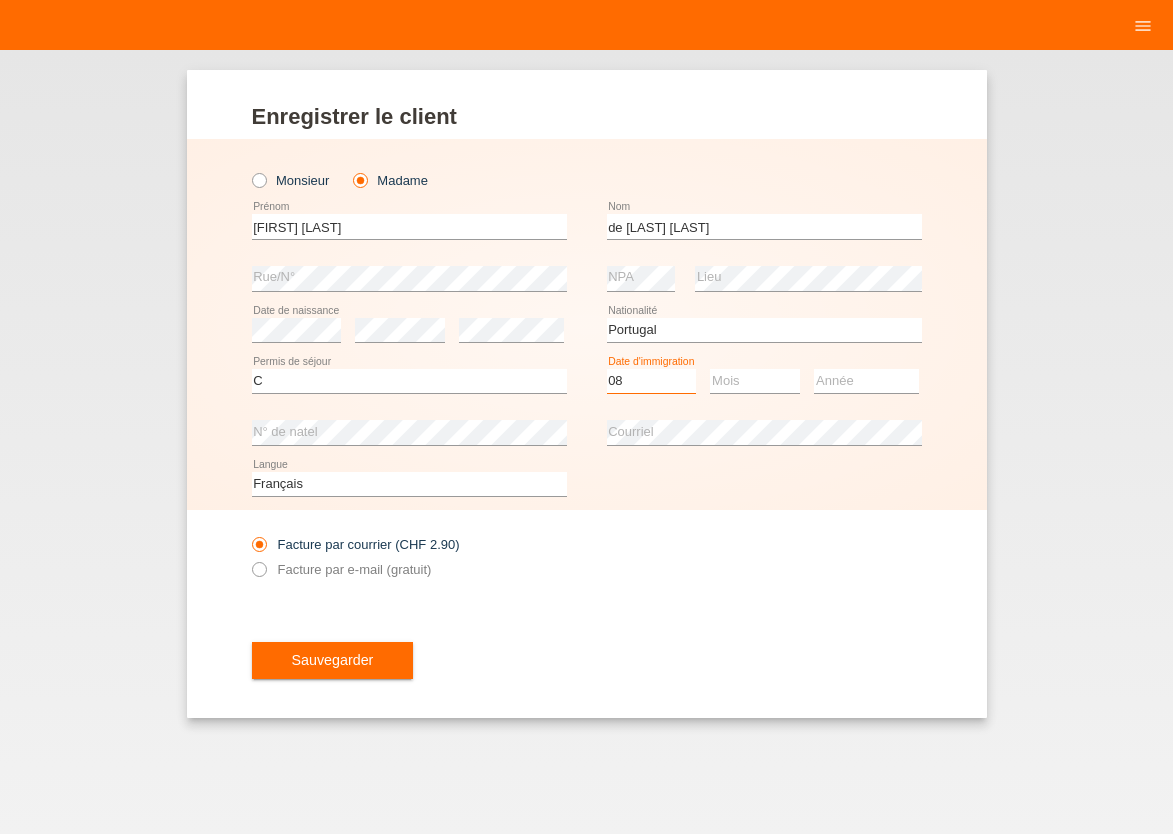 click on "08" at bounding box center [0, 0] 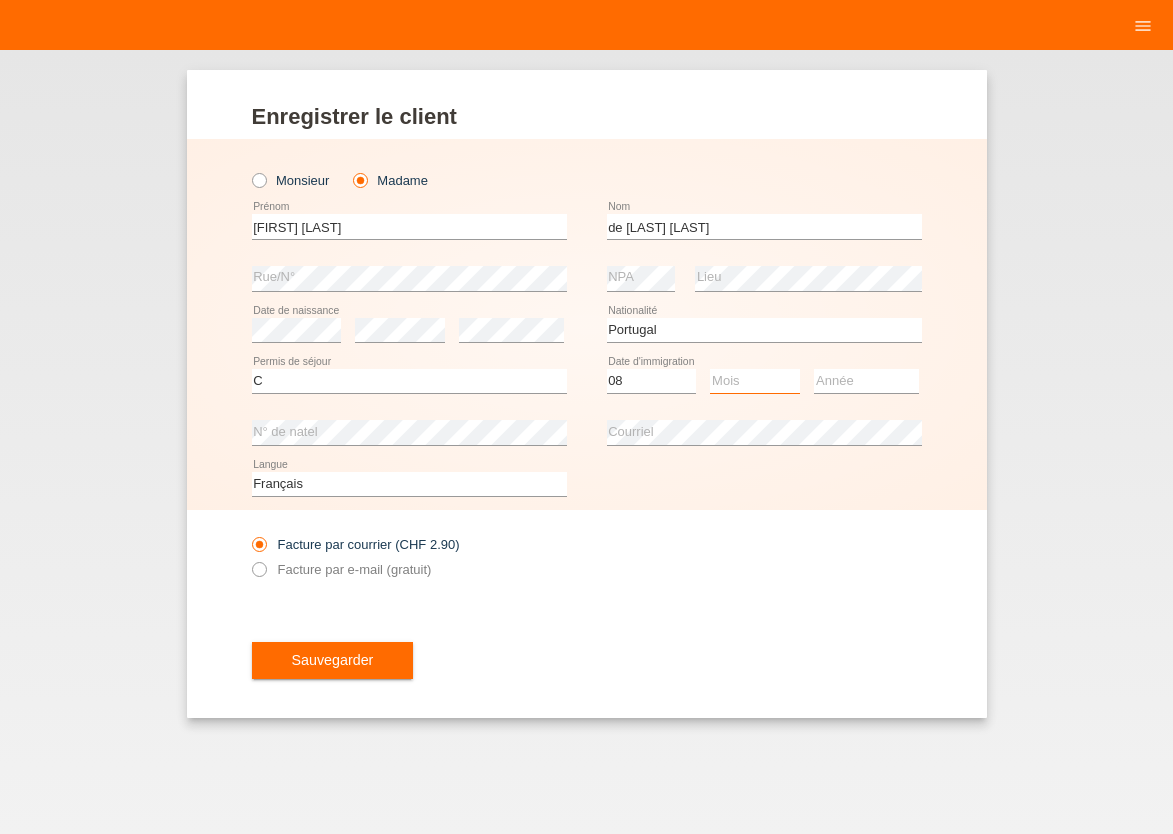 select on "10" 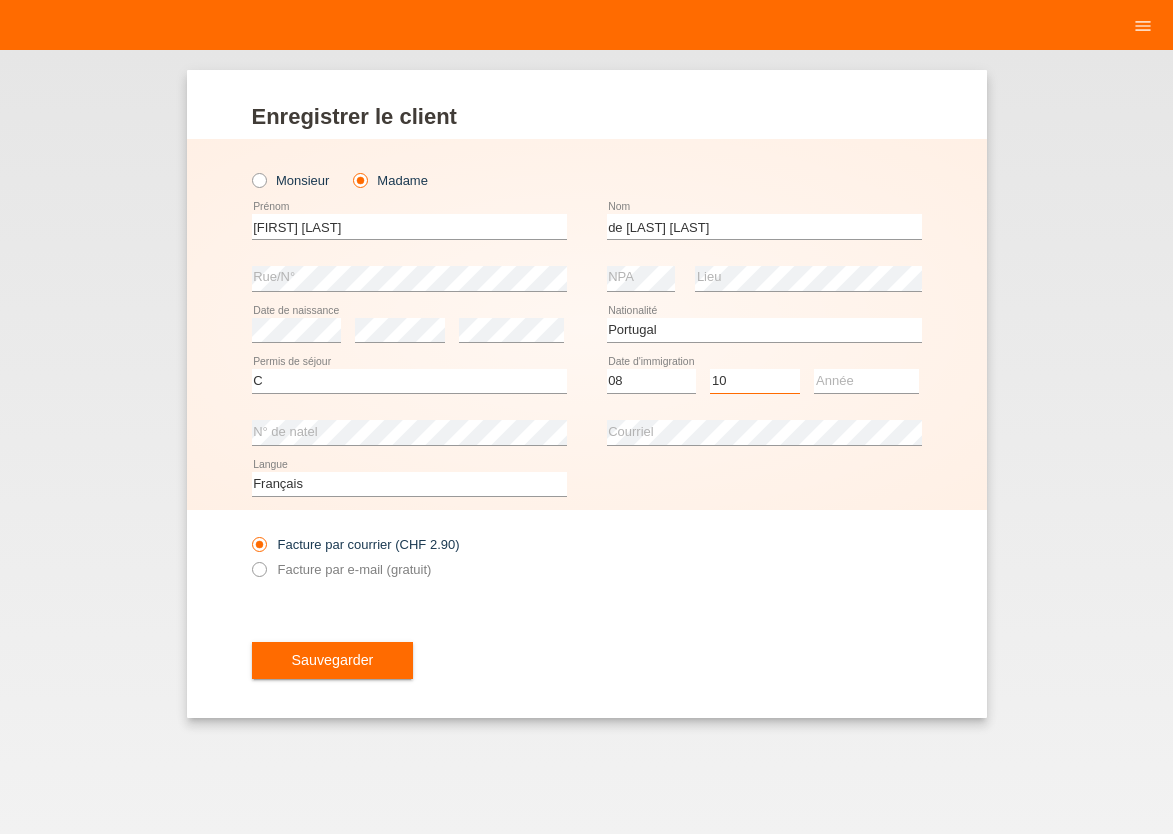 scroll, scrollTop: 0, scrollLeft: 0, axis: both 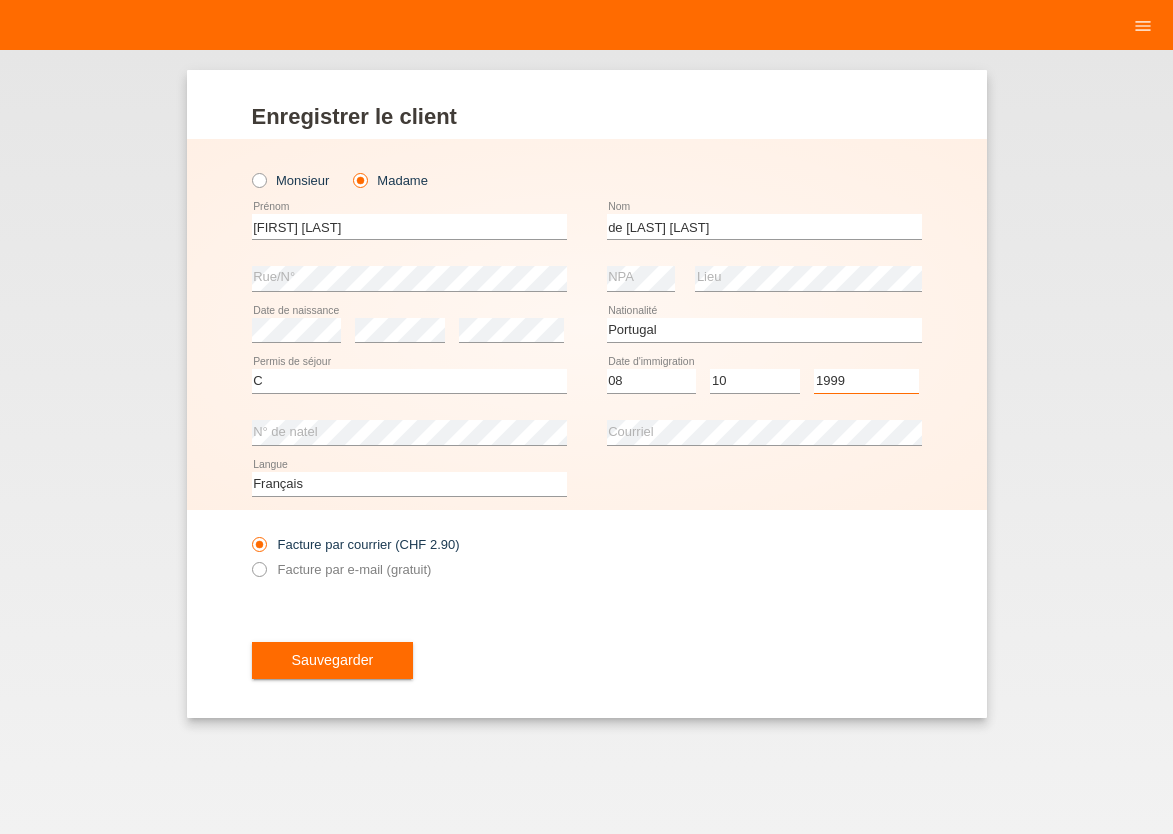 select on "1994" 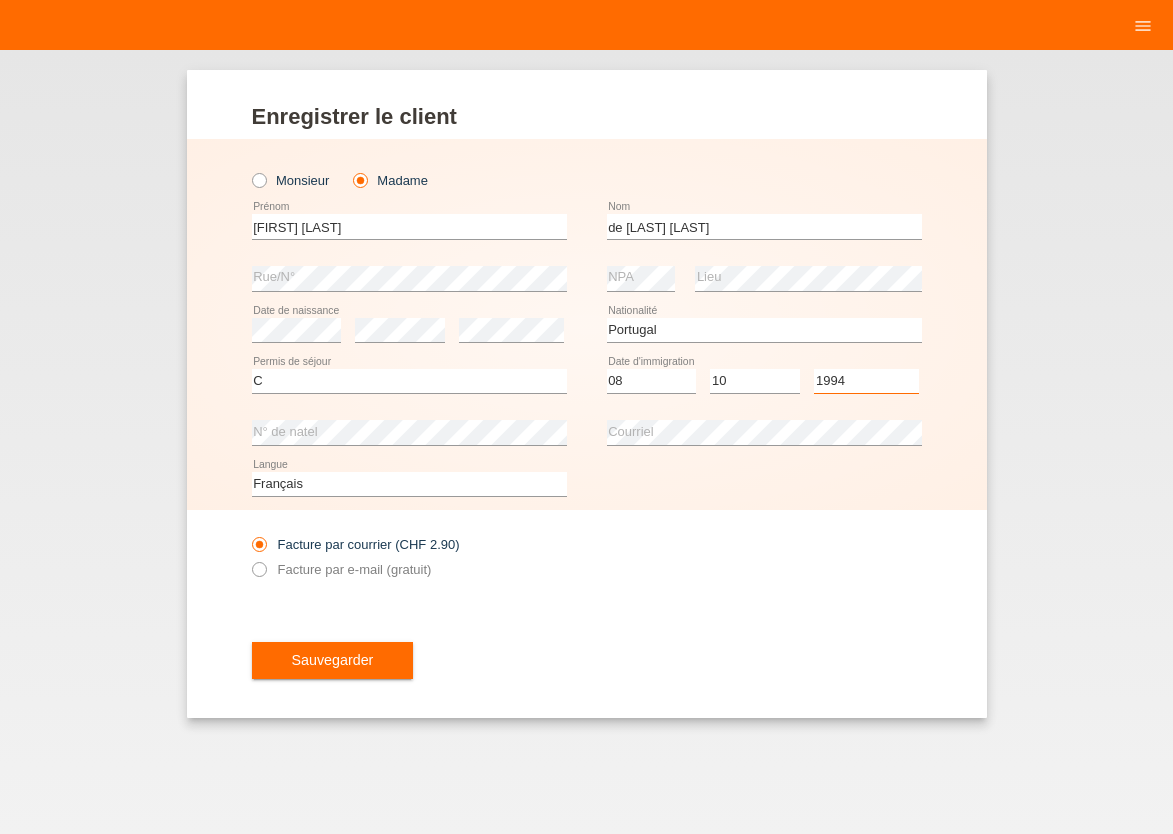 scroll, scrollTop: 0, scrollLeft: 0, axis: both 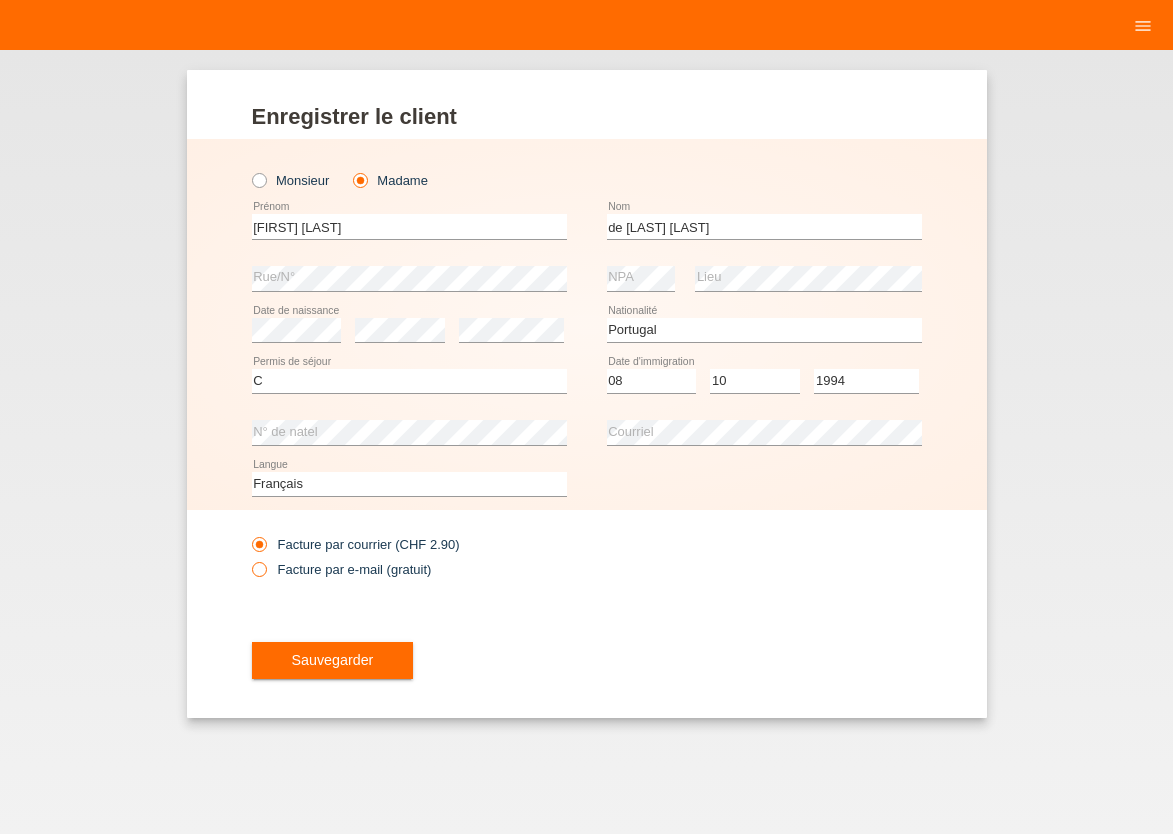 click at bounding box center [248, 558] 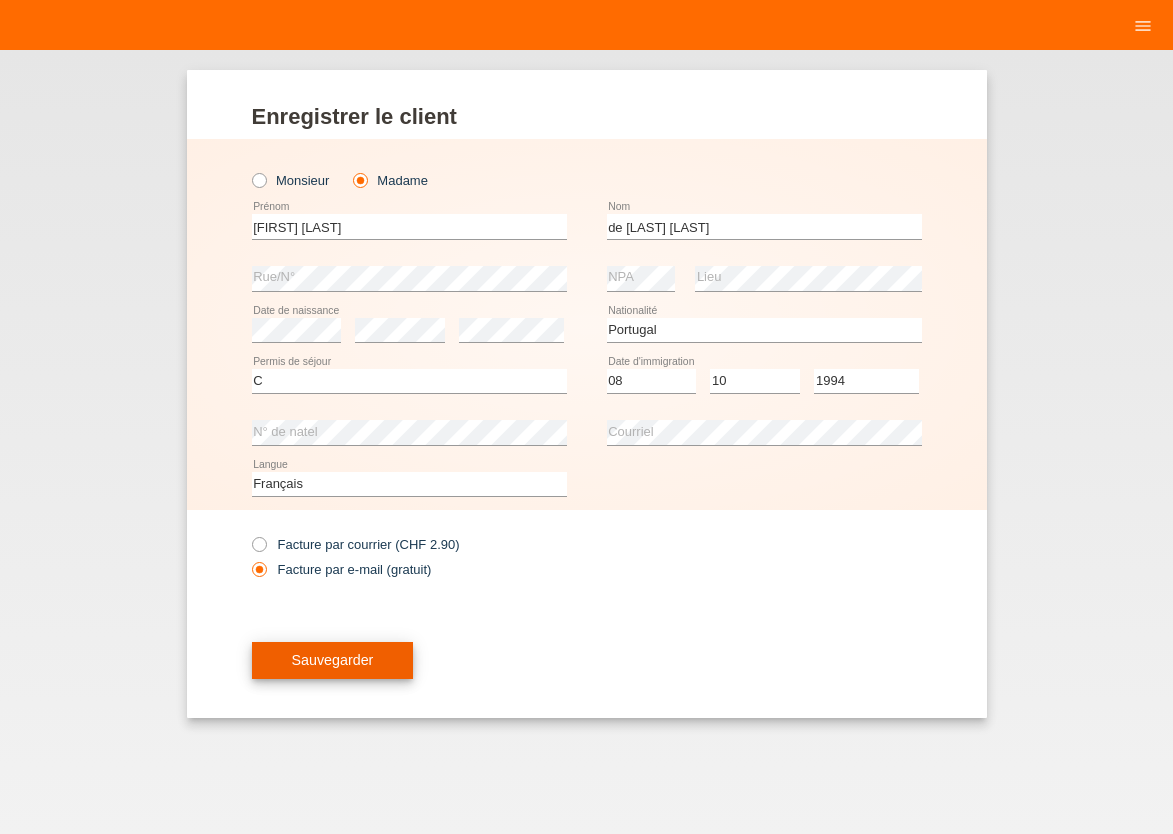 click on "Sauvegarder" at bounding box center [333, 661] 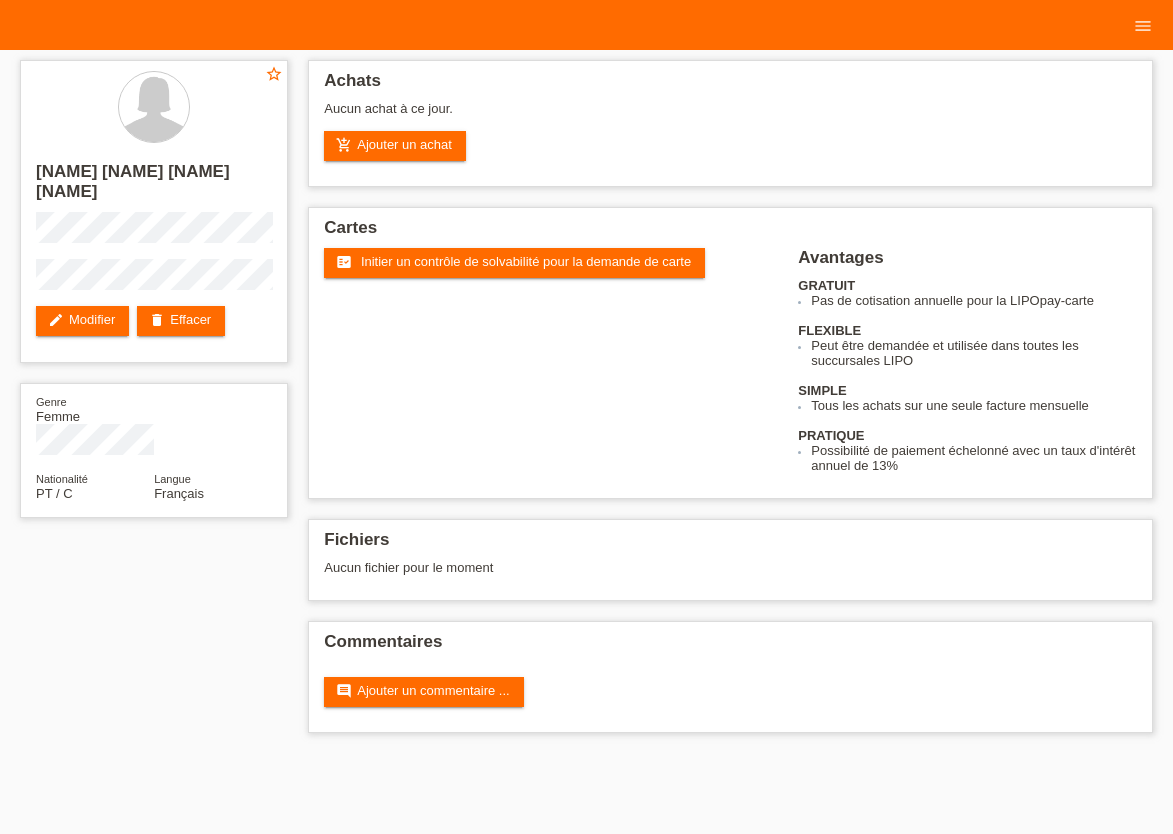 scroll, scrollTop: 0, scrollLeft: 0, axis: both 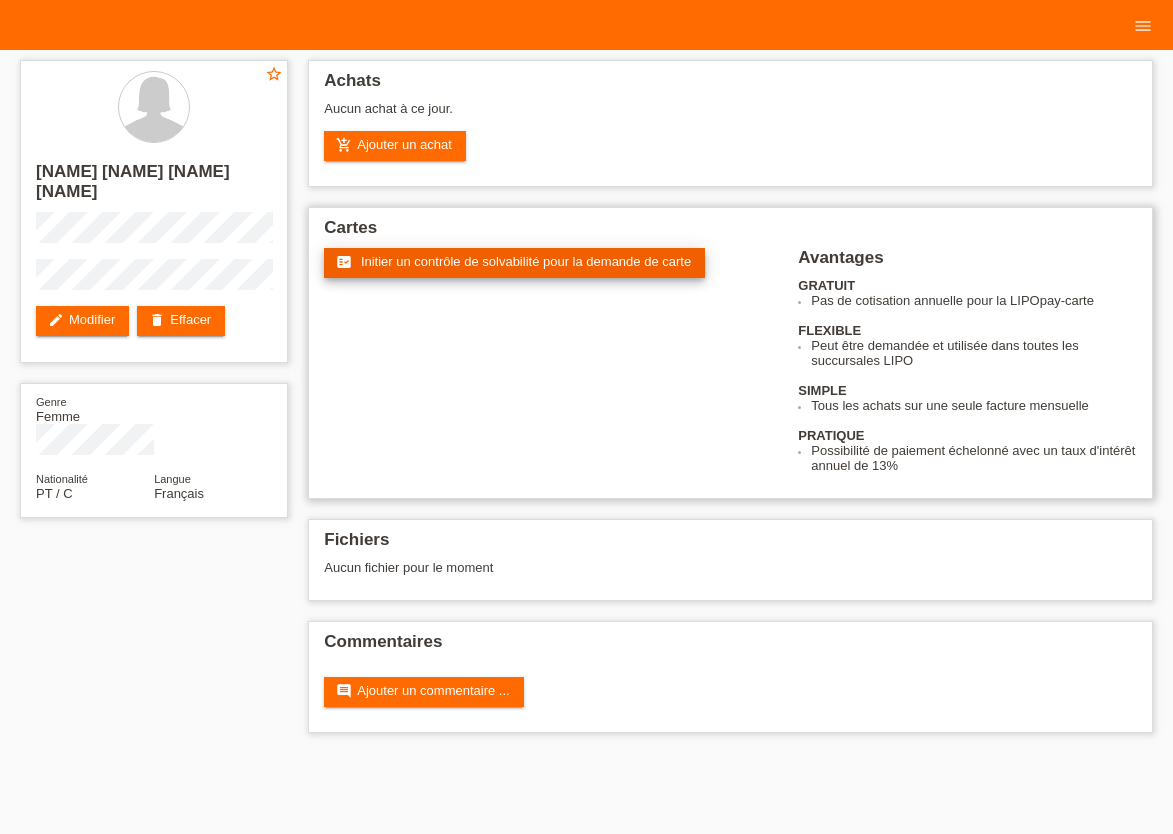 click on "Initier un contrôle de solvabilité pour la demande de carte" at bounding box center [526, 261] 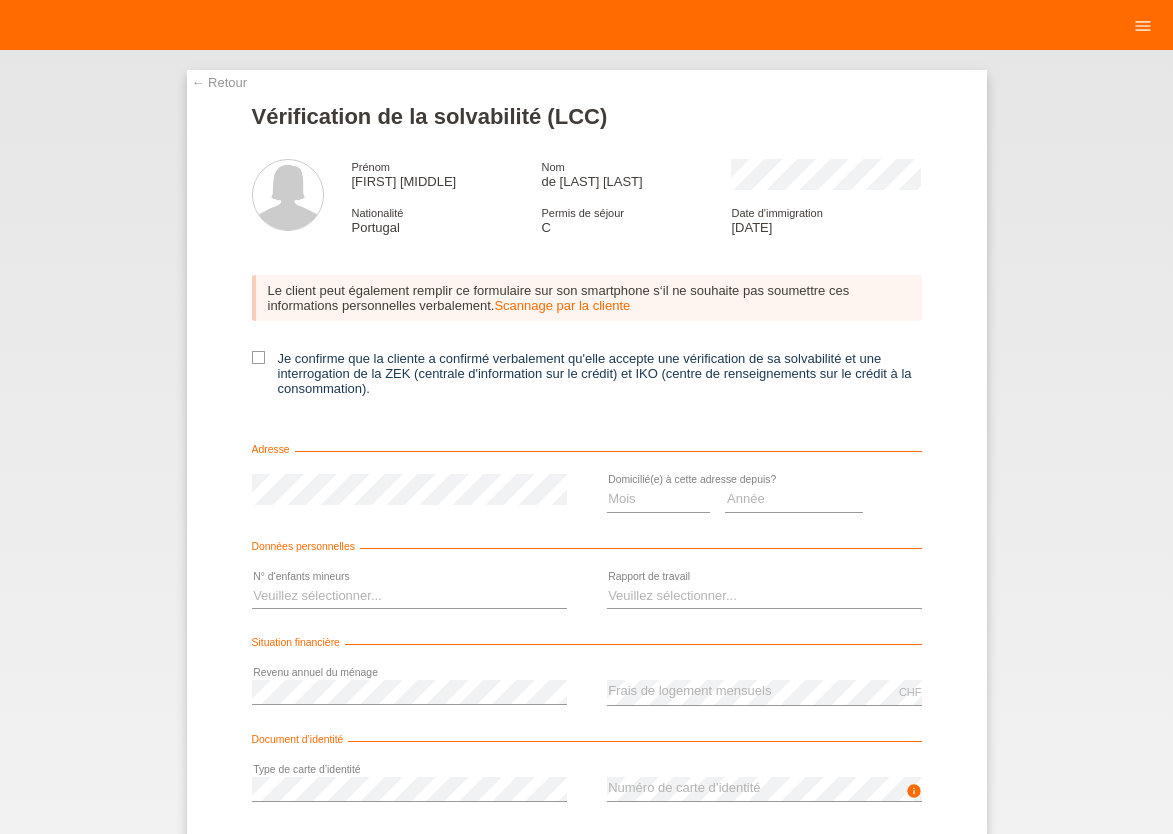 scroll, scrollTop: 0, scrollLeft: 0, axis: both 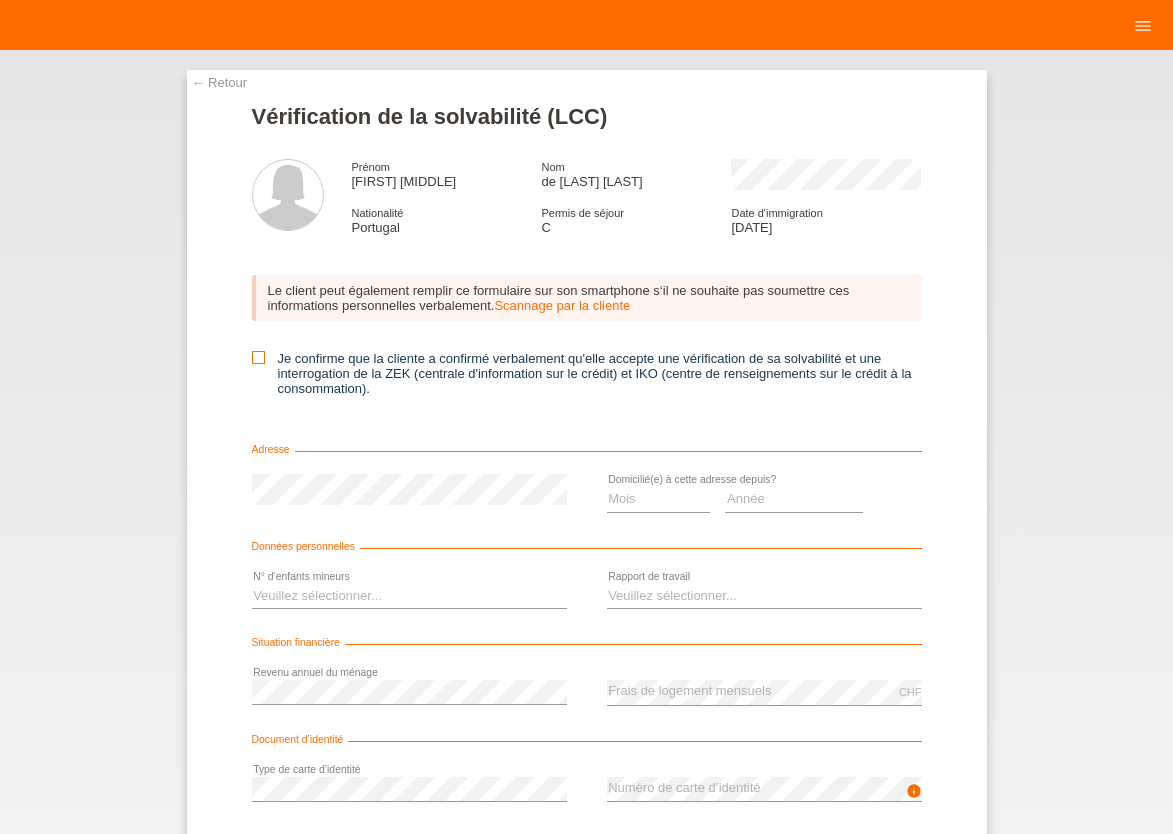 click at bounding box center (258, 357) 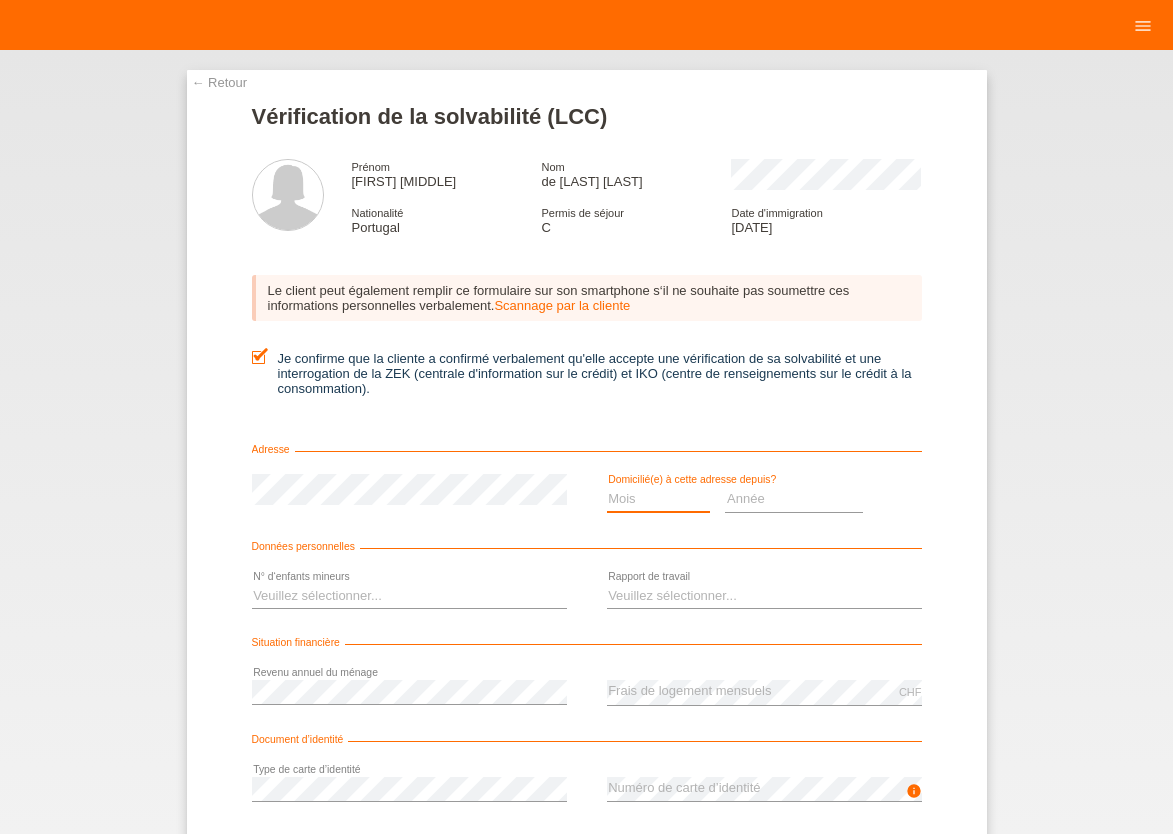 click on "Mois
01
02
03
04
05
06
07
08
09
10" at bounding box center [659, 499] 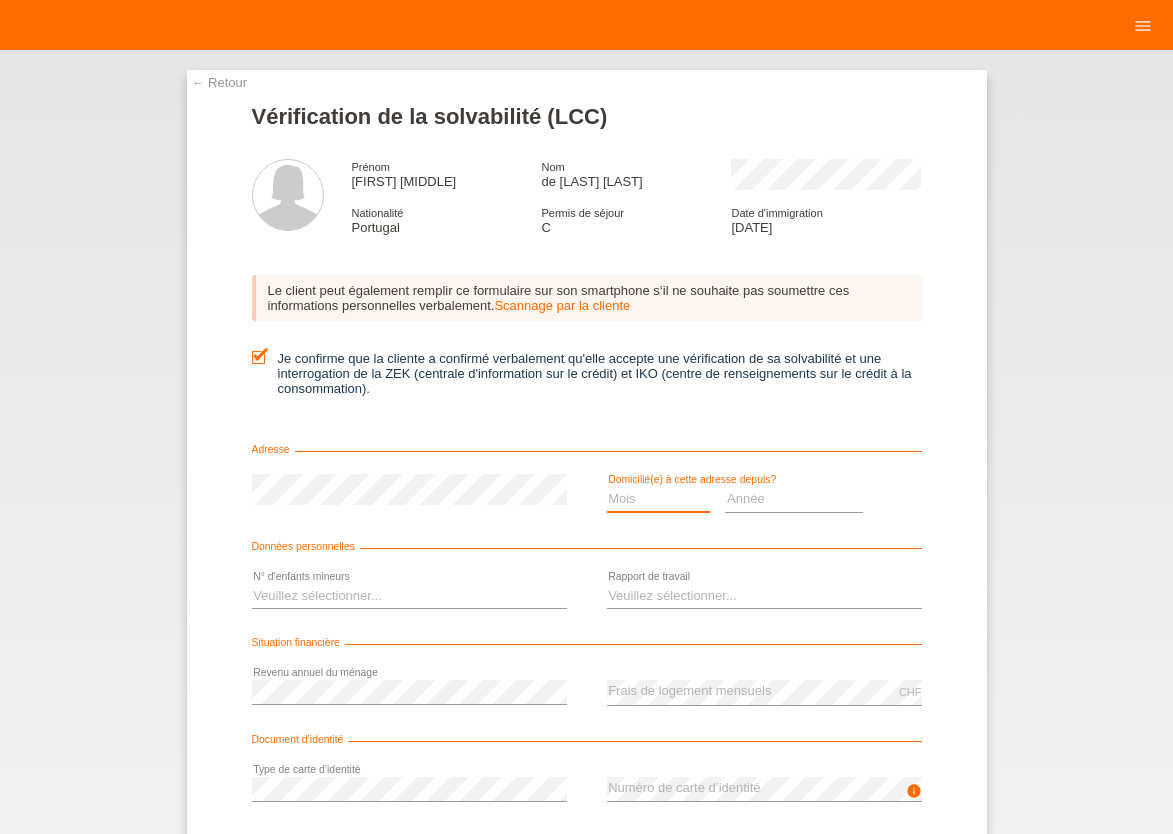 select on "05" 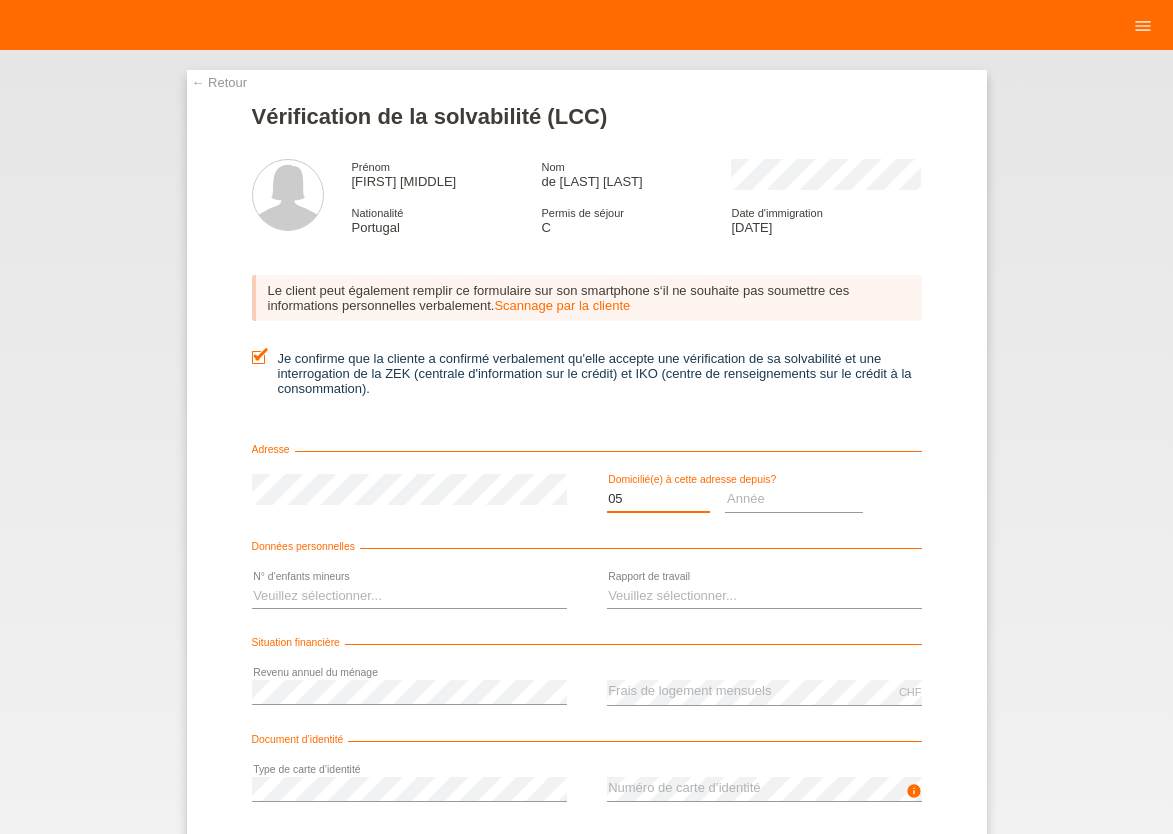 click on "05" at bounding box center [0, 0] 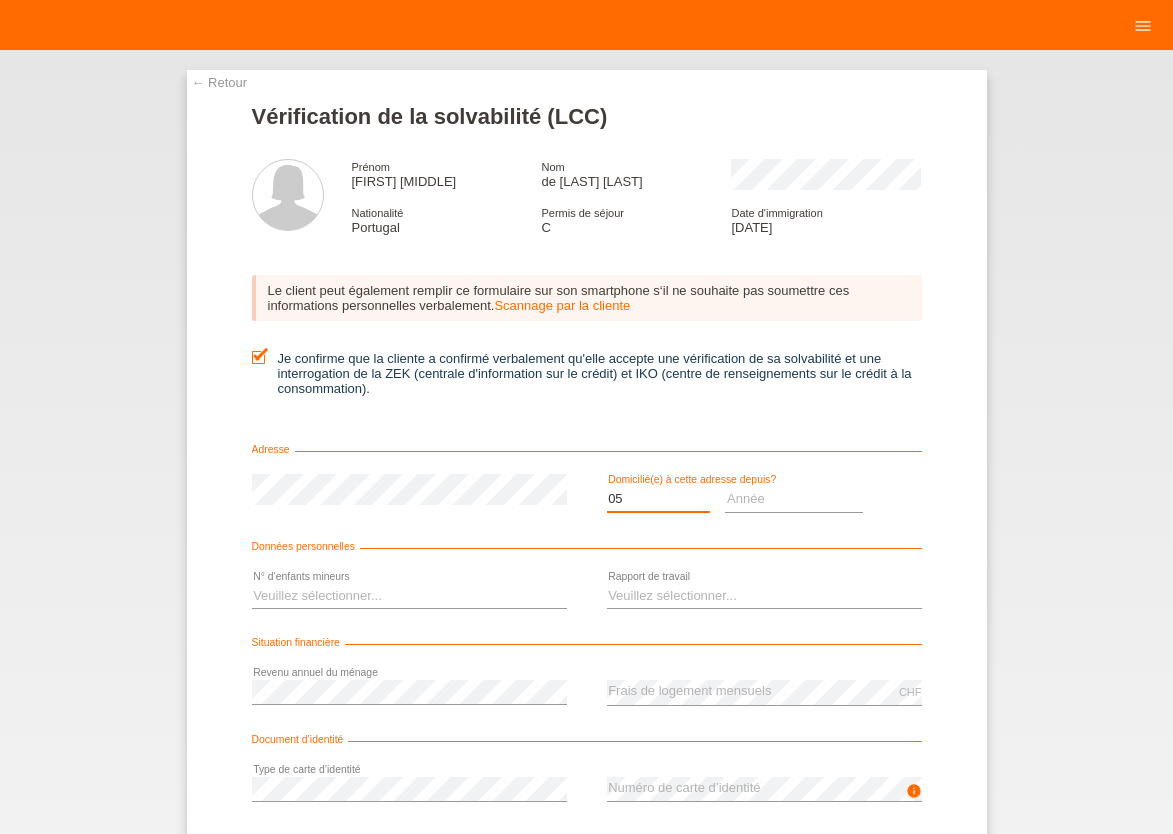 scroll, scrollTop: 0, scrollLeft: 0, axis: both 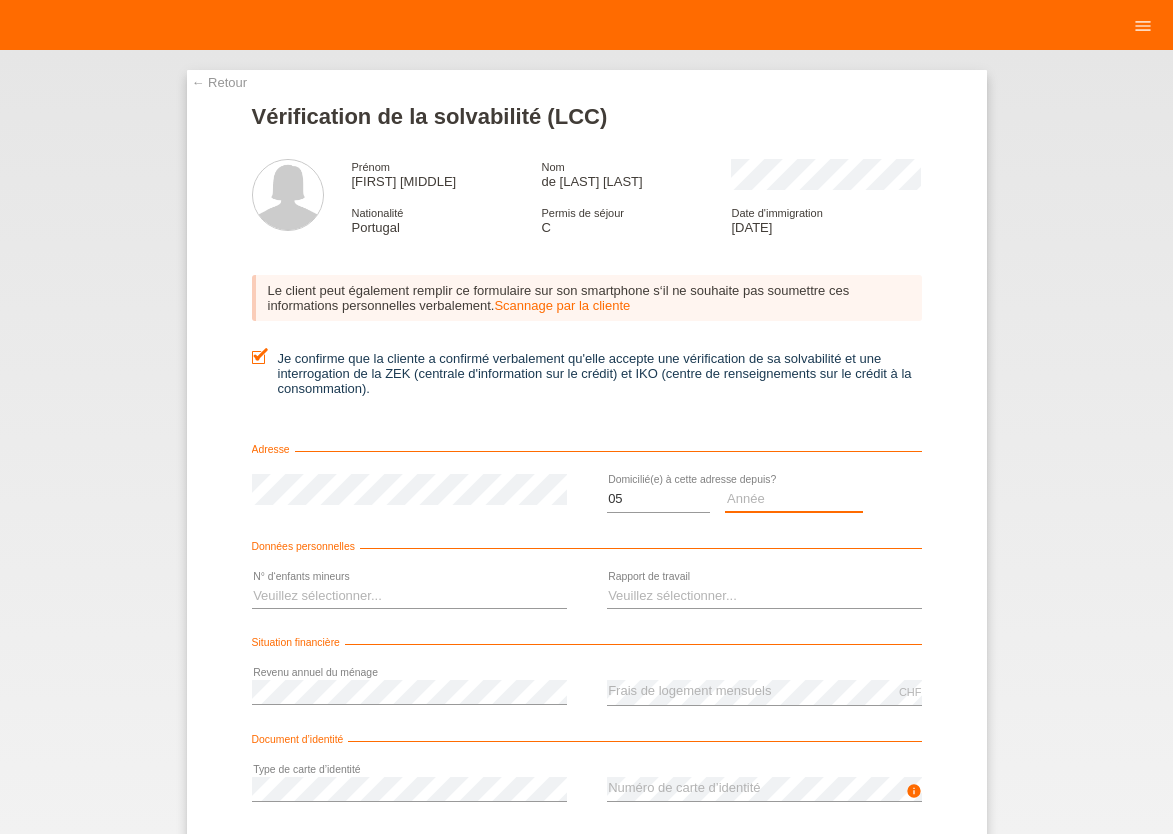 click on "Année
2025
2024
2023
2022
2021
2020
2019
2018
2017
2016 2015 2014 2013 2012 2011 2010 2009 2008 2007 2006 2005 2004 2003" at bounding box center [794, 499] 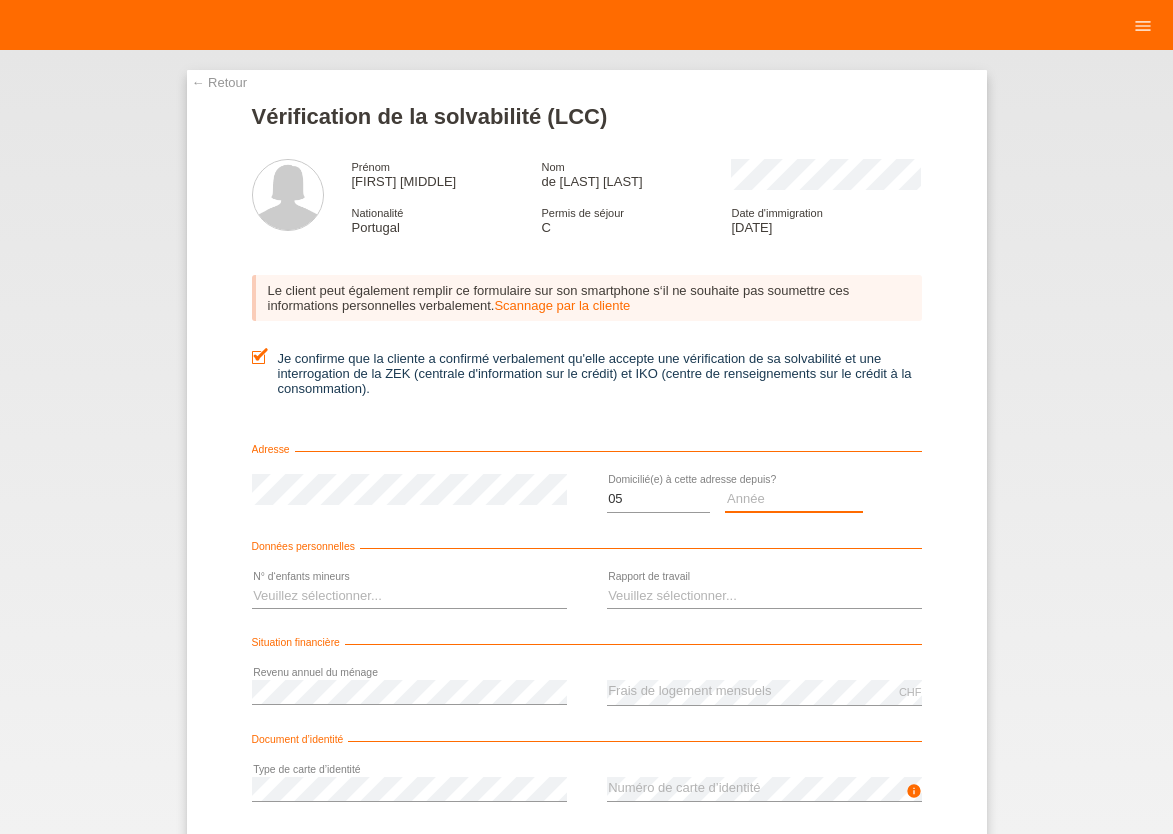 scroll, scrollTop: 0, scrollLeft: 0, axis: both 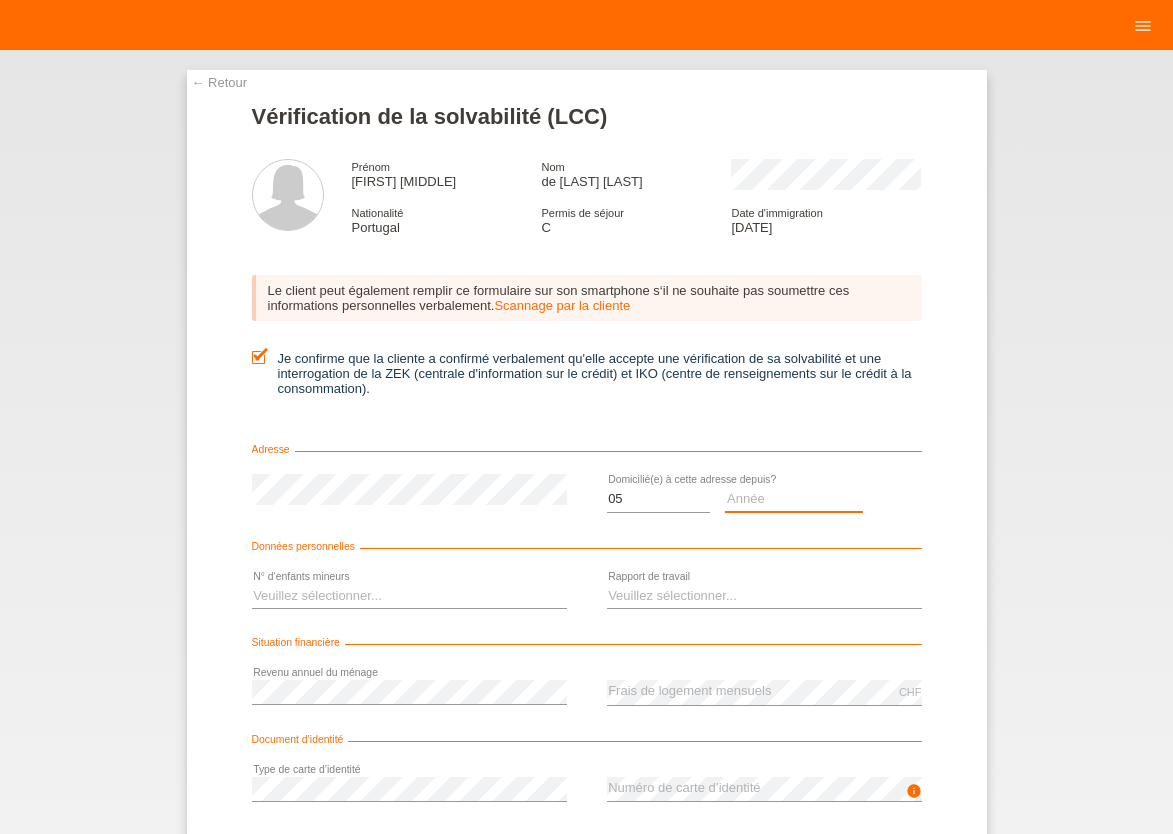 select on "2022" 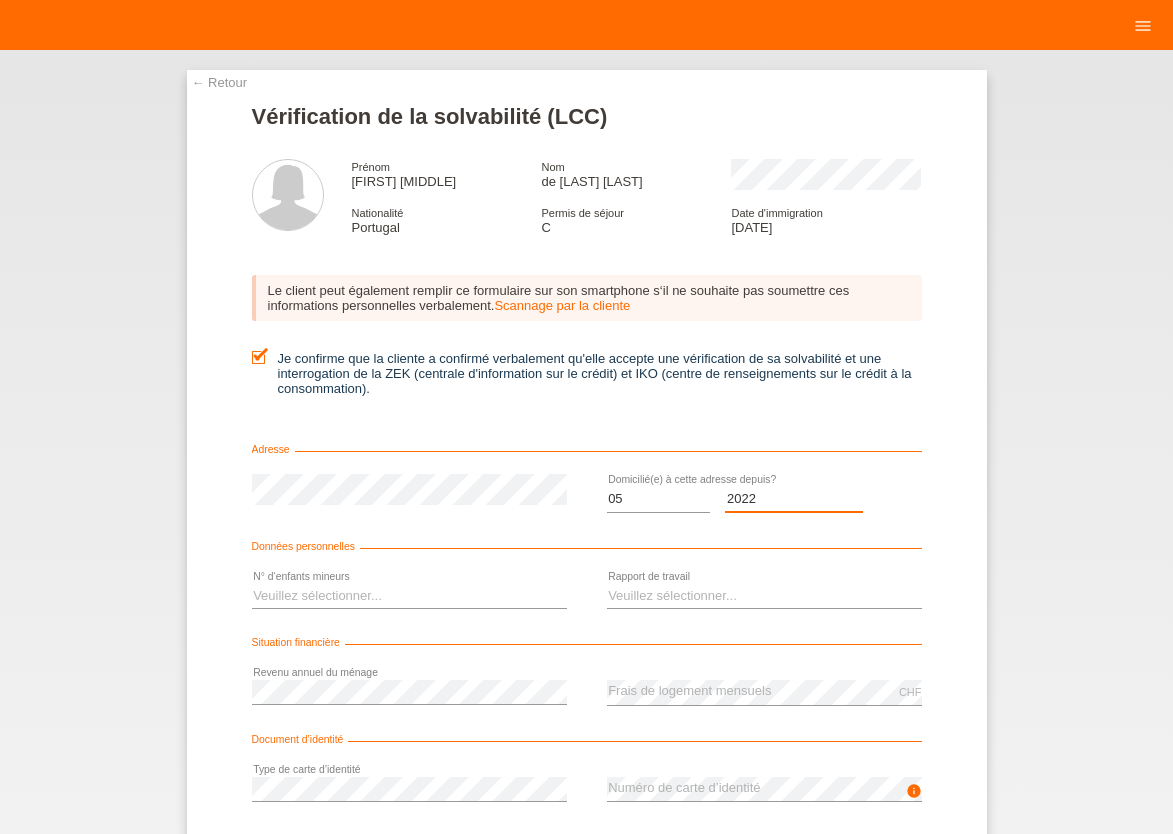 click on "2022" at bounding box center [0, 0] 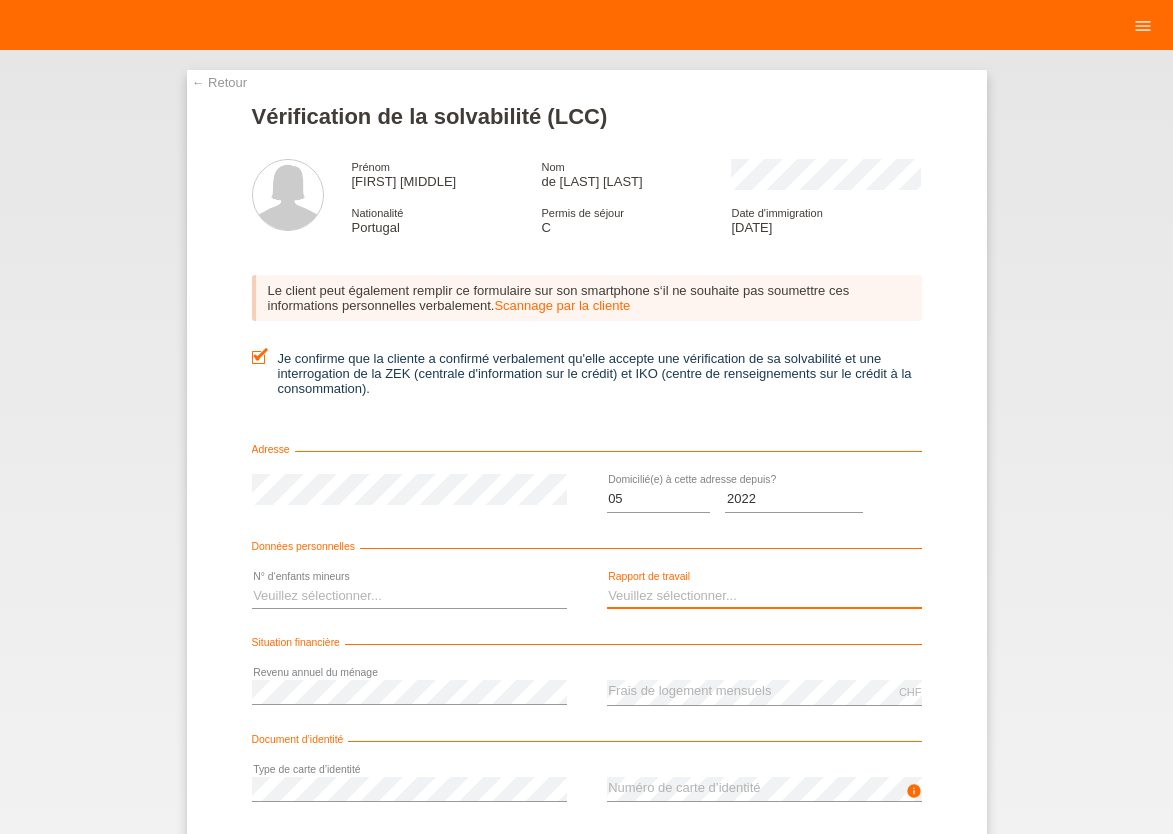 click on "Veuillez sélectionner...
A durée indéterminée
A durée déterminée
Apprenti/étudiant
Retraité(e)
Sans activité lucrative
Femme/homme au foyer
Indépendant(e)" at bounding box center (764, 596) 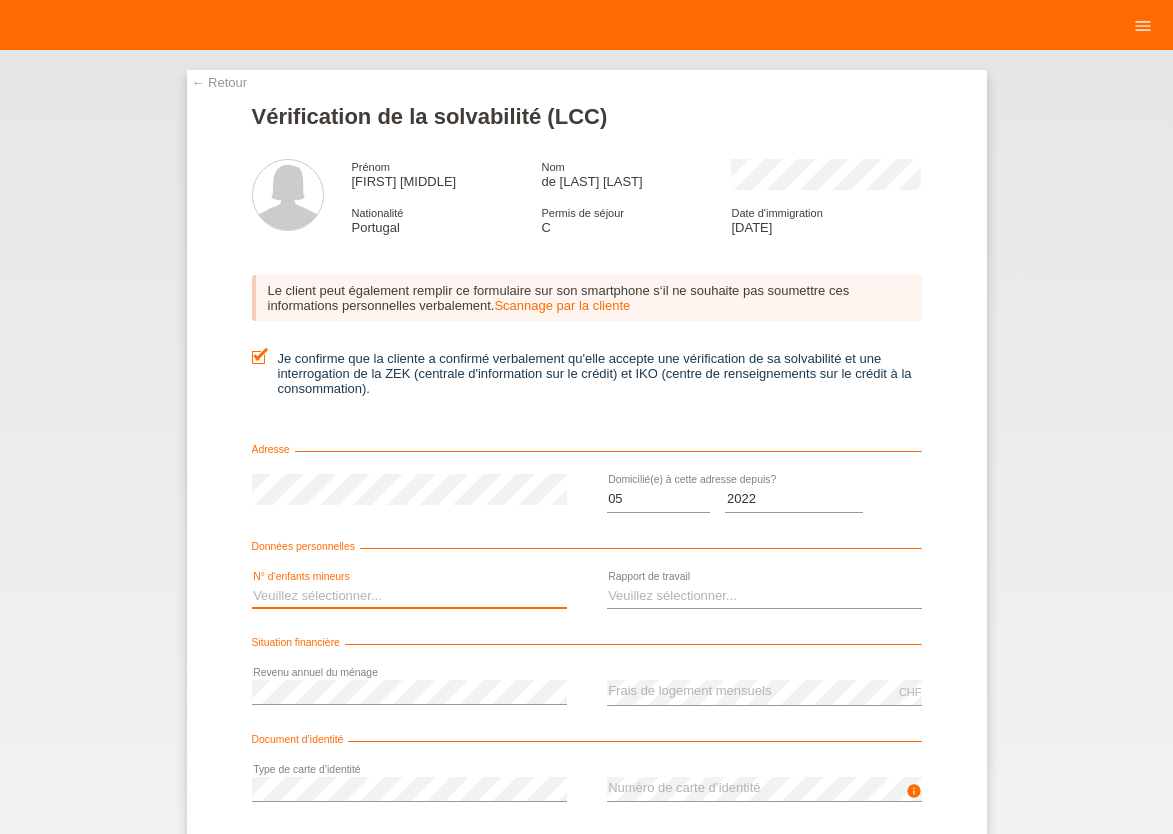 click on "Veuillez sélectionner...
0
1
2
3
4
5
6
7
8
9" at bounding box center (409, 596) 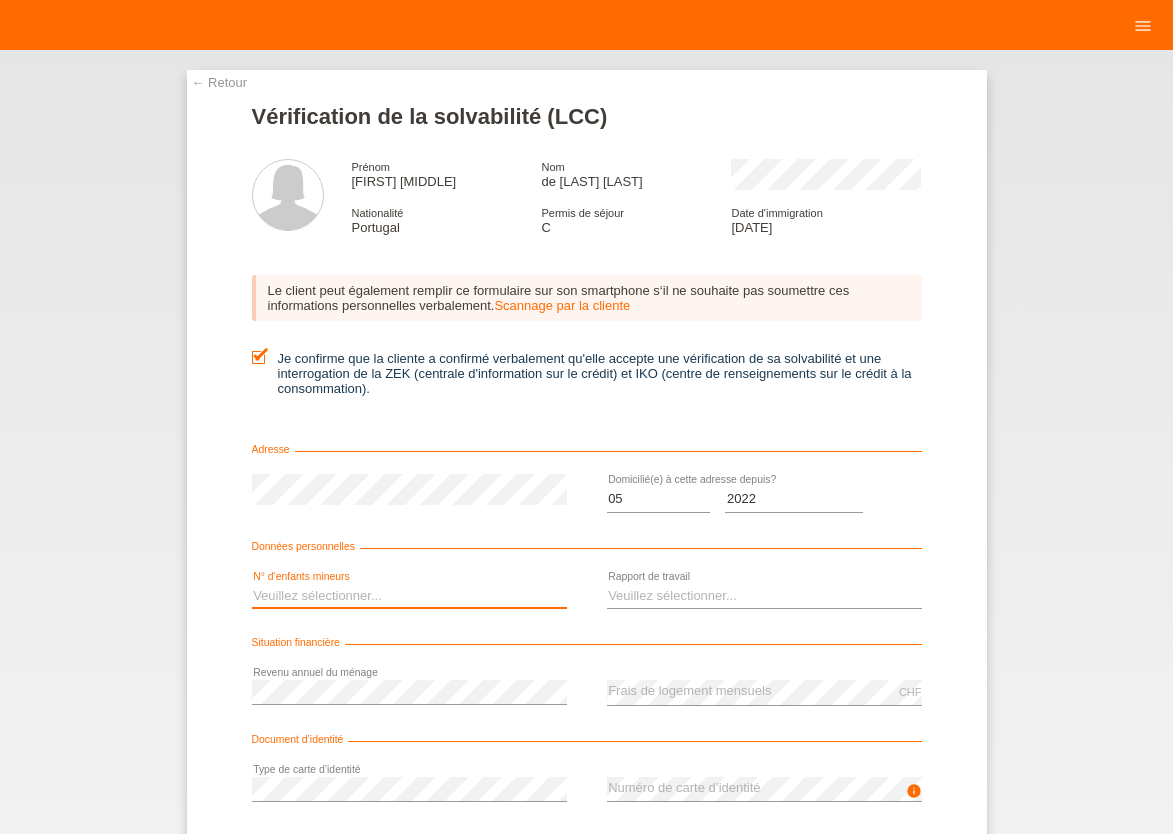 select on "0" 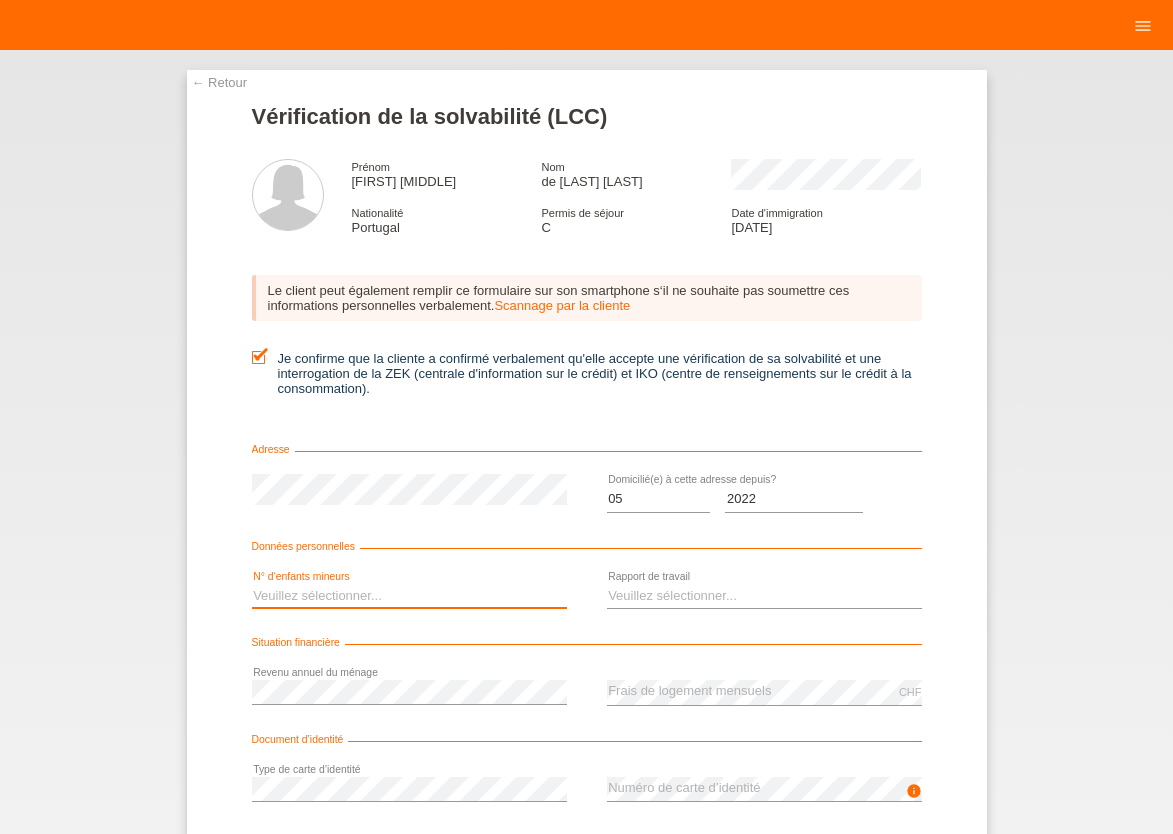 click on "0" at bounding box center [0, 0] 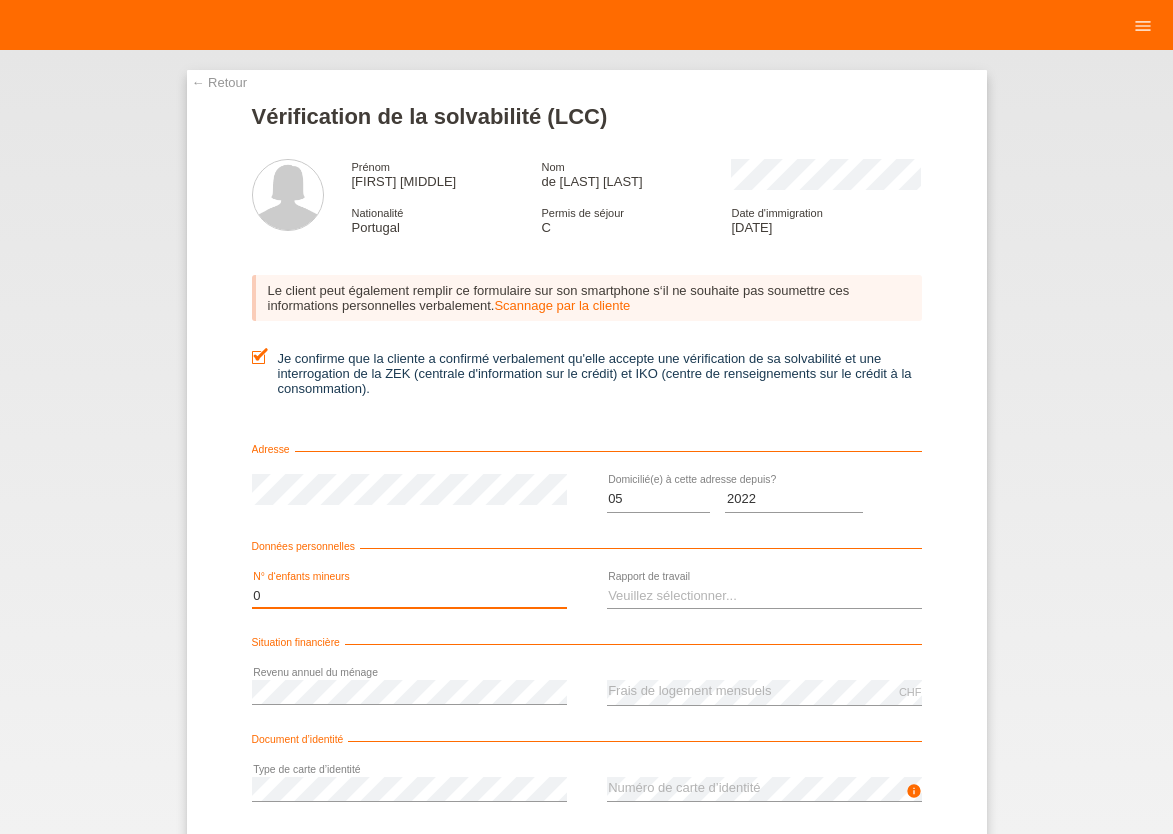 scroll, scrollTop: 0, scrollLeft: 0, axis: both 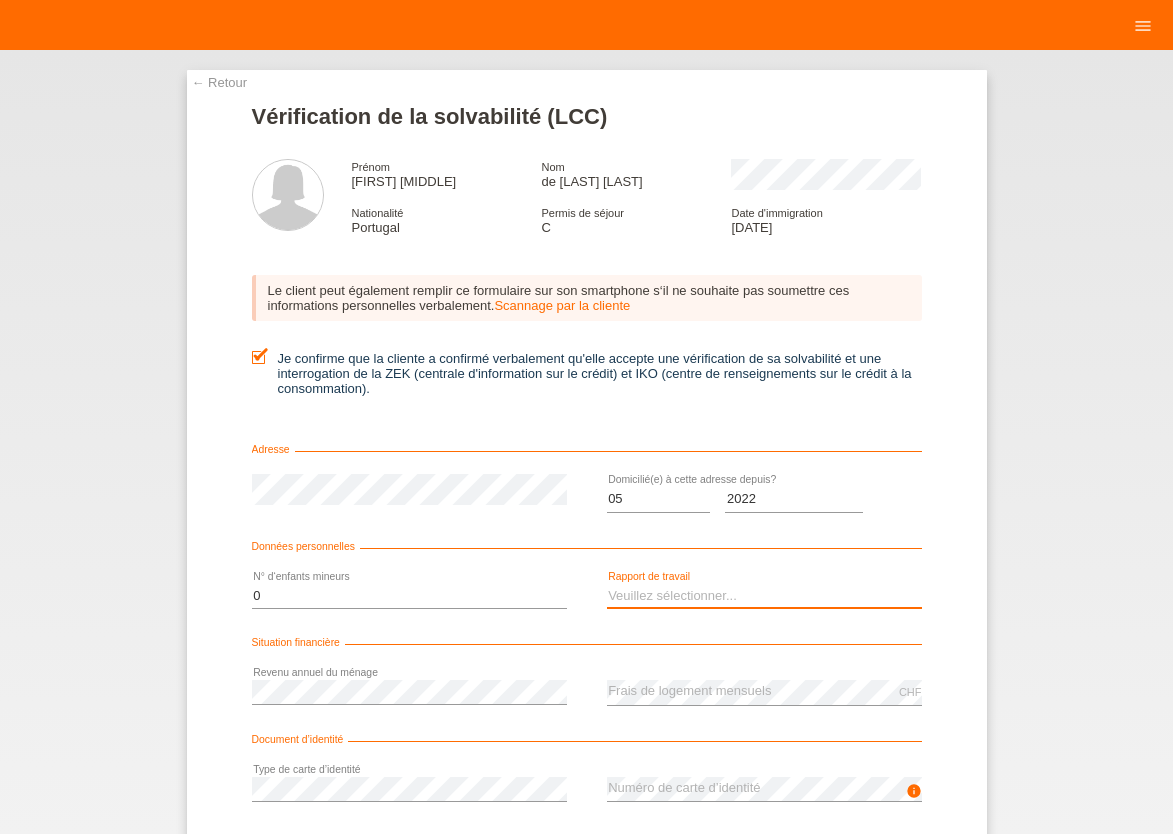 click on "Veuillez sélectionner...
A durée indéterminée
A durée déterminée
Apprenti/étudiant
Retraité(e)
Sans activité lucrative
Femme/homme au foyer
Indépendant(e)" at bounding box center (764, 596) 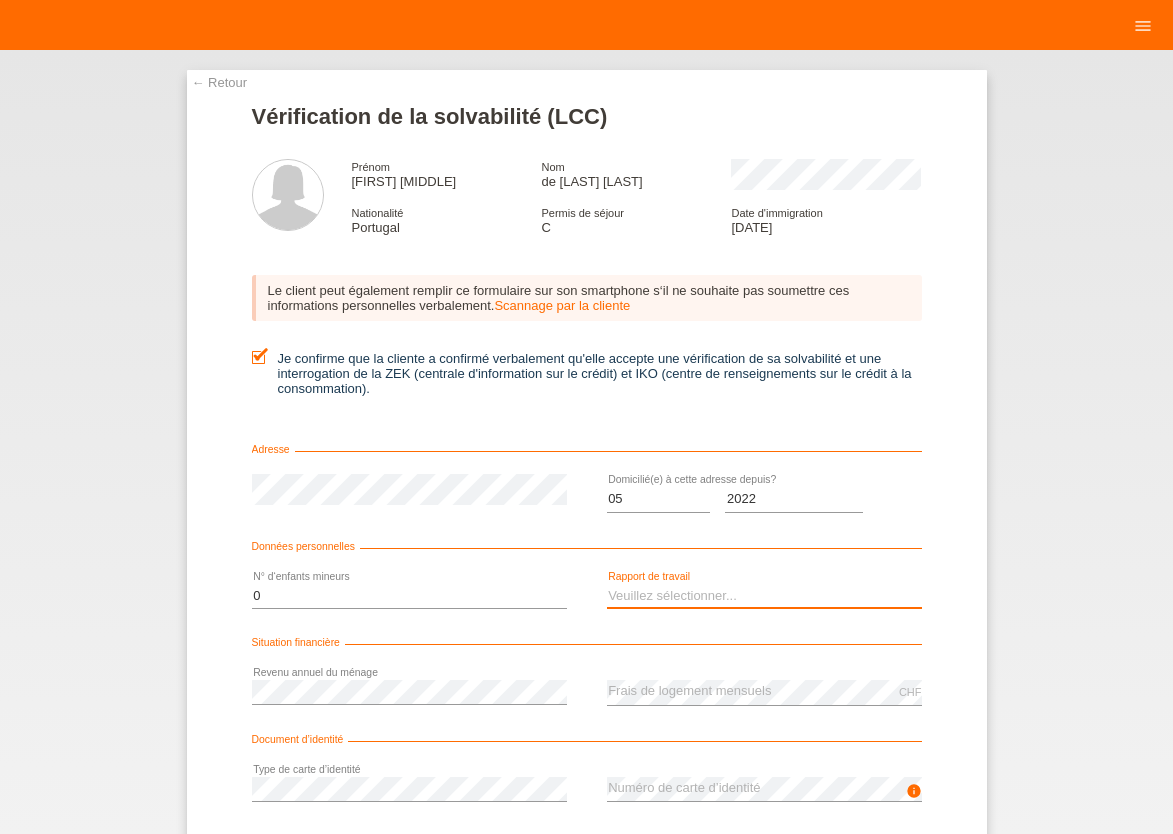 select on "UNLIMITED" 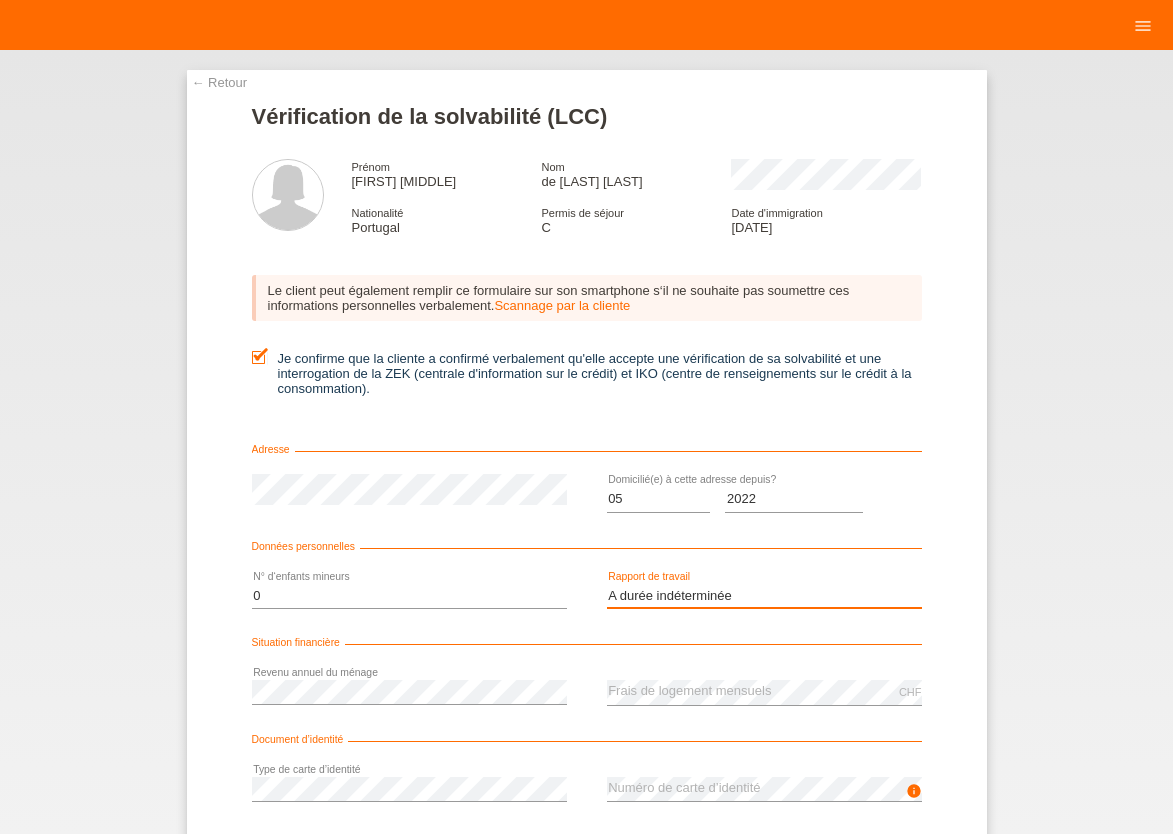 click on "A durée indéterminée" at bounding box center [0, 0] 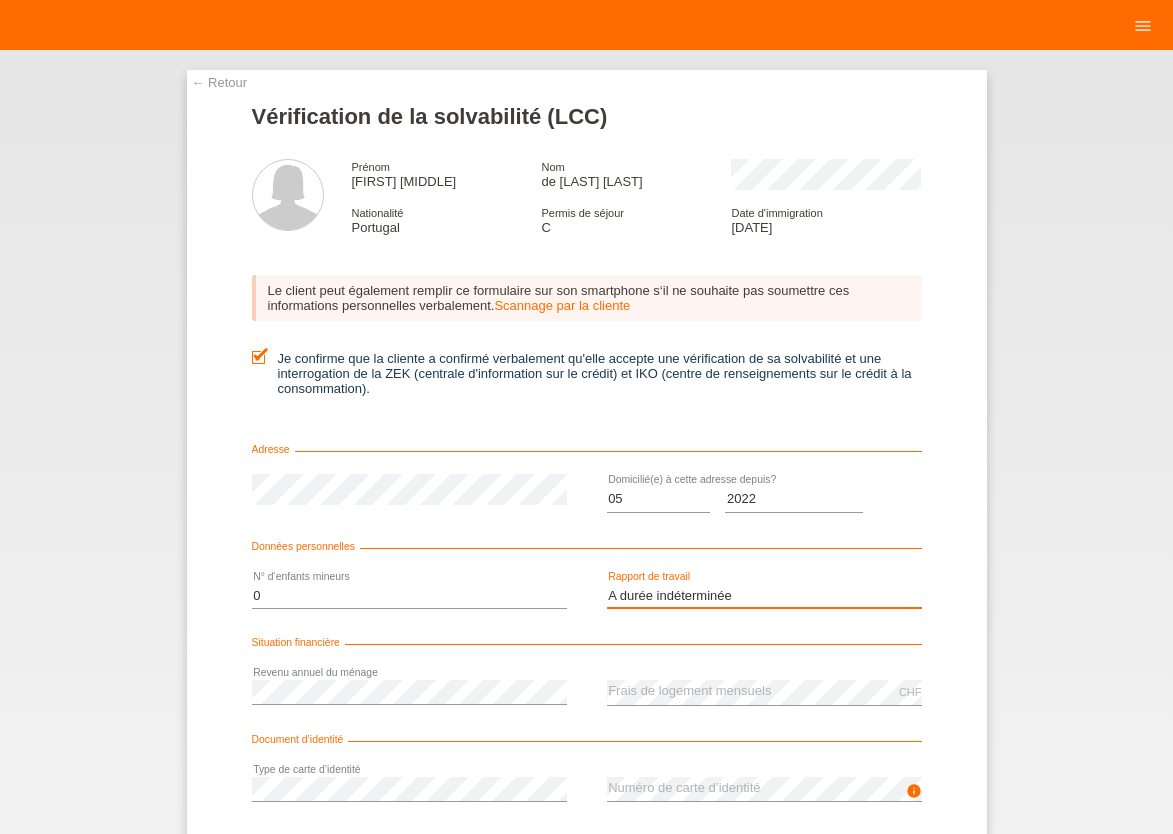 scroll, scrollTop: 0, scrollLeft: 0, axis: both 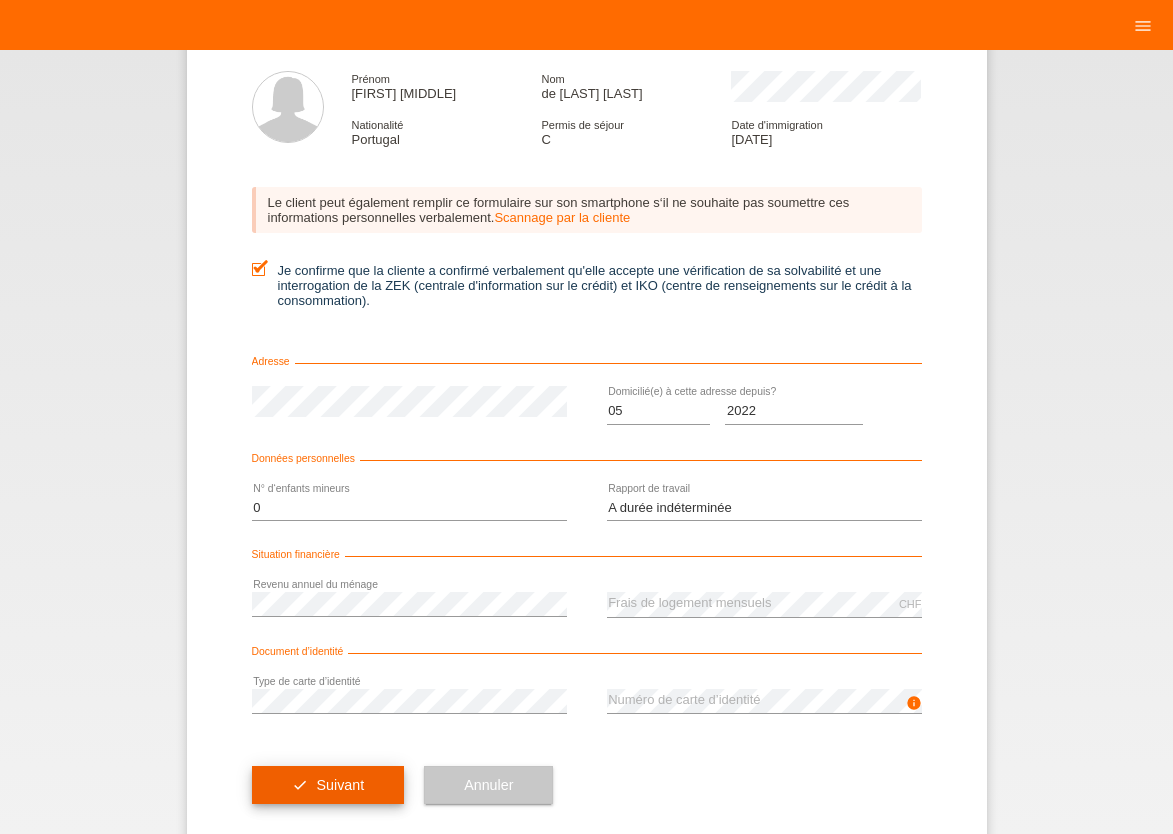 click on "check   Suivant" at bounding box center (328, 785) 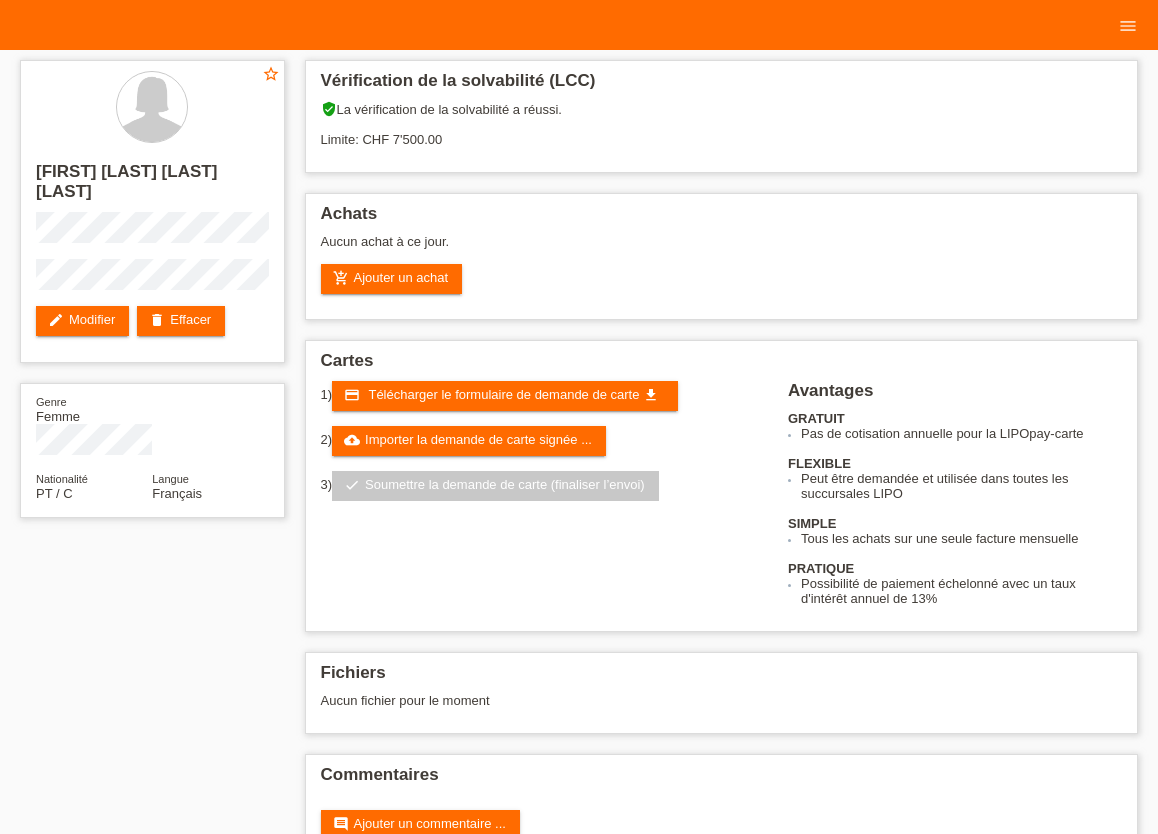 scroll, scrollTop: 0, scrollLeft: 0, axis: both 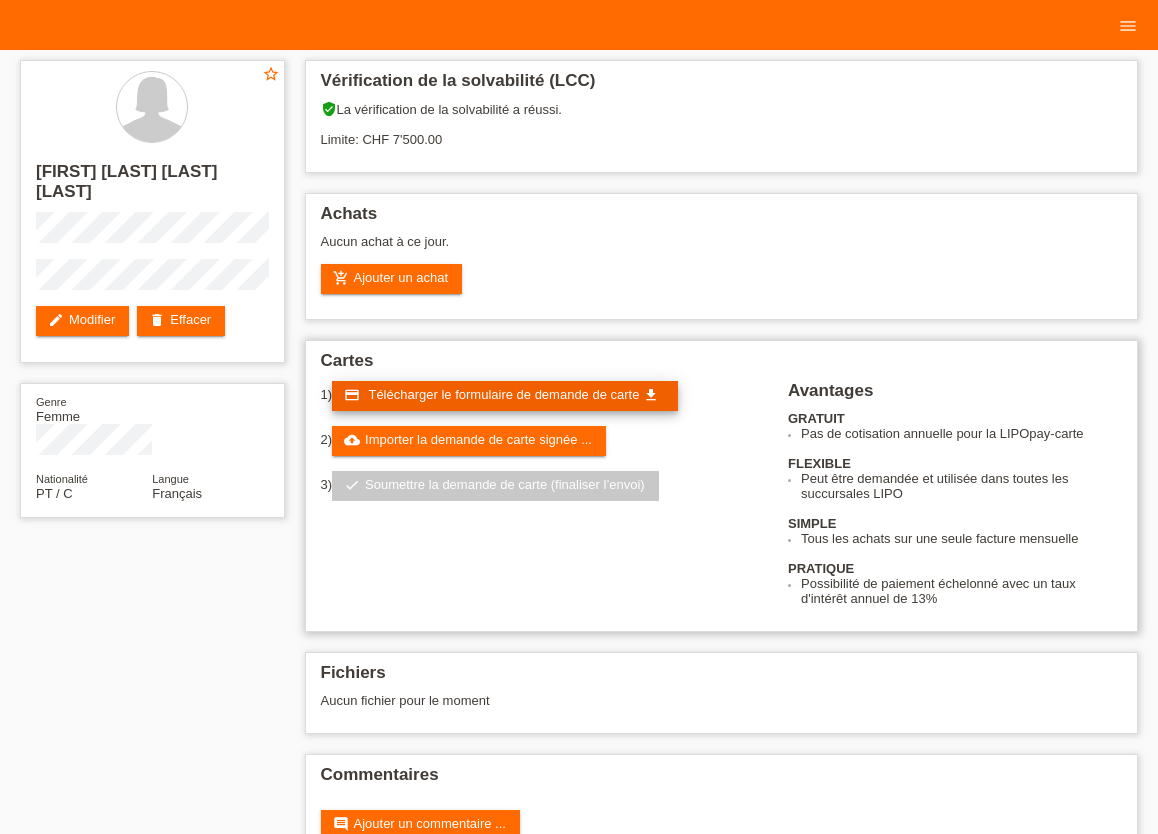 click on "Télécharger le formulaire de demande de carte" at bounding box center (503, 394) 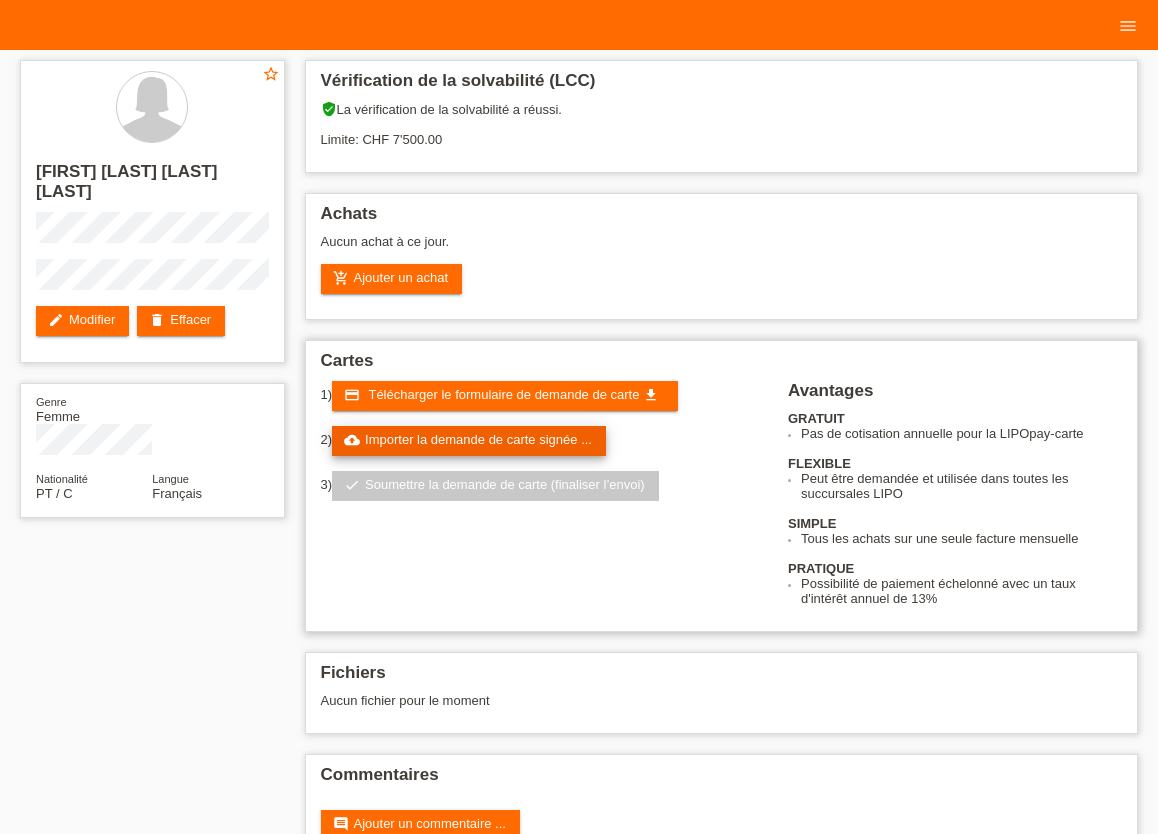 click on "cloud_upload  Importer la demande de carte signée ..." at bounding box center (469, 441) 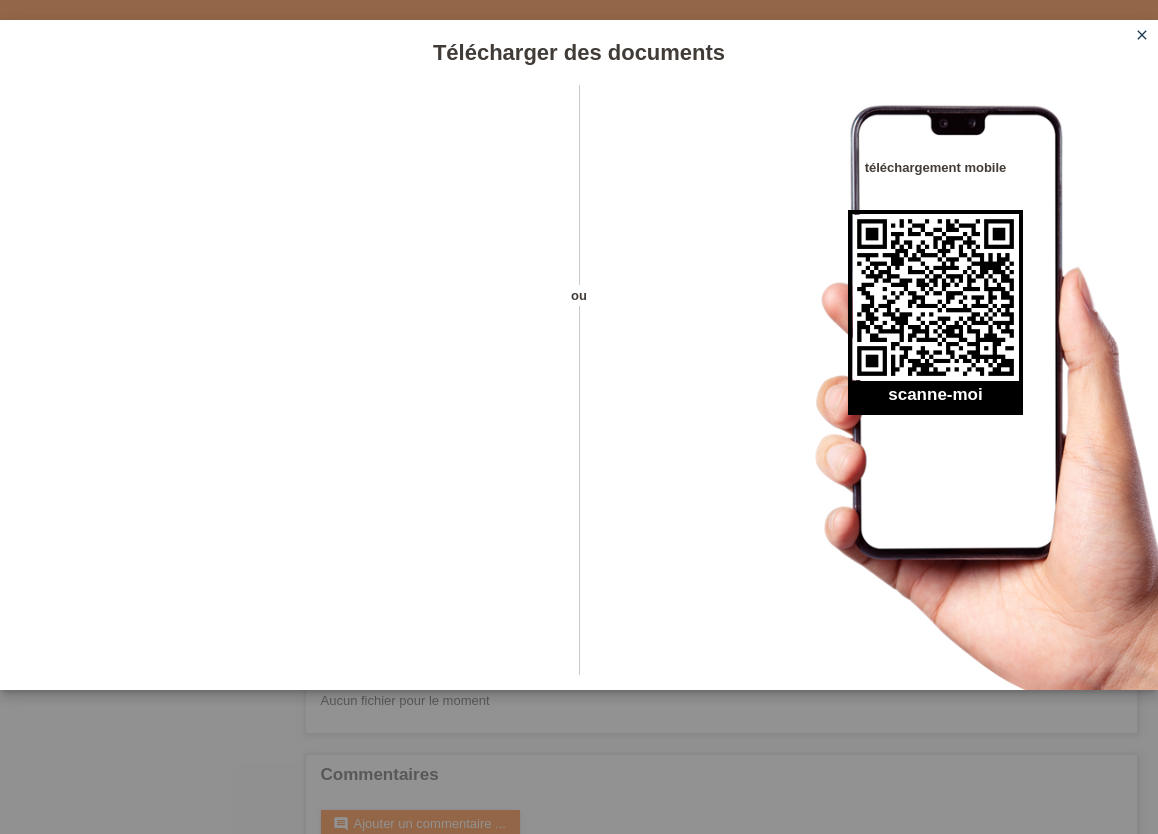 click on "close" at bounding box center (1142, 35) 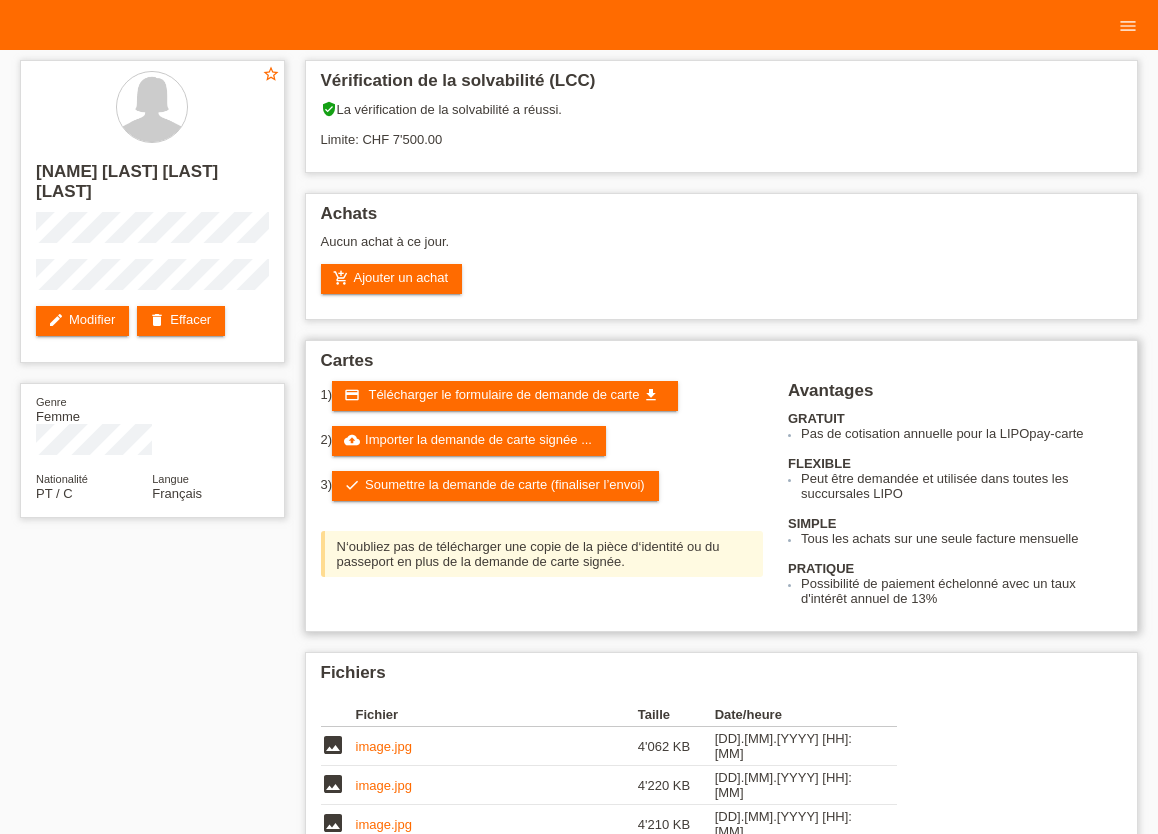 scroll, scrollTop: 0, scrollLeft: 0, axis: both 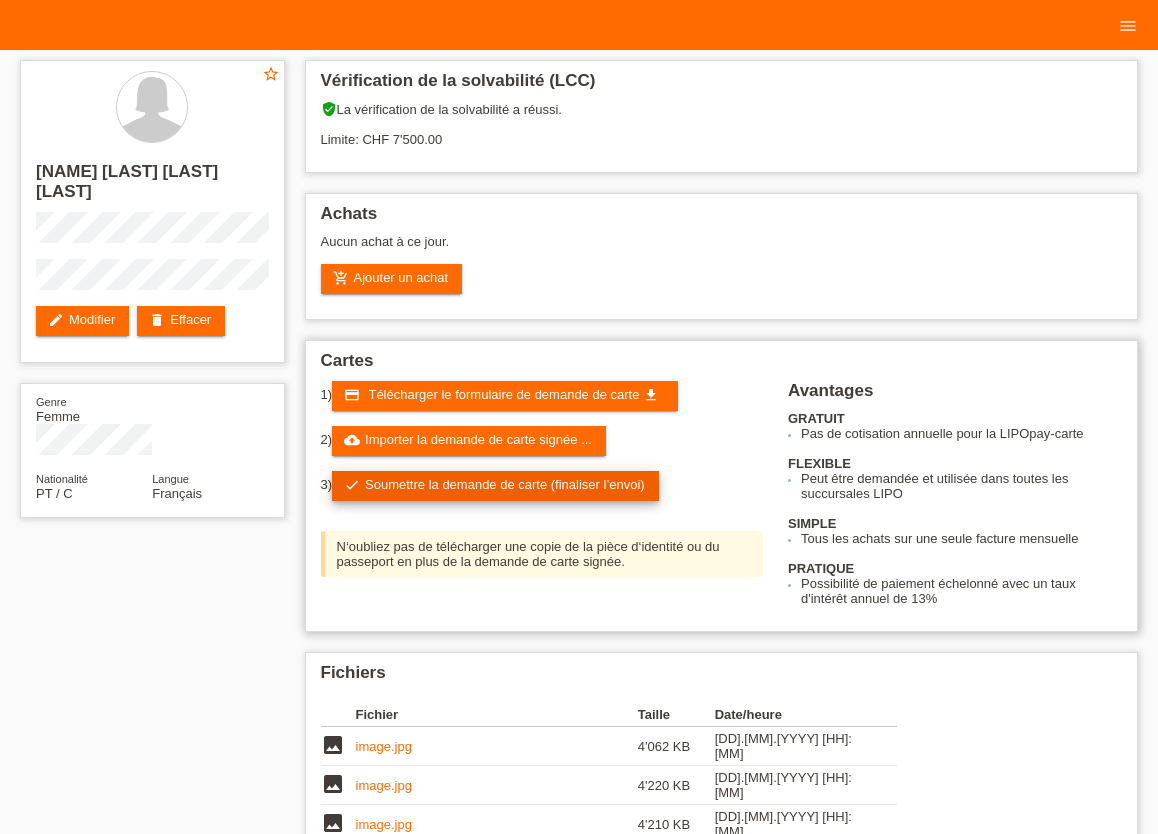 click on "check  Soumettre la demande de carte (finaliser l’envoi)" at bounding box center [495, 486] 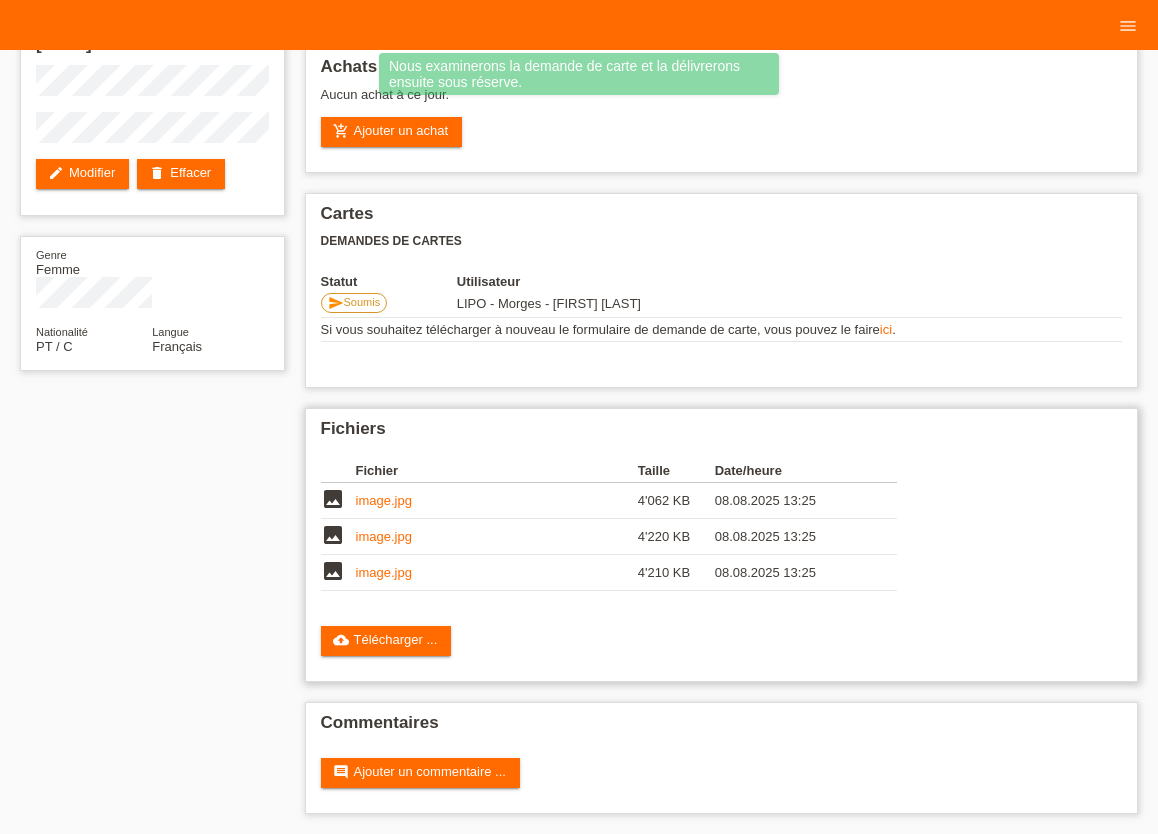 scroll, scrollTop: 155, scrollLeft: 0, axis: vertical 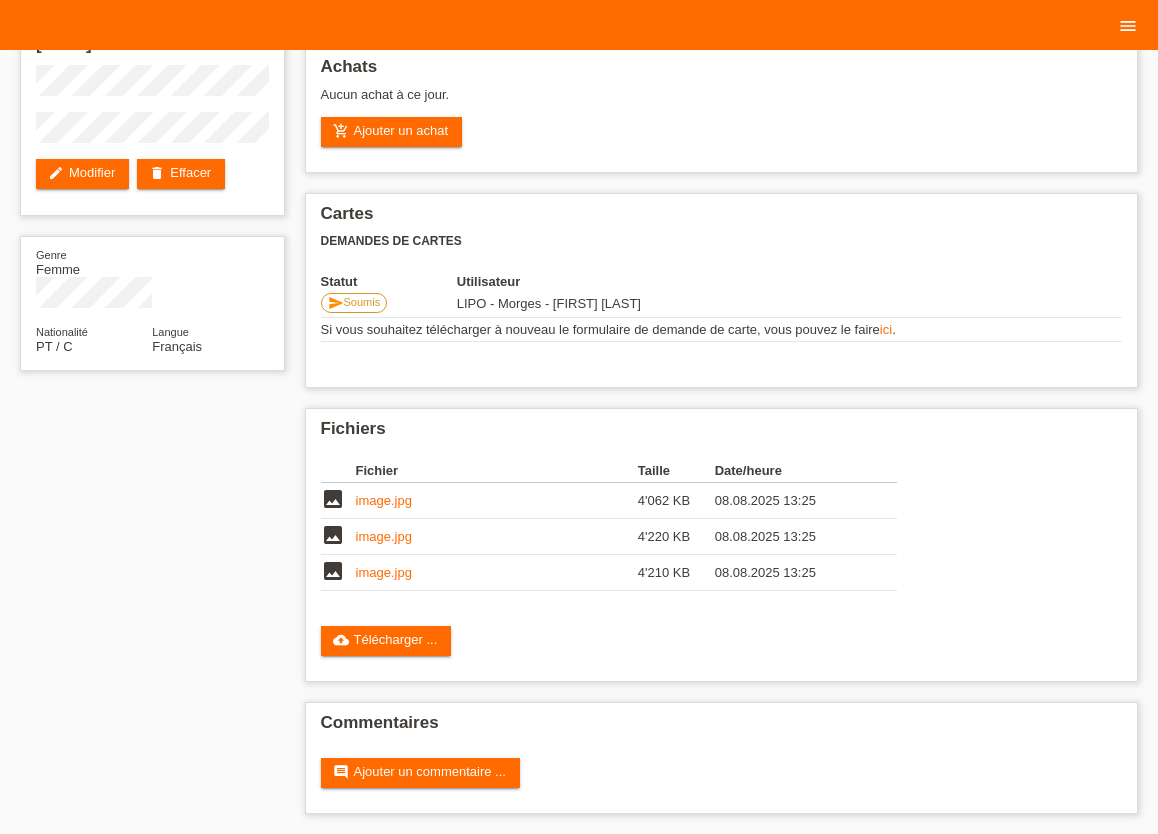 click on "menu" at bounding box center [1128, 26] 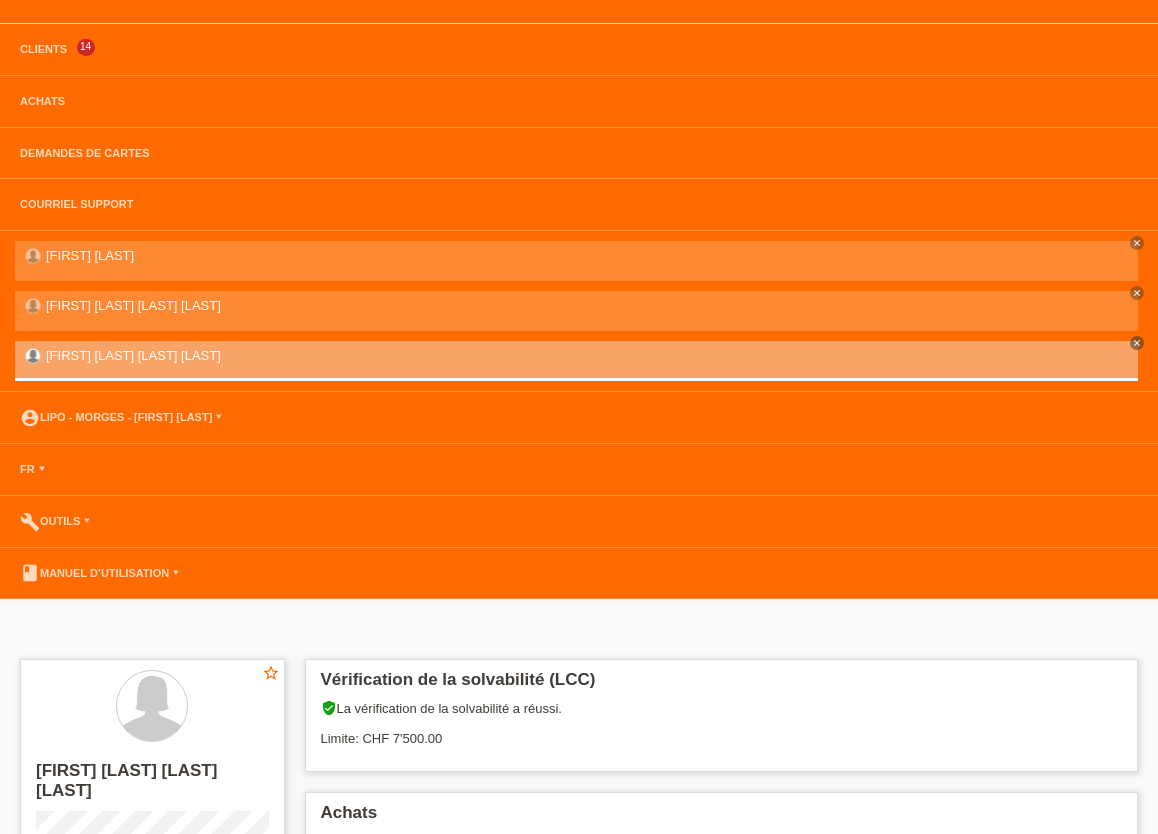 scroll, scrollTop: 0, scrollLeft: 0, axis: both 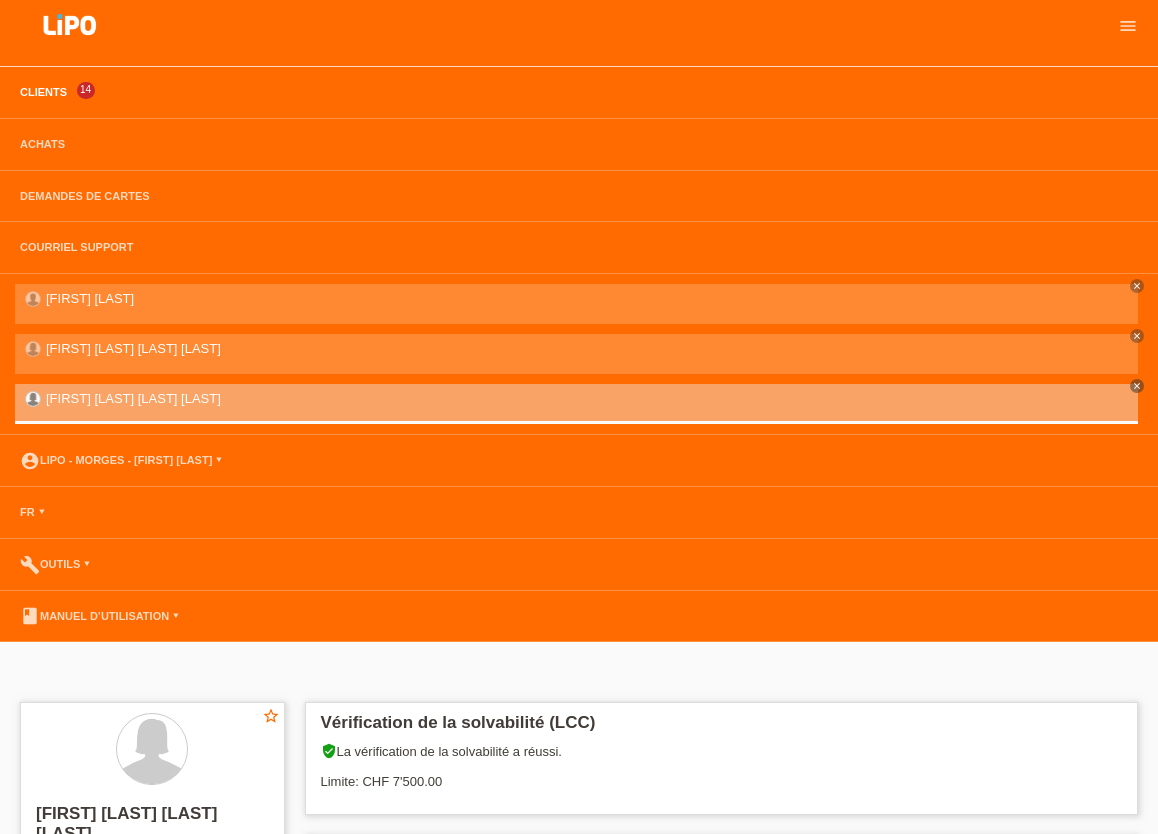 click on "Clients" at bounding box center [43, 92] 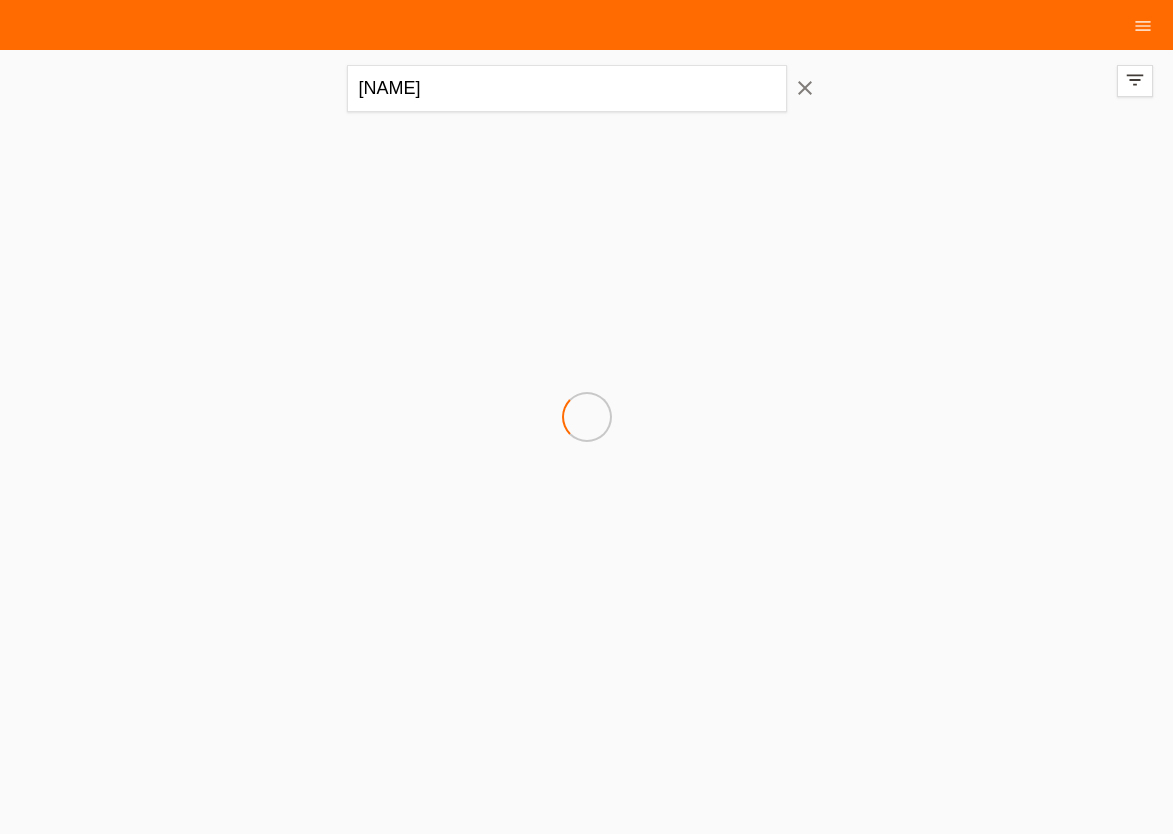 scroll, scrollTop: 0, scrollLeft: 0, axis: both 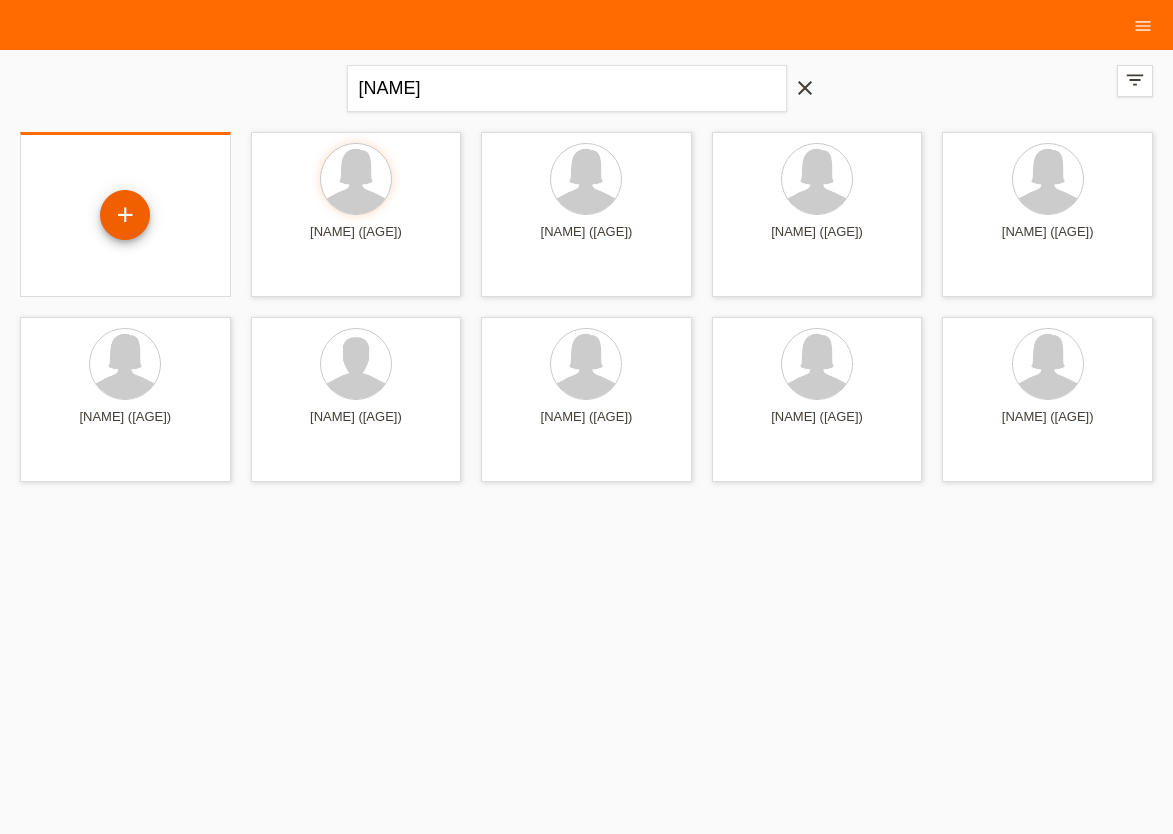 click on "+" at bounding box center [125, 215] 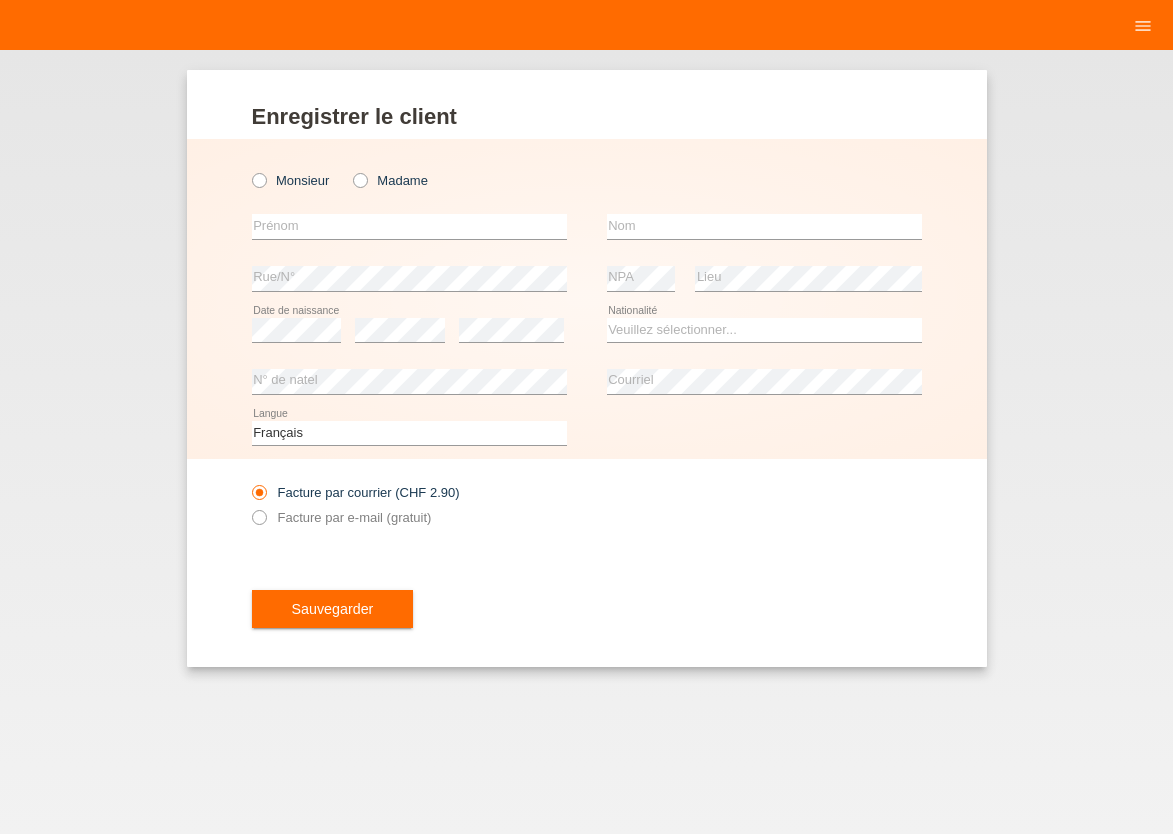 scroll, scrollTop: 0, scrollLeft: 0, axis: both 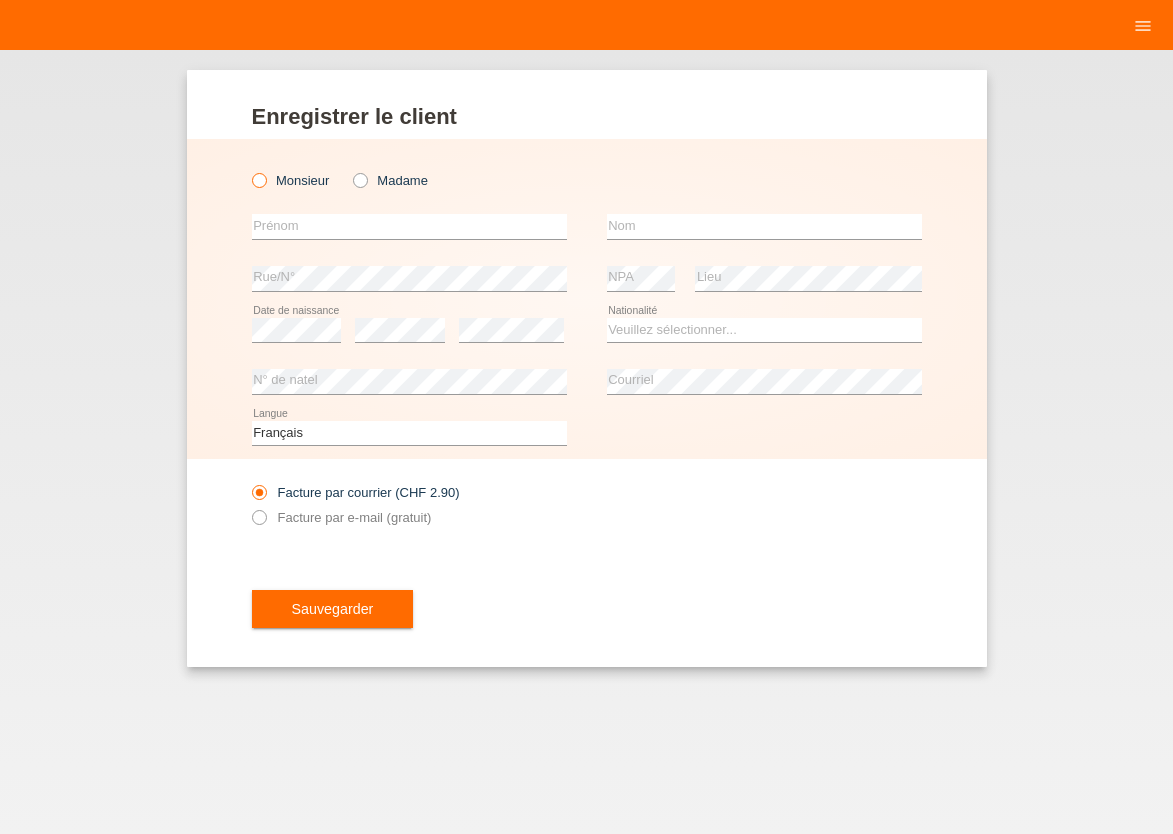 click at bounding box center (248, 170) 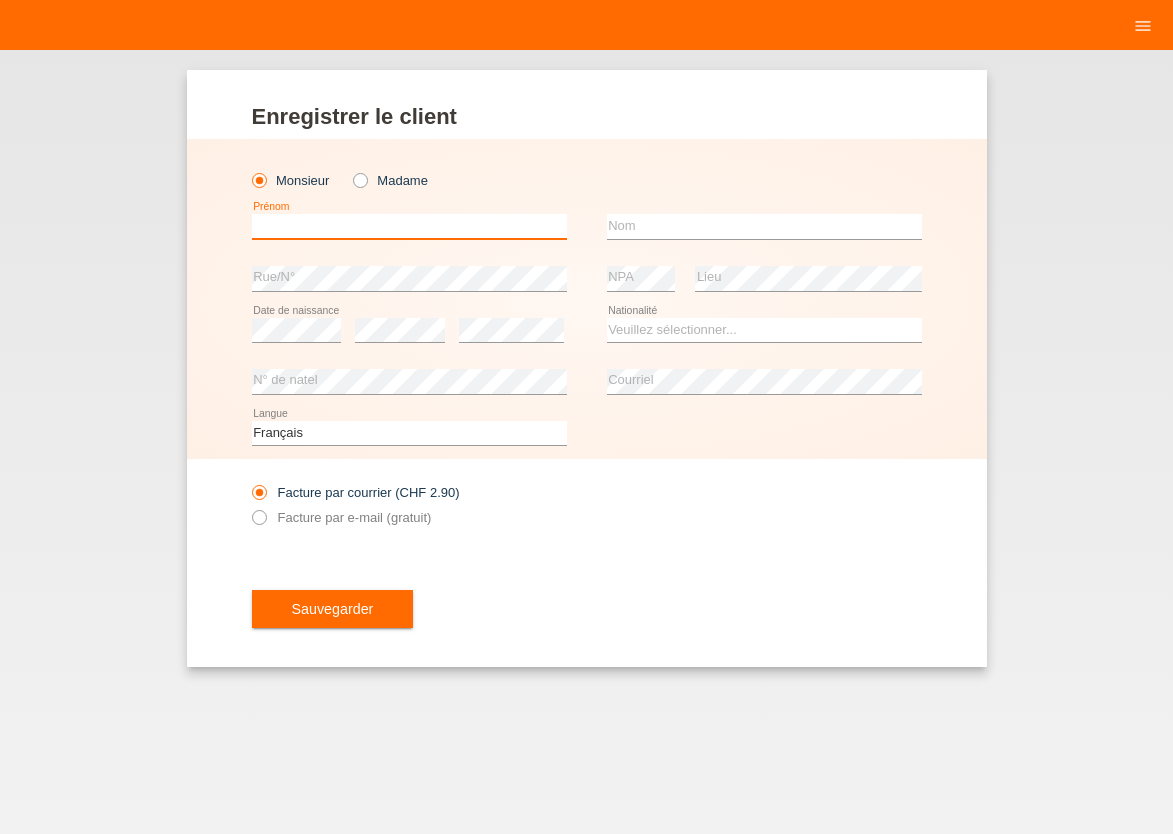 click at bounding box center (409, 226) 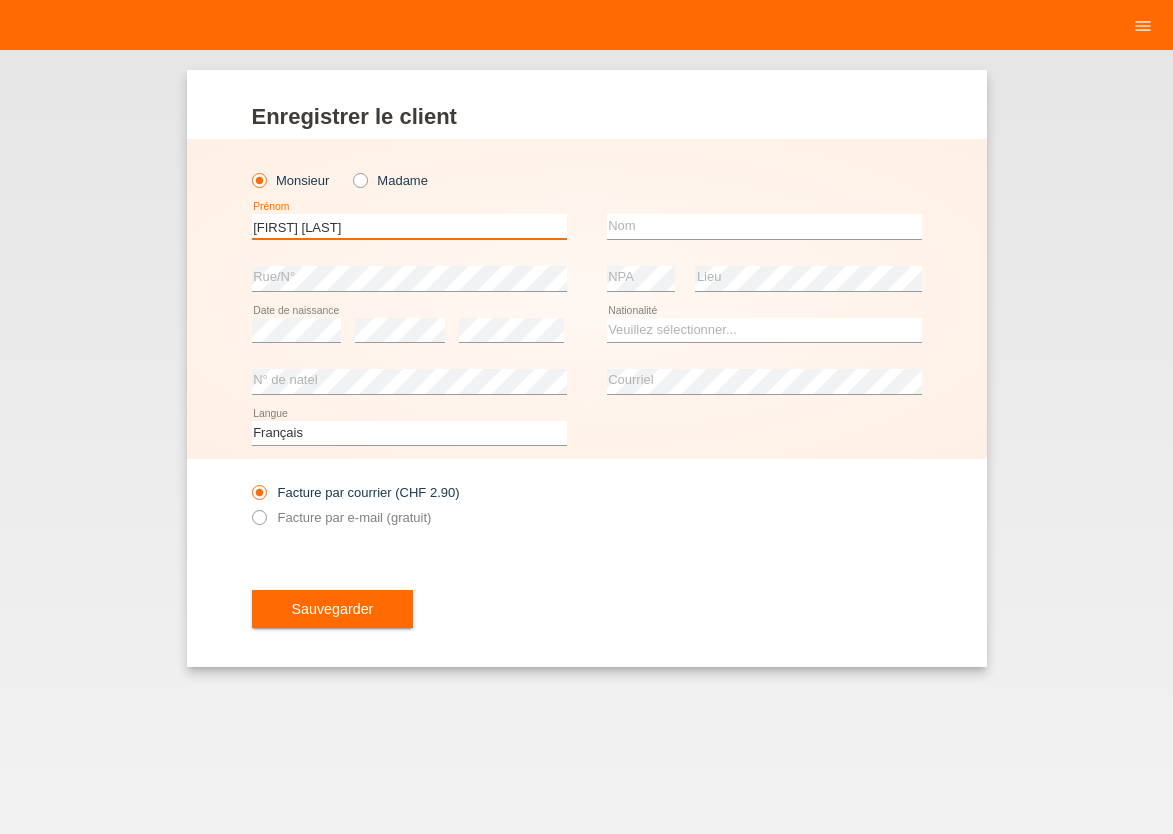 type on "[NAME] [NAME]" 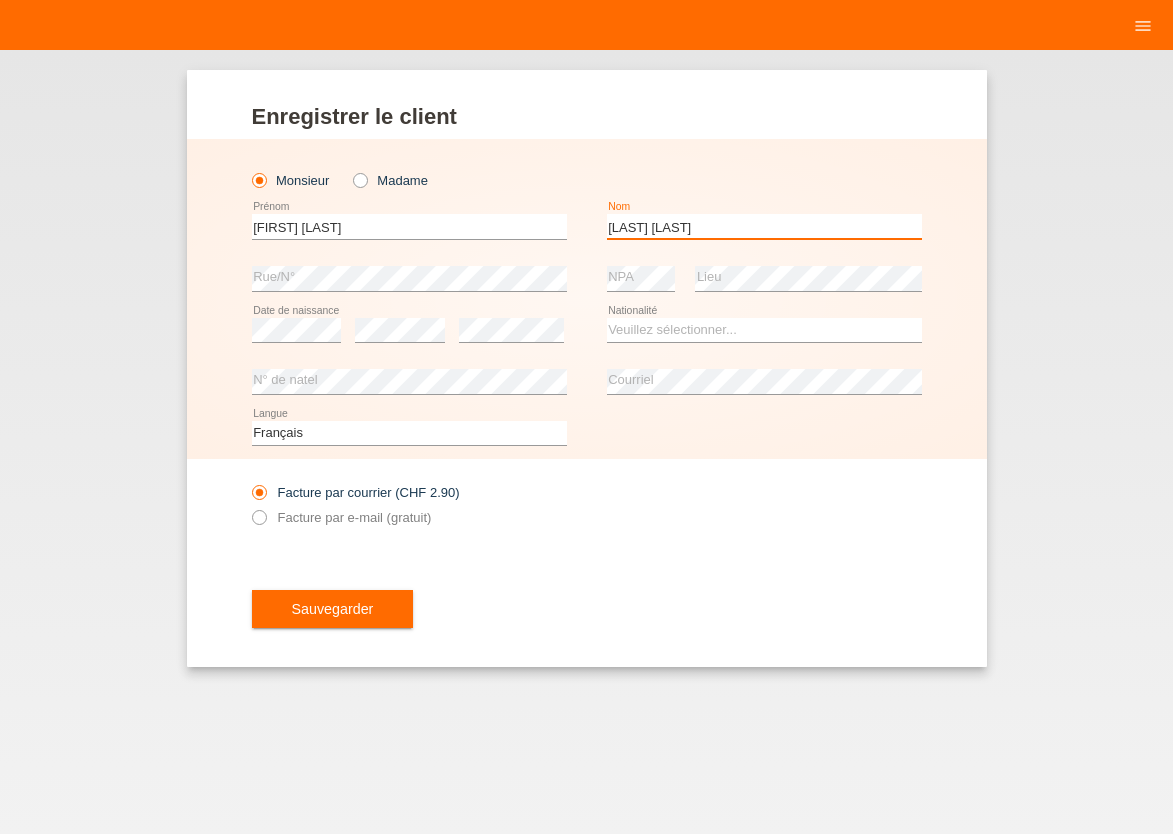 type on "[NAME] [NAME]" 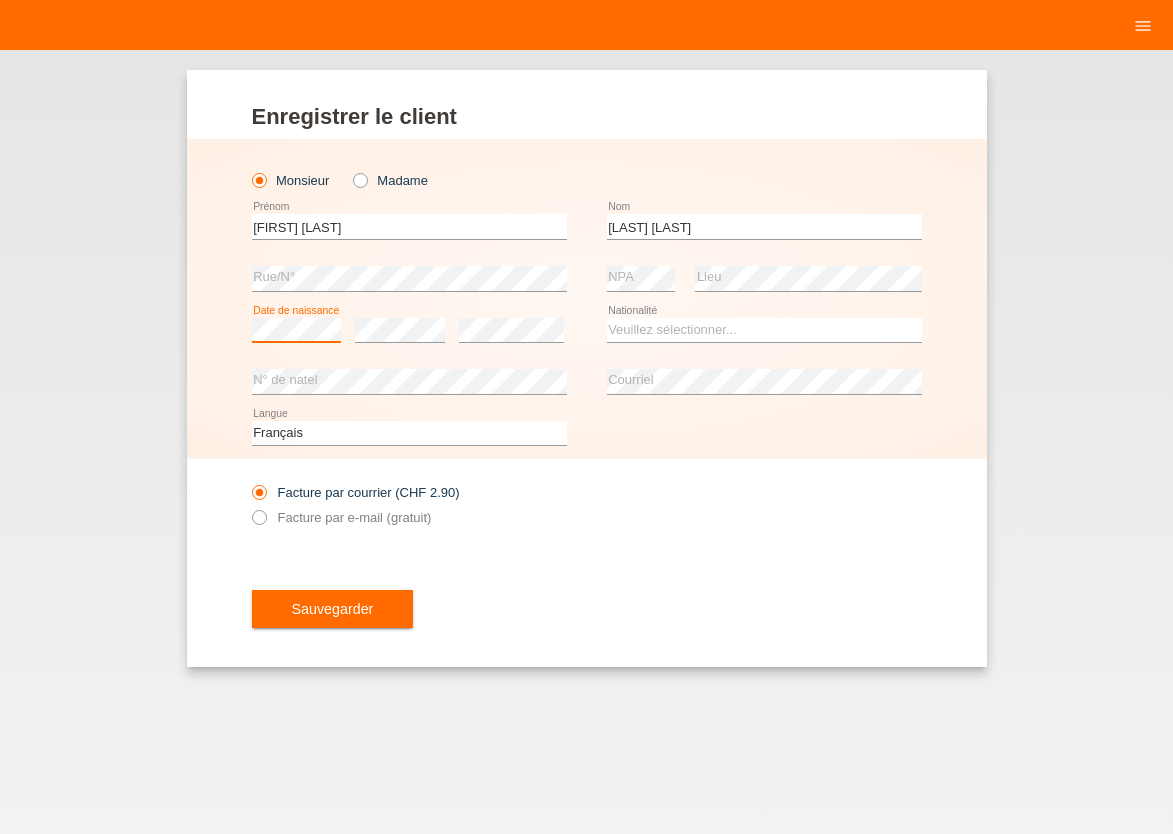 scroll, scrollTop: 0, scrollLeft: 0, axis: both 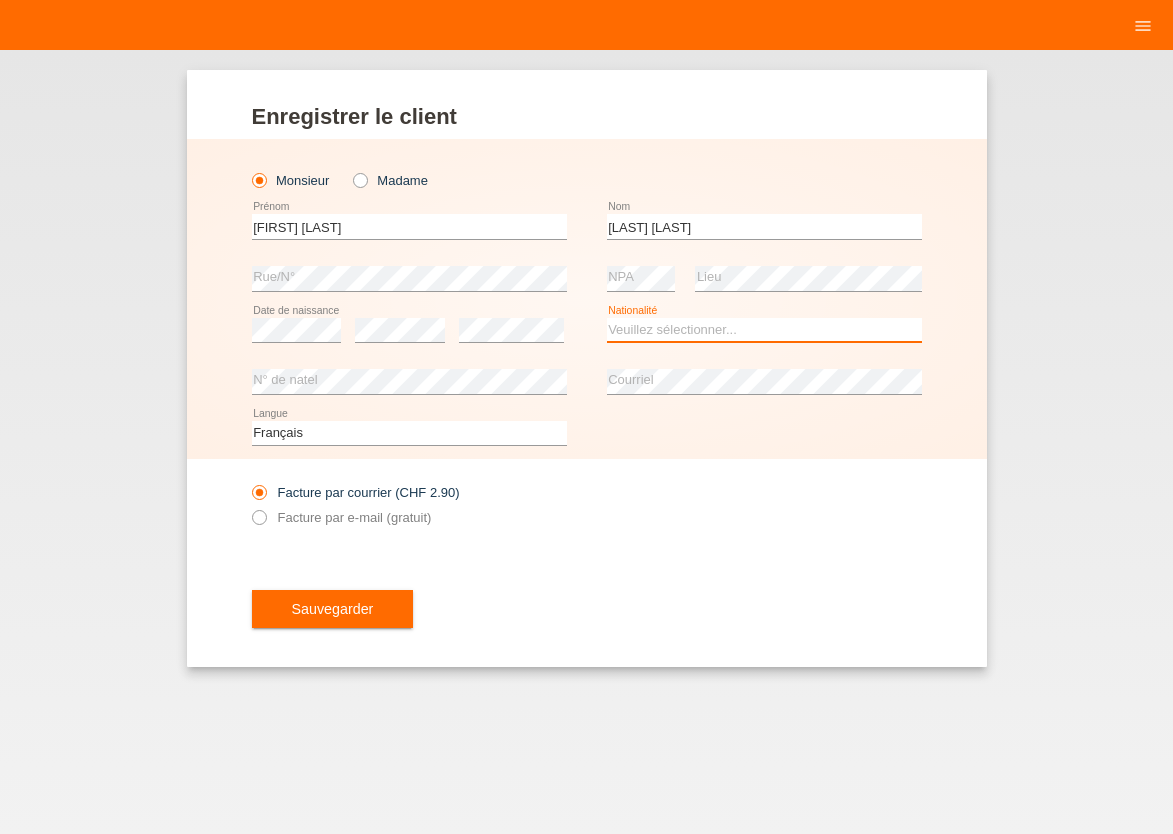 click on "Veuillez sélectionner...
Suisse
Allemagne
Autriche
Liechtenstein
------------
Afghanistan
Afrique du Sud
Åland
Albanie
Algérie Allemagne Andorre Angola Anguilla Antarctique Antigua-et-Barbuda Argentine" at bounding box center [764, 330] 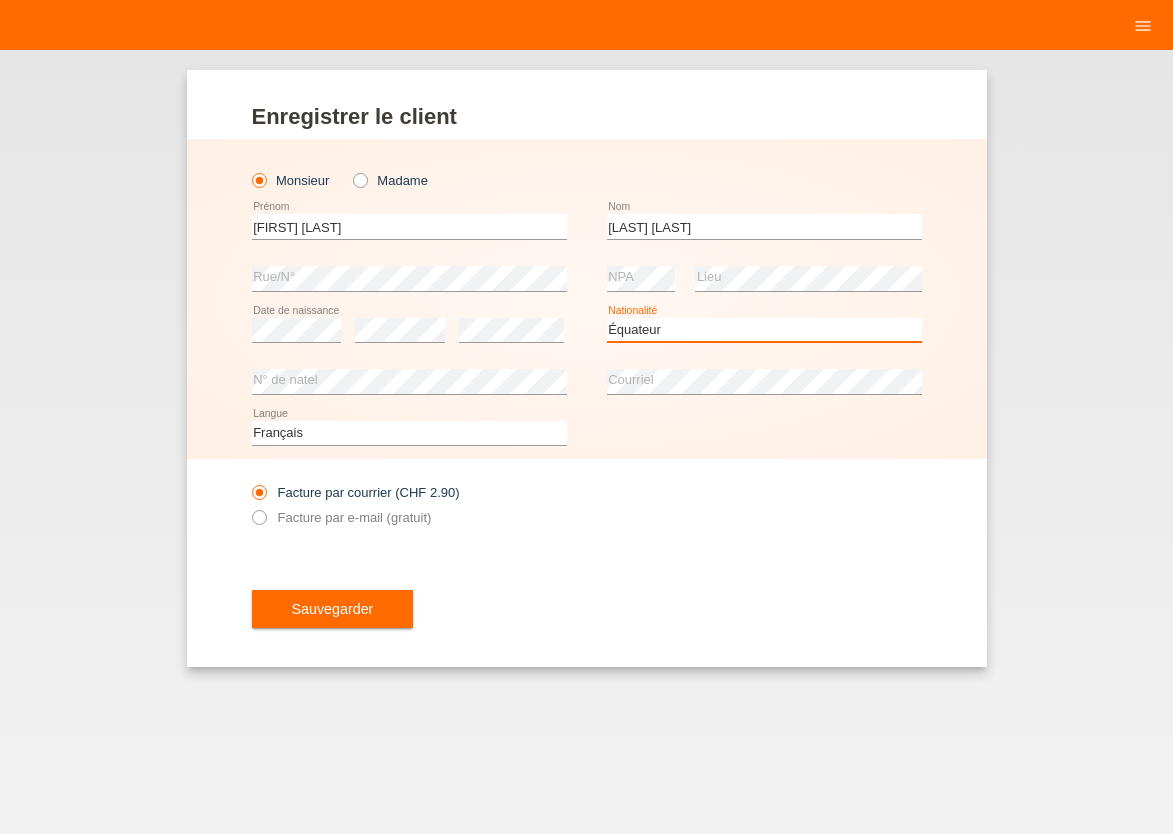 click on "Équateur" at bounding box center (0, 0) 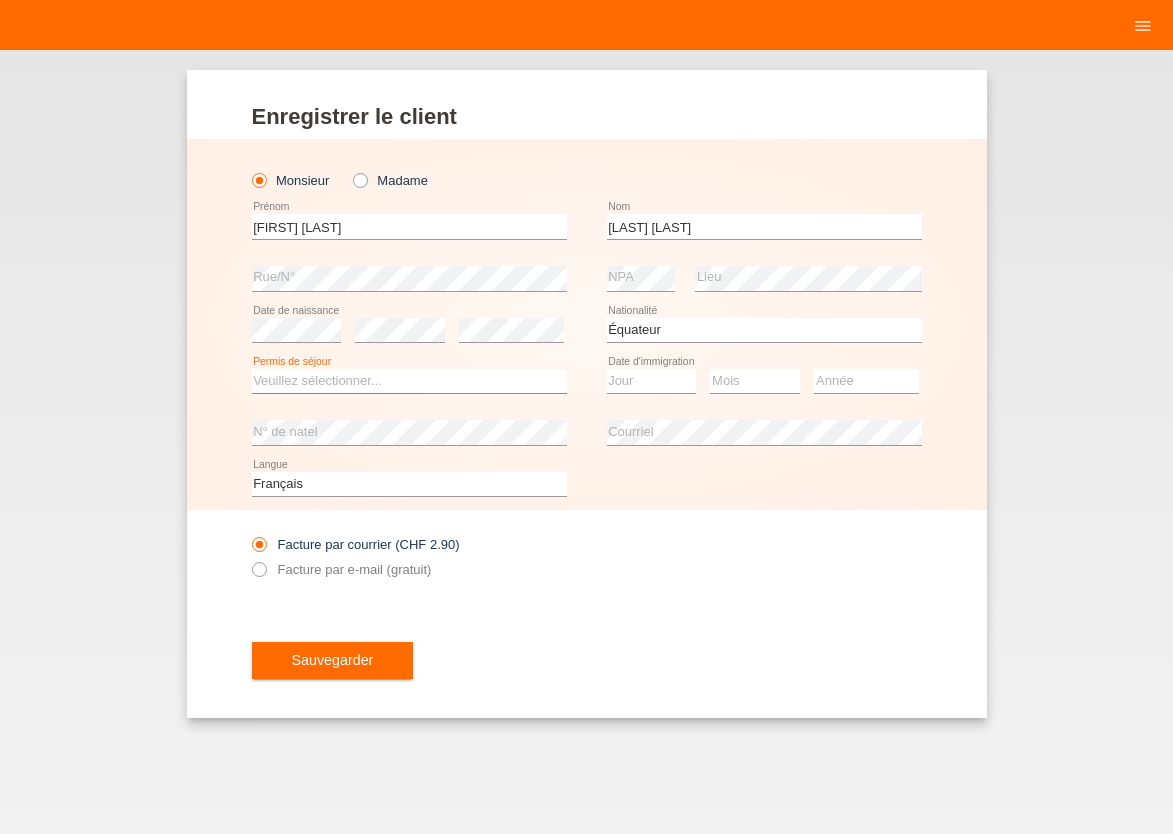 click on "Veuillez sélectionner...
C
B
B - Statut de réfugié
Autre" at bounding box center (409, 381) 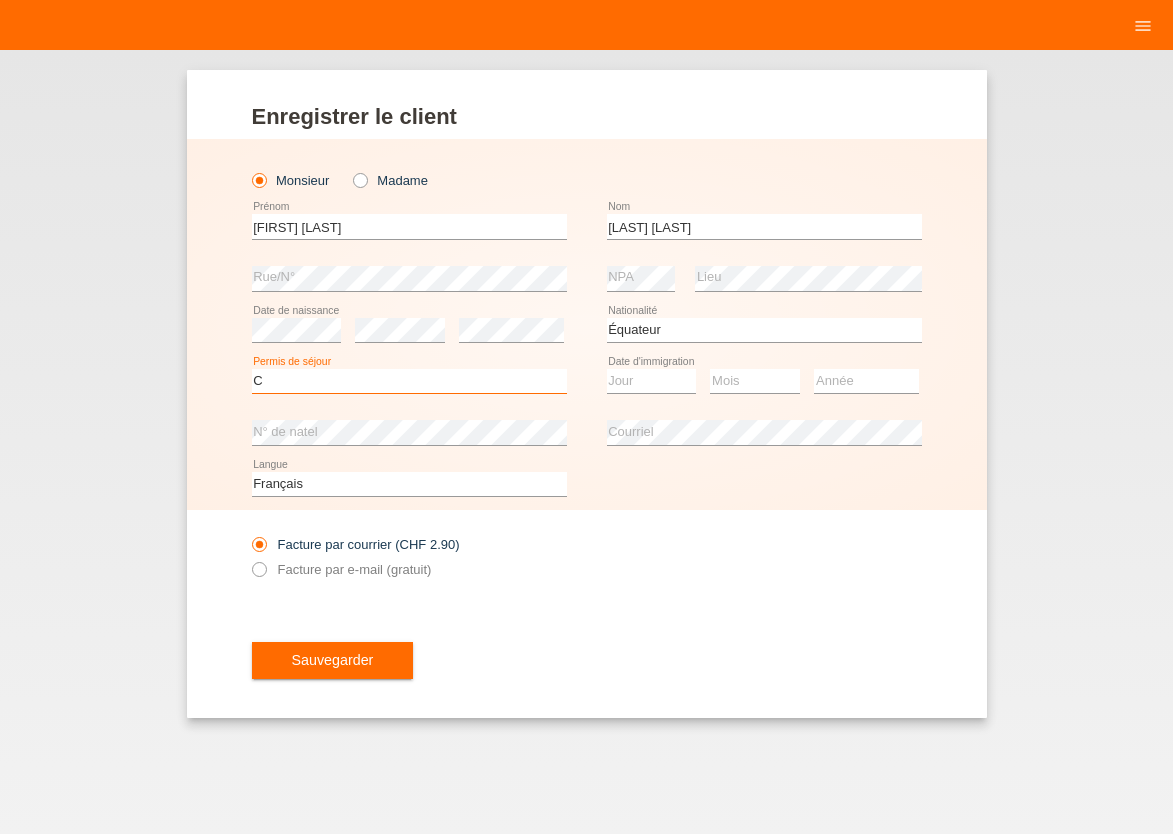 click on "C" at bounding box center (0, 0) 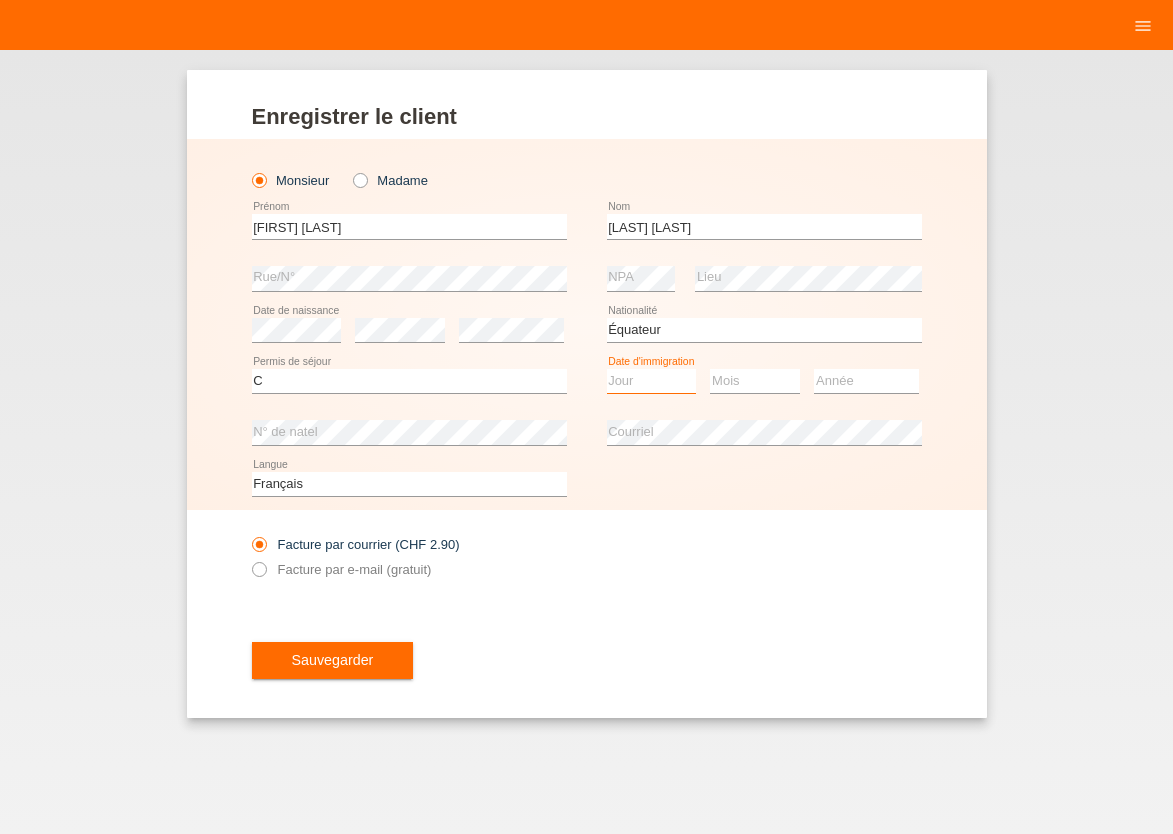 click on "Jour
01
02
03
04
05
06
07
08
09
10 11" at bounding box center [652, 381] 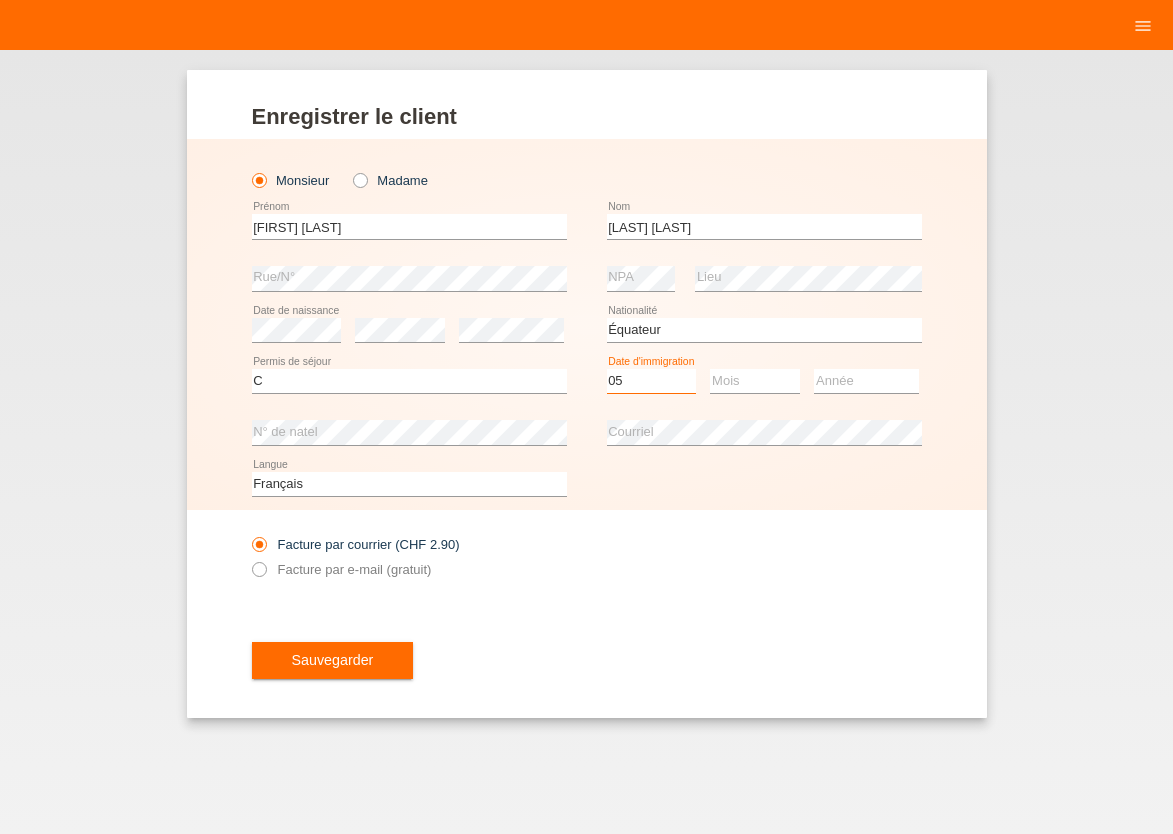 click on "05" at bounding box center (0, 0) 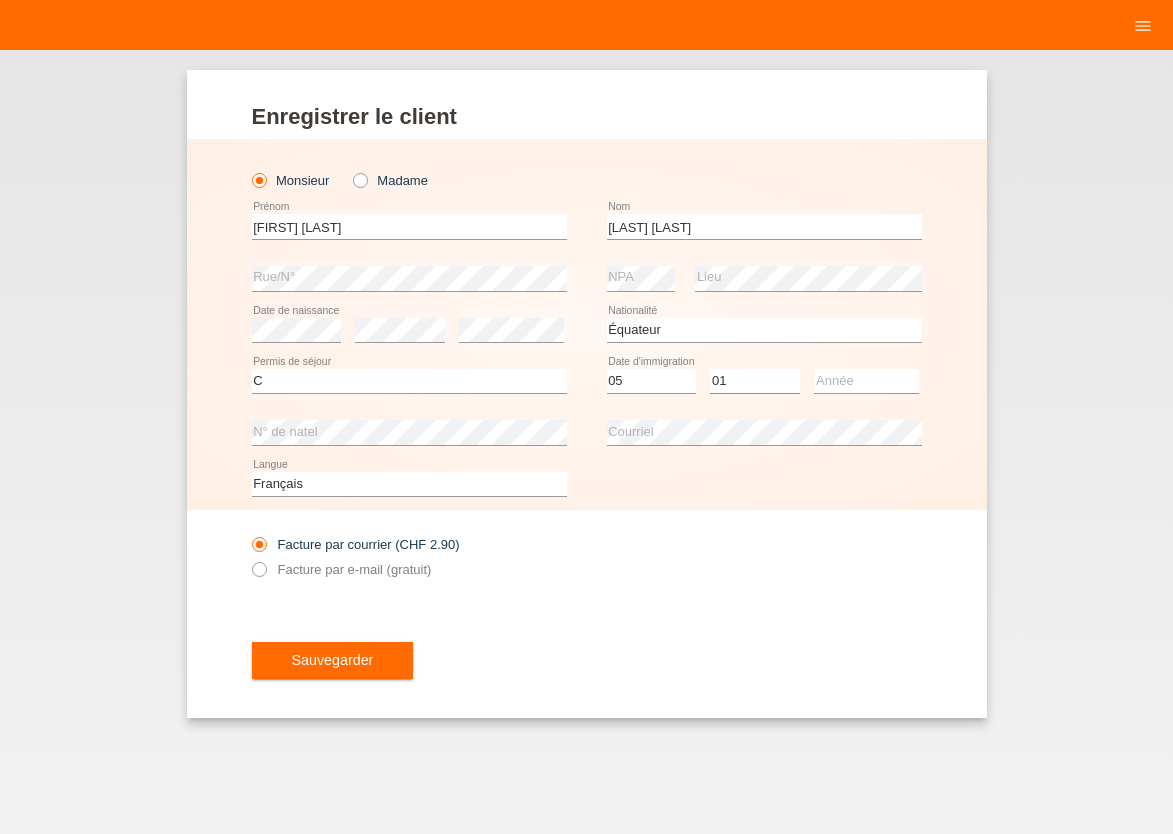 select on "03" 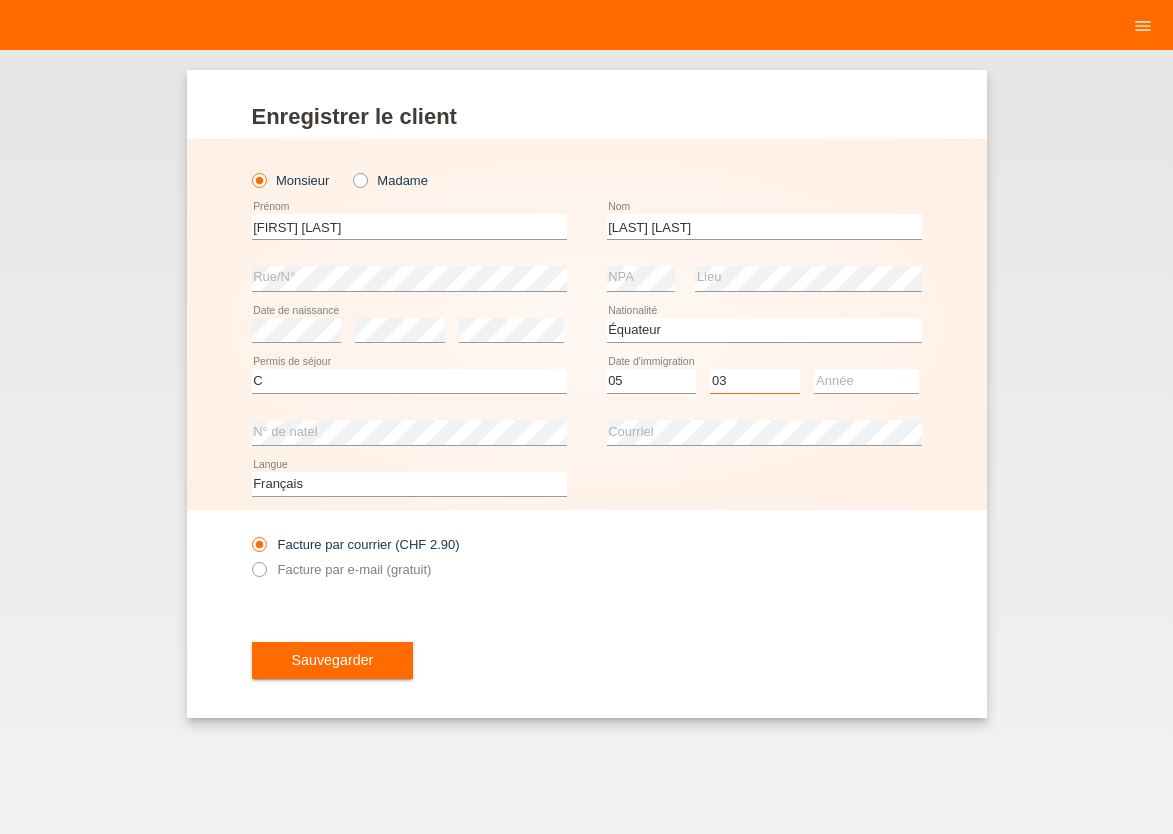 scroll, scrollTop: 0, scrollLeft: 0, axis: both 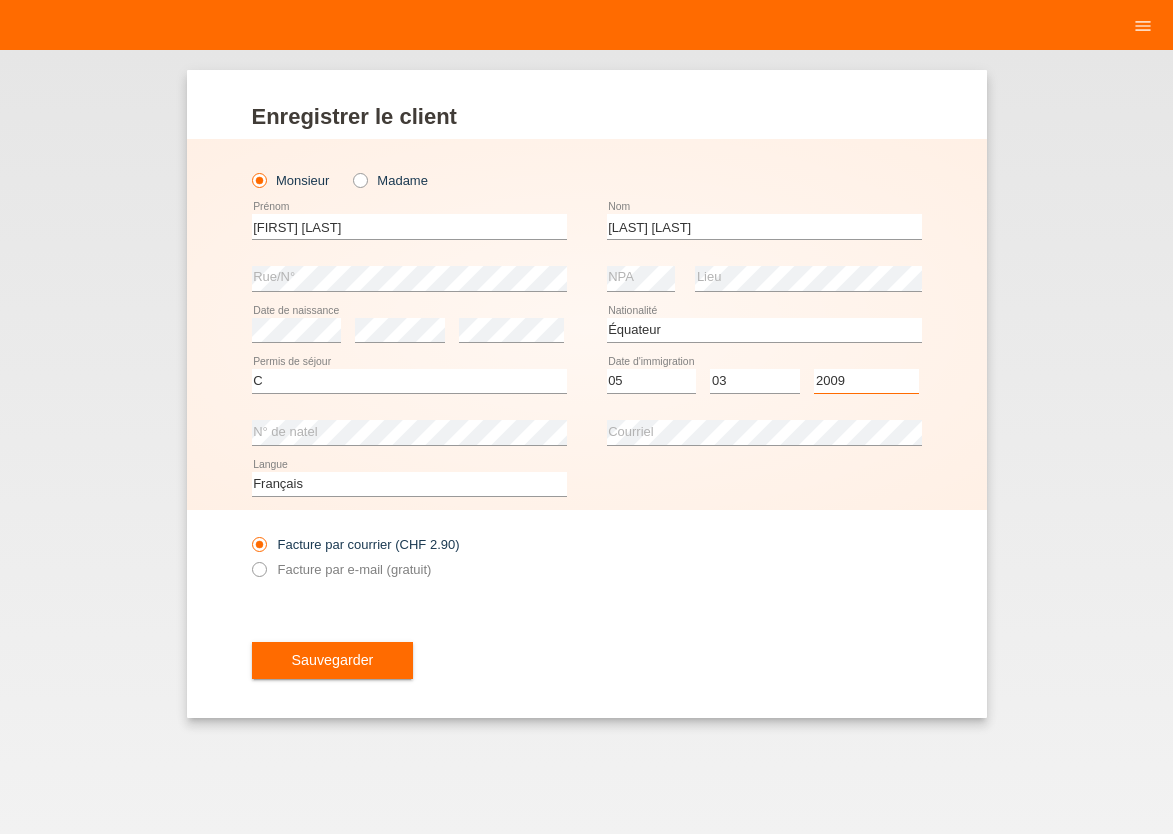 select on "2002" 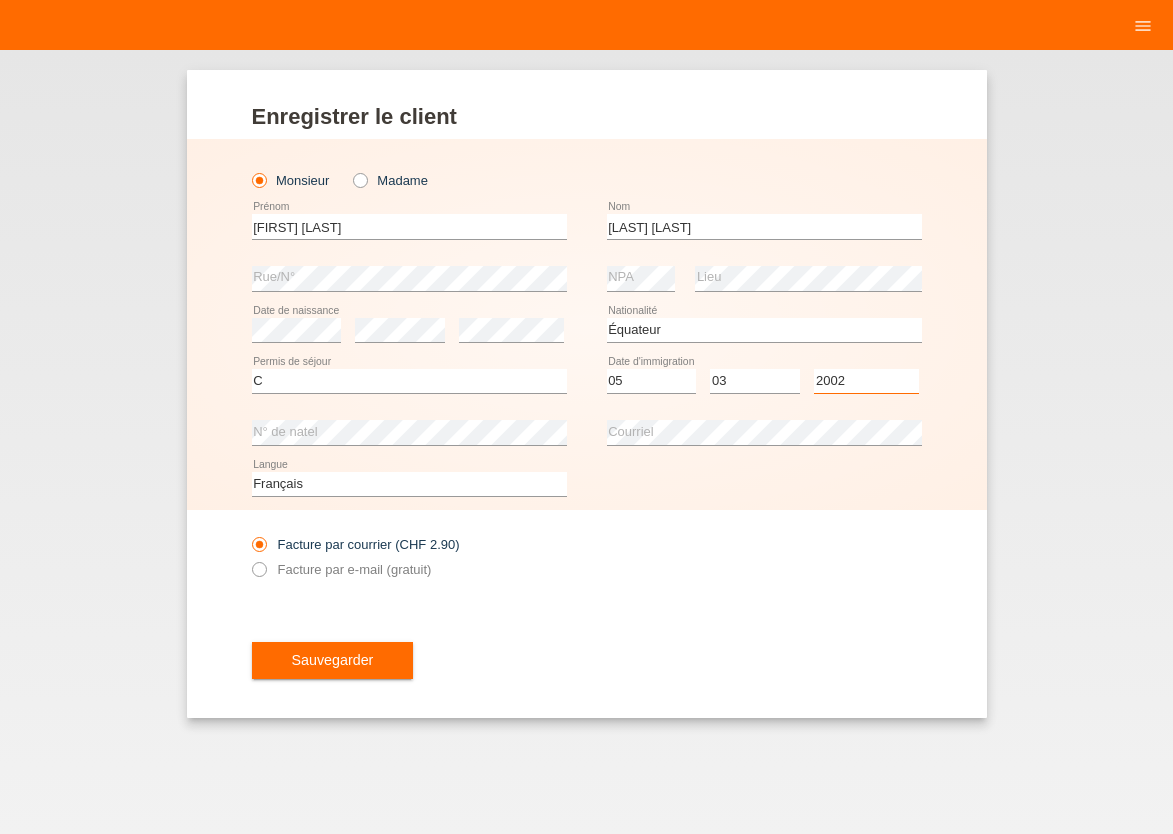 scroll, scrollTop: 0, scrollLeft: 0, axis: both 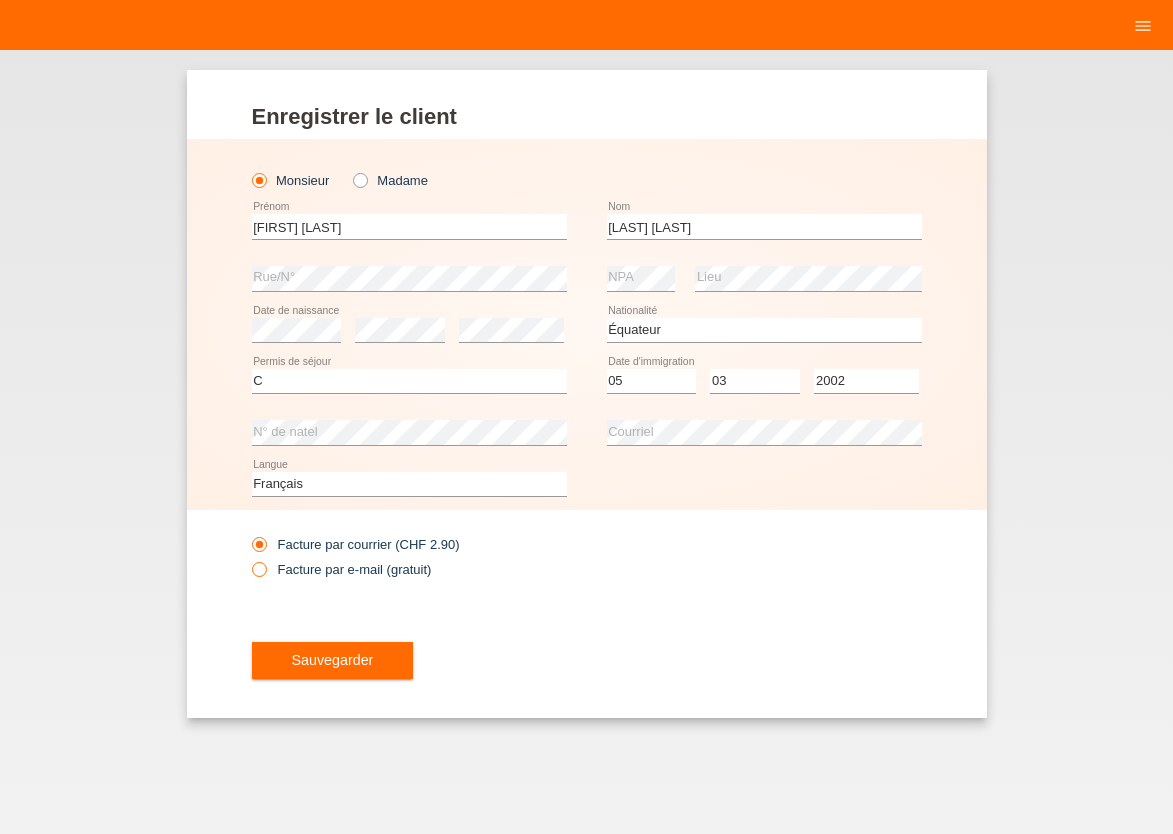 click at bounding box center [248, 558] 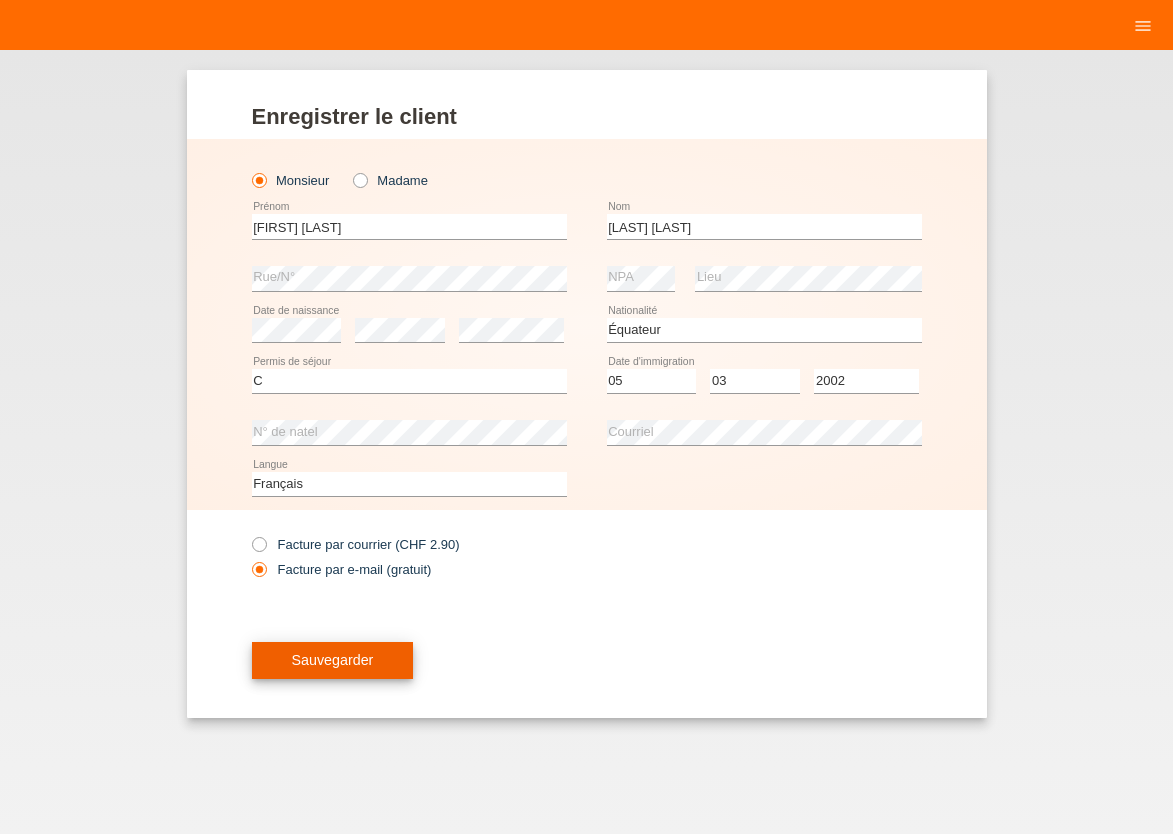 click on "Sauvegarder" at bounding box center (333, 660) 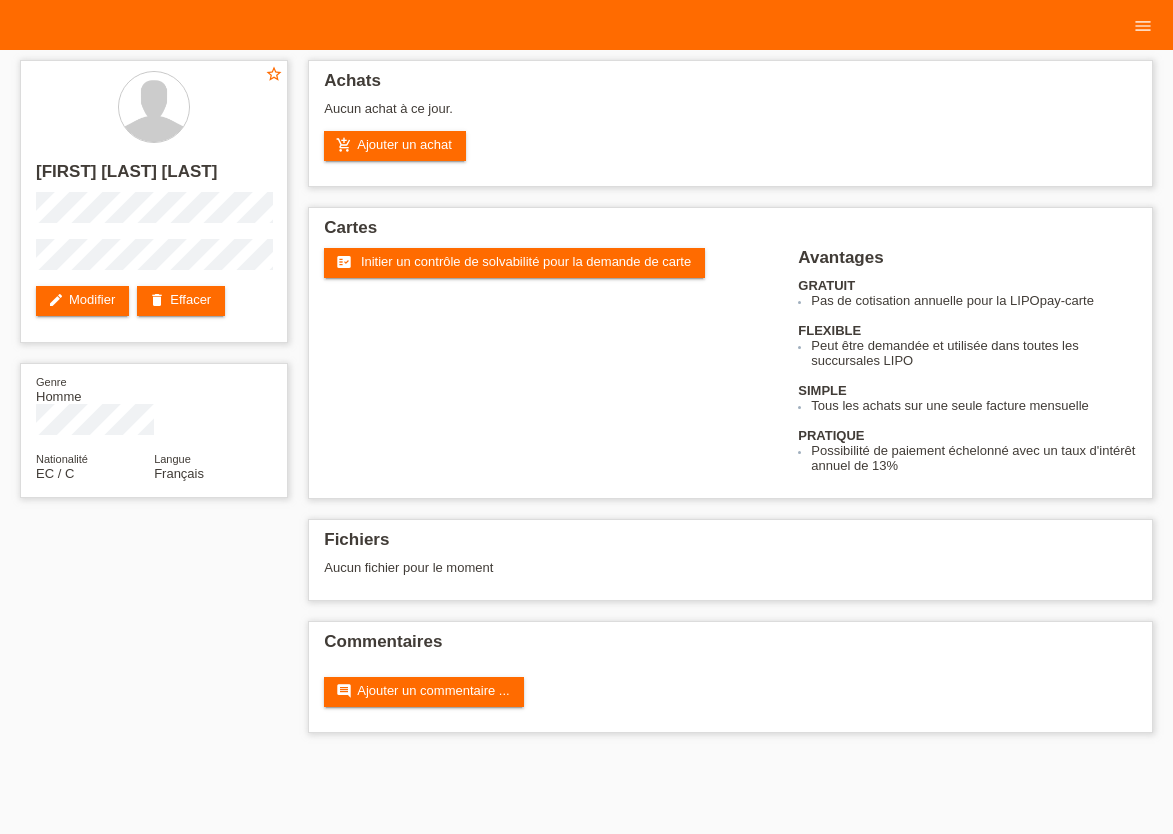 scroll, scrollTop: 0, scrollLeft: 0, axis: both 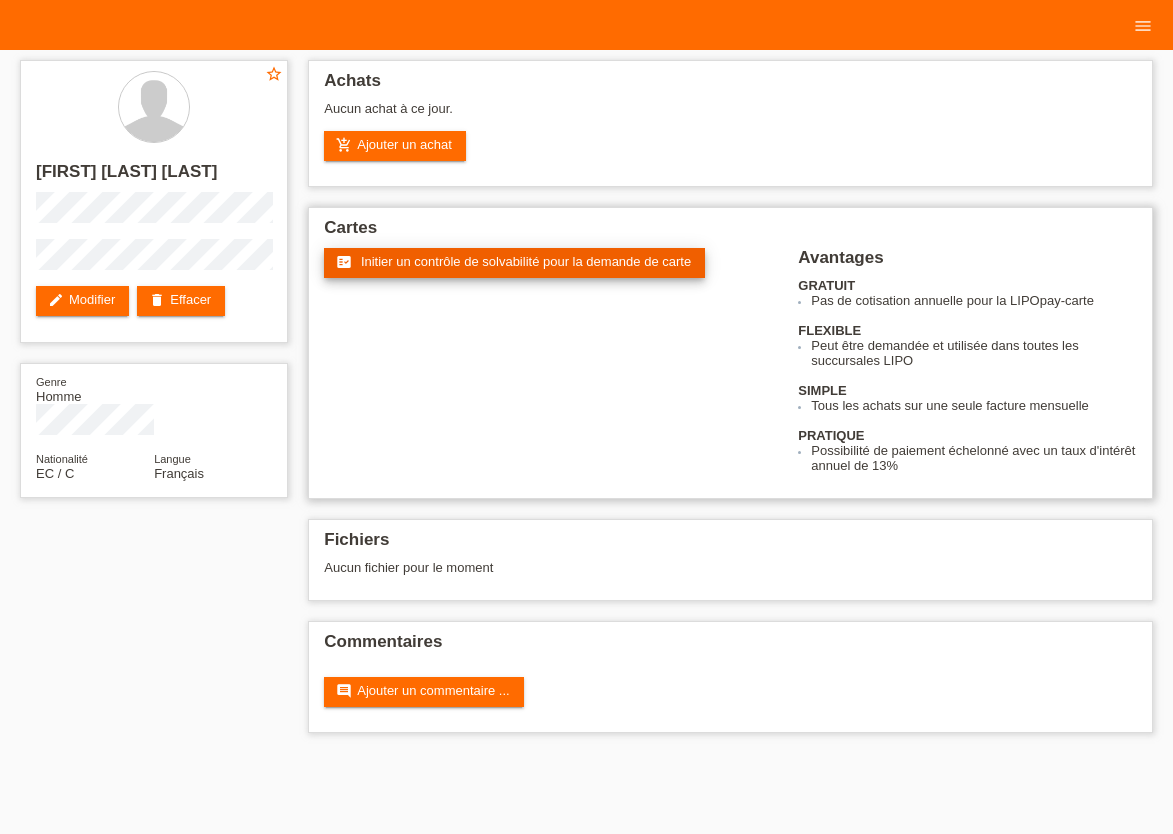 click on "Initier un contrôle de solvabilité pour la demande de carte" at bounding box center (526, 261) 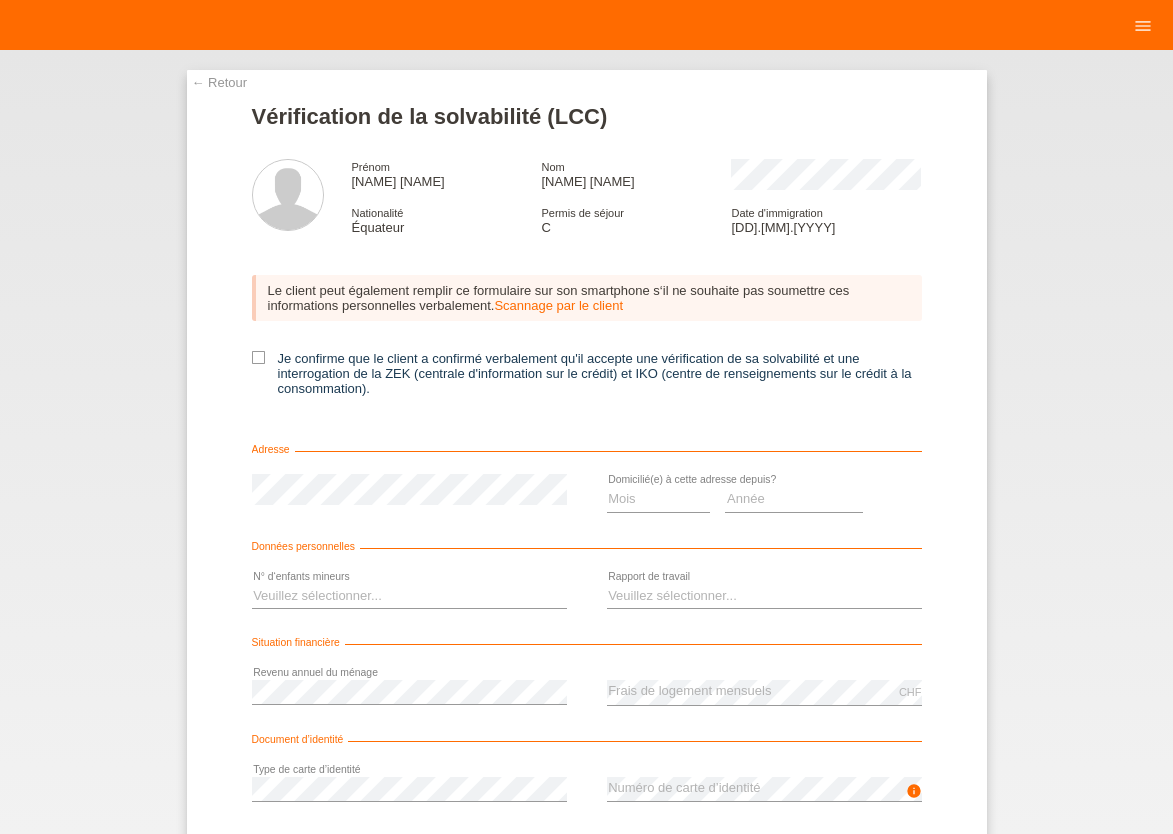 scroll, scrollTop: 0, scrollLeft: 0, axis: both 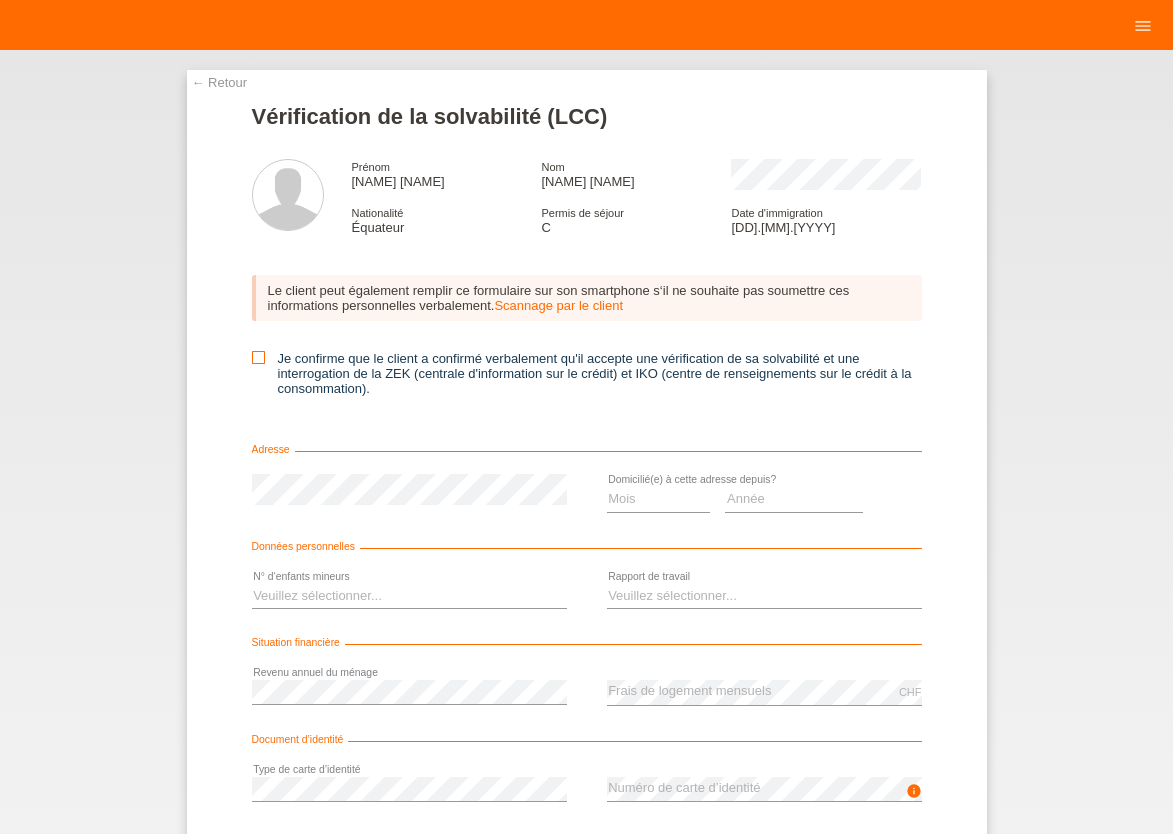 click at bounding box center (258, 357) 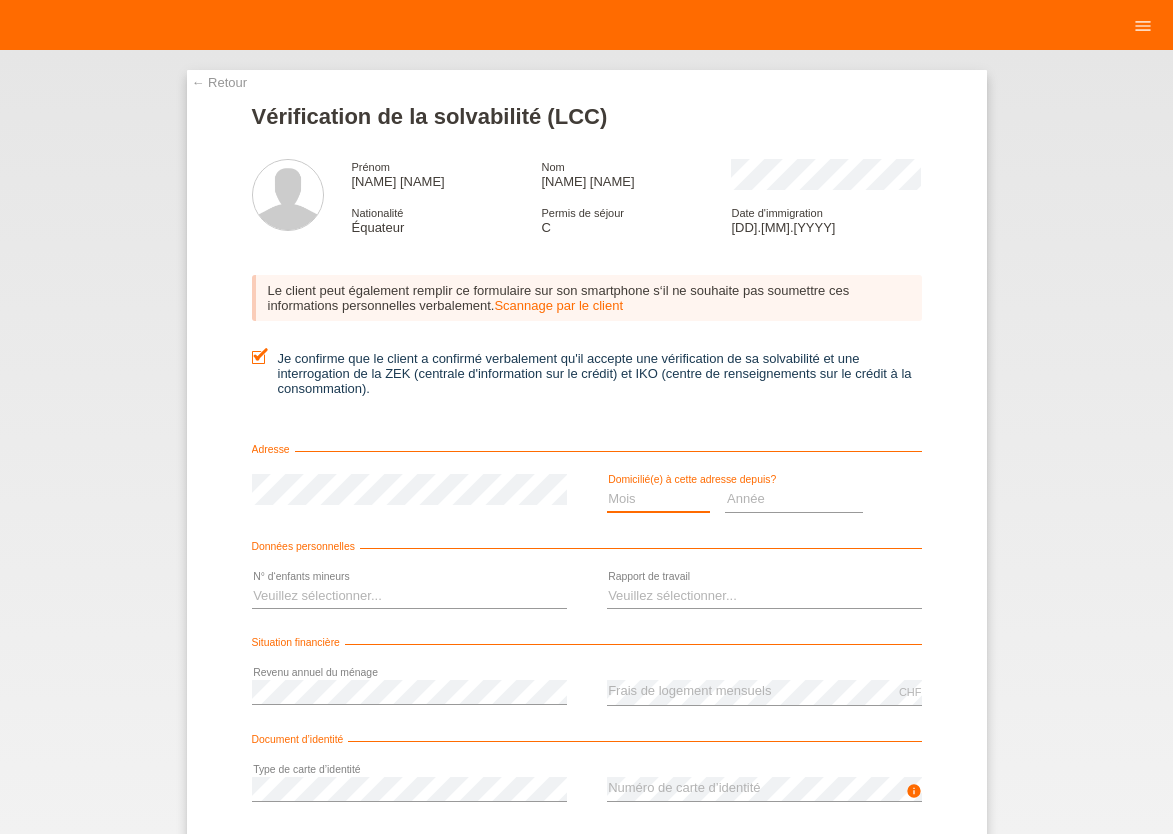 click on "Mois
01
02
03
04
05
06
07
08
09
10" at bounding box center [659, 499] 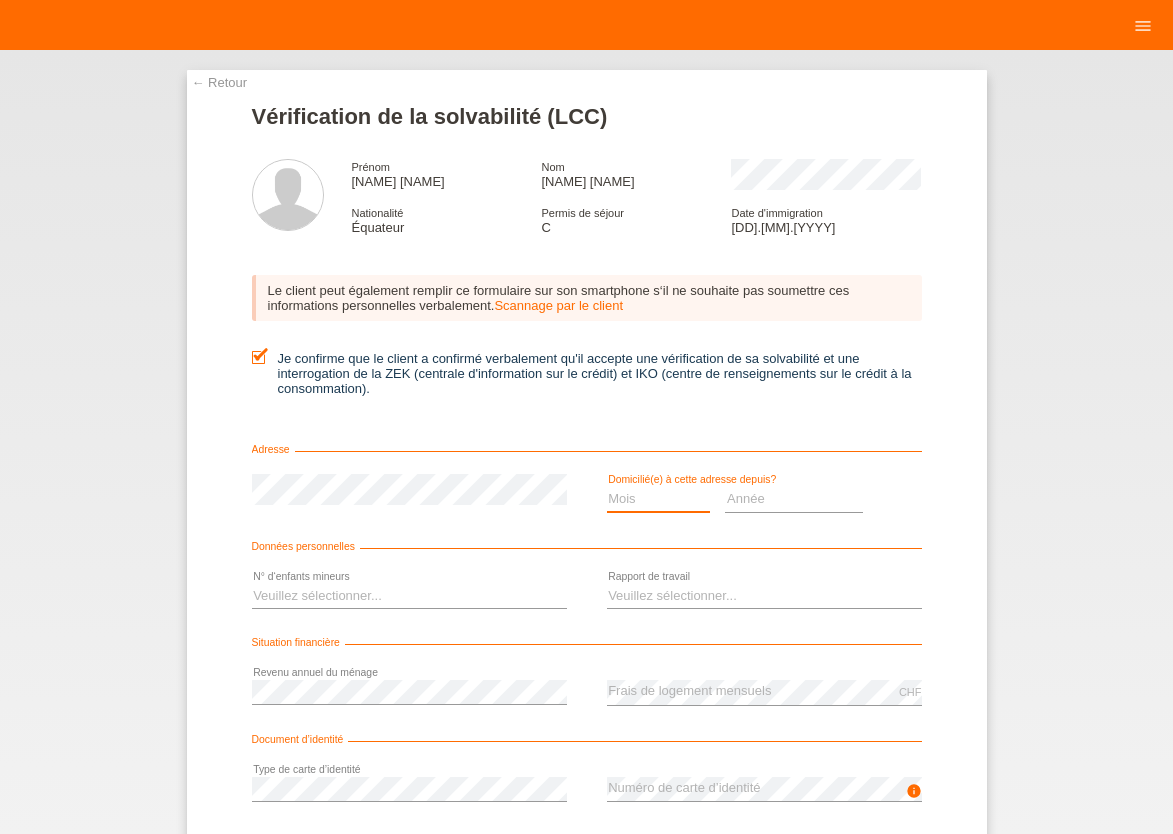 select on "03" 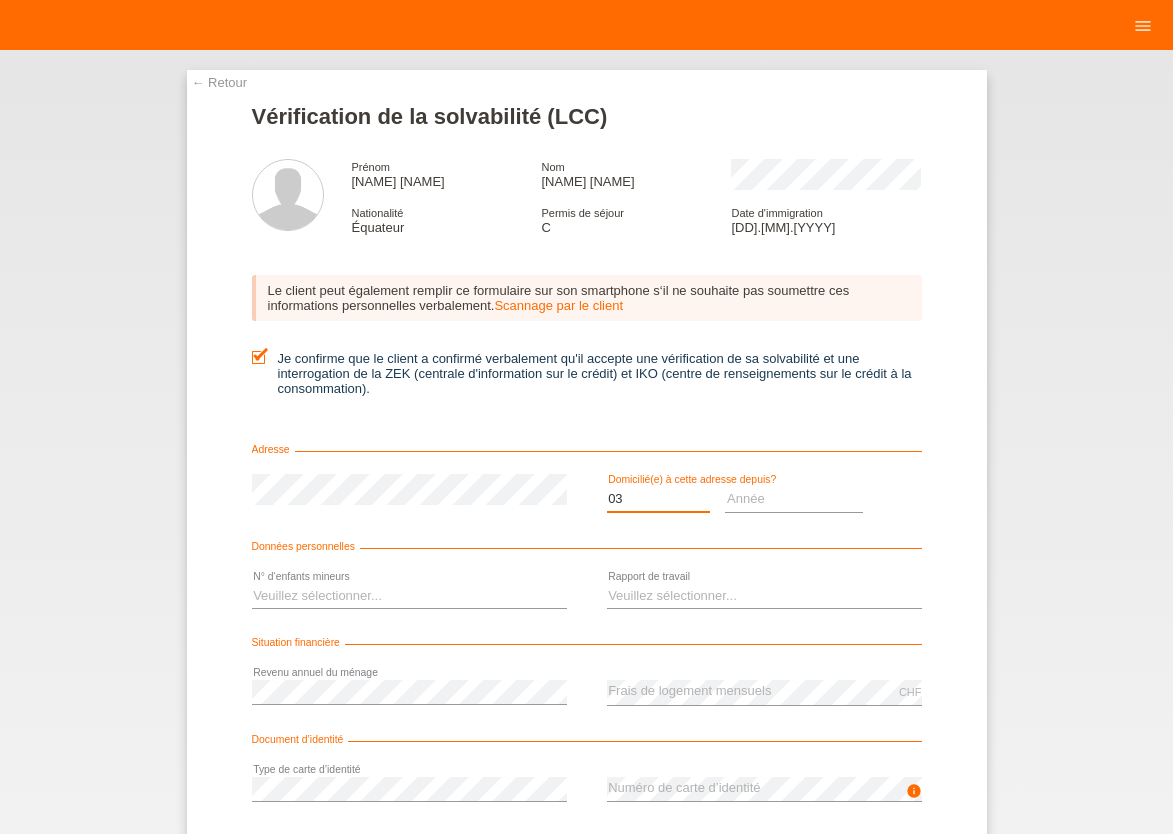 click on "03" at bounding box center (0, 0) 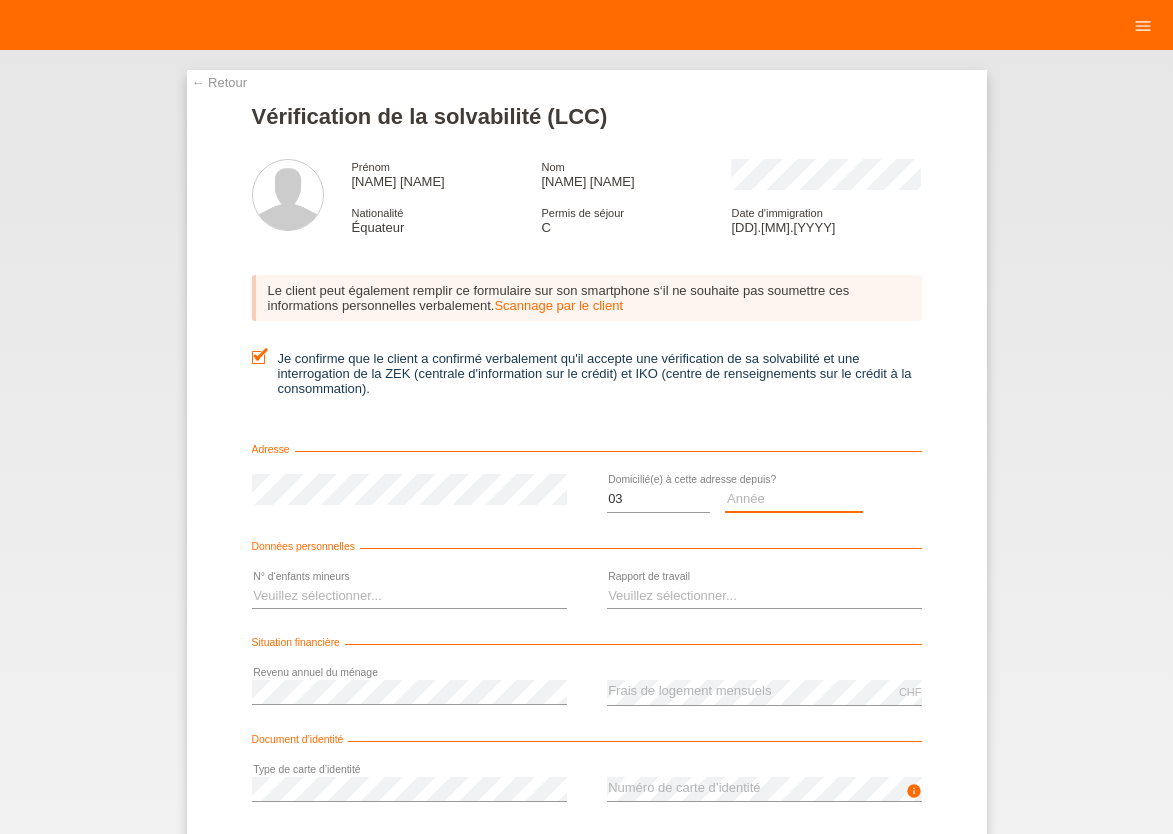 click on "Année
2025
2024
2023
2022
2021
2020
2019
2018
2017
2016 2015 2014 2013 2012 2011 2010 2009 2008 2007 2006 2005 2004 2003" at bounding box center (794, 499) 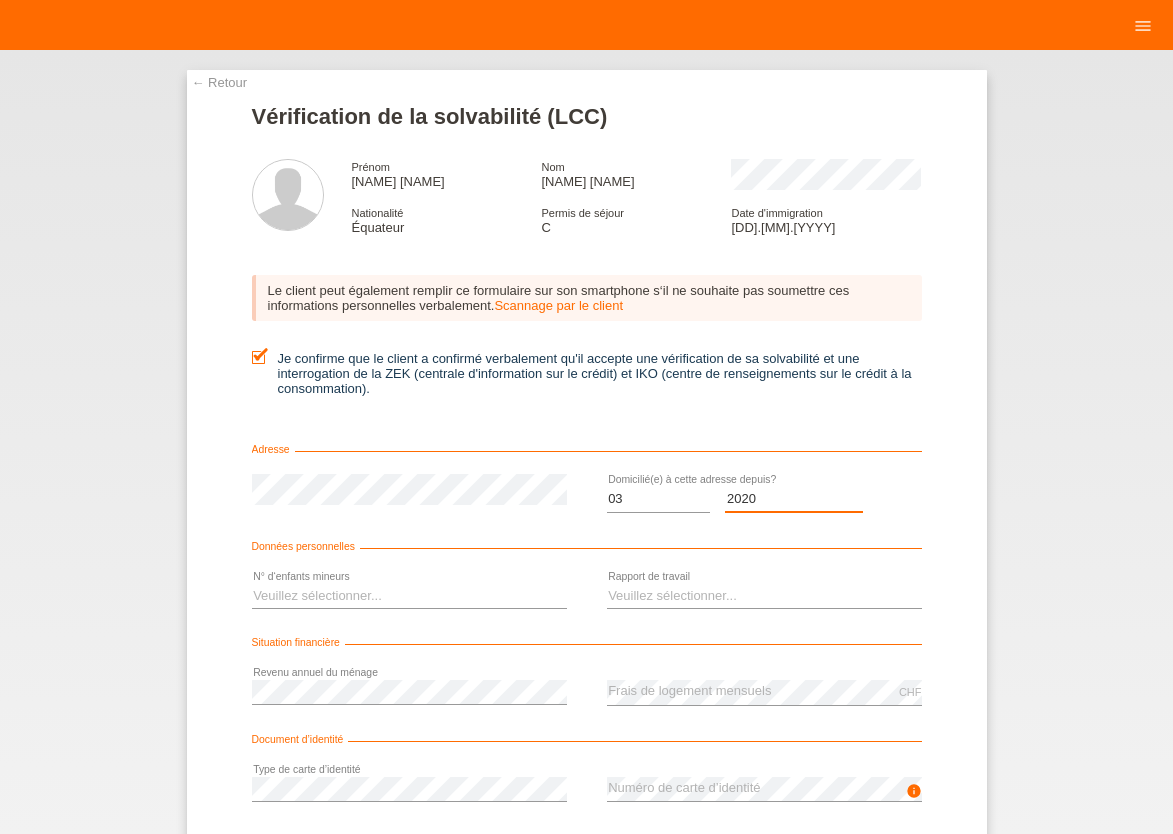 select on "2020" 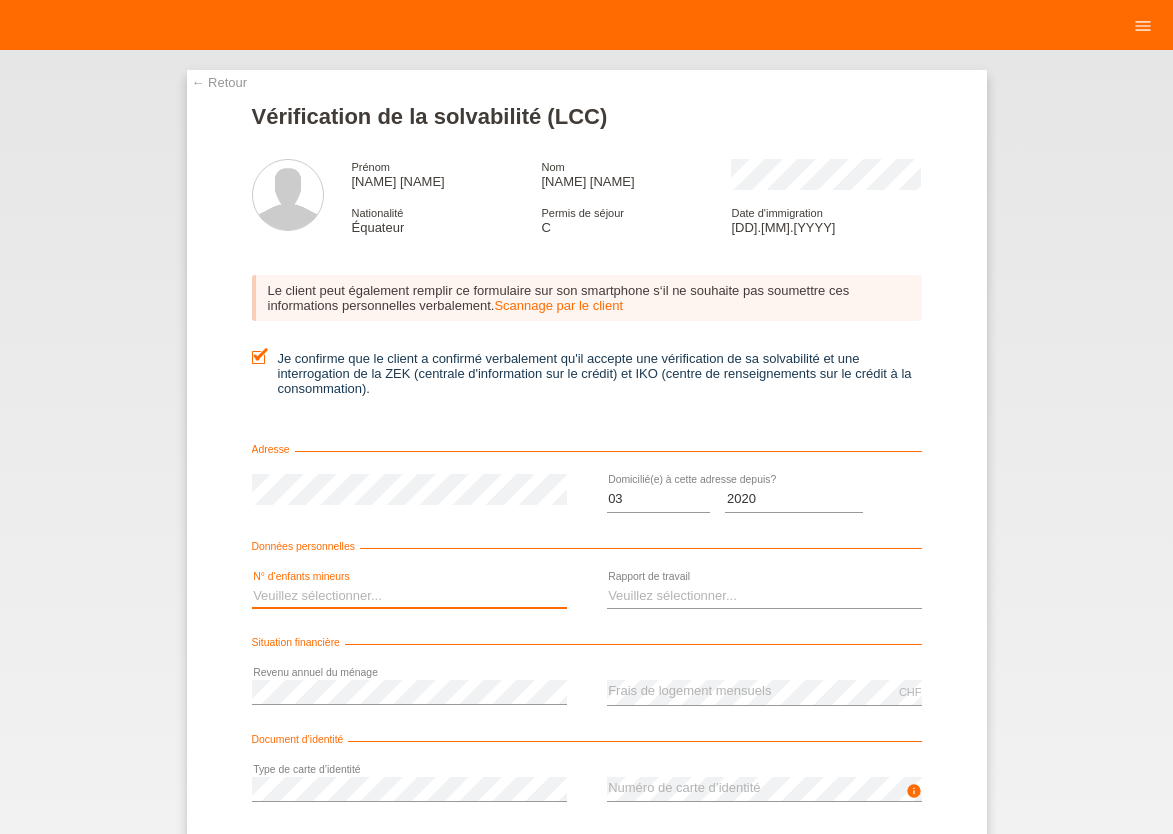 click on "Veuillez sélectionner...
0
1
2
3
4
5
6
7
8
9" at bounding box center [409, 596] 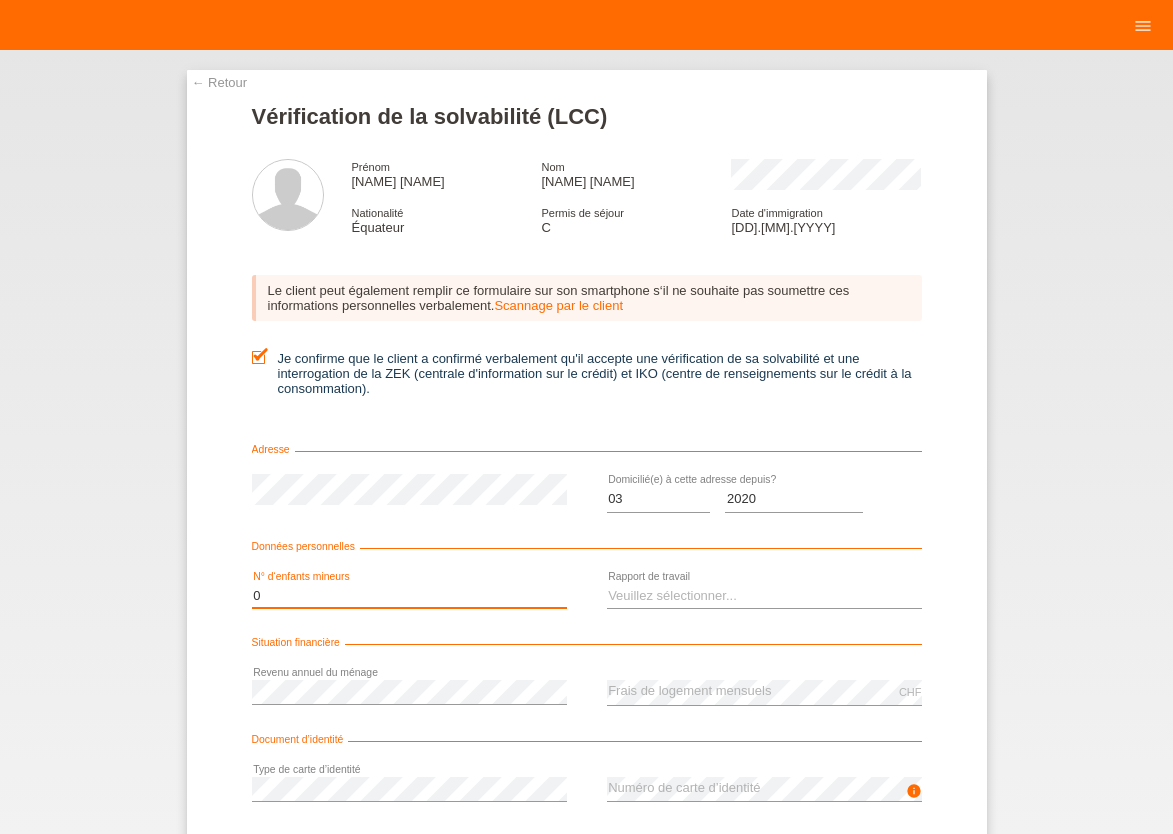 click on "0" at bounding box center (0, 0) 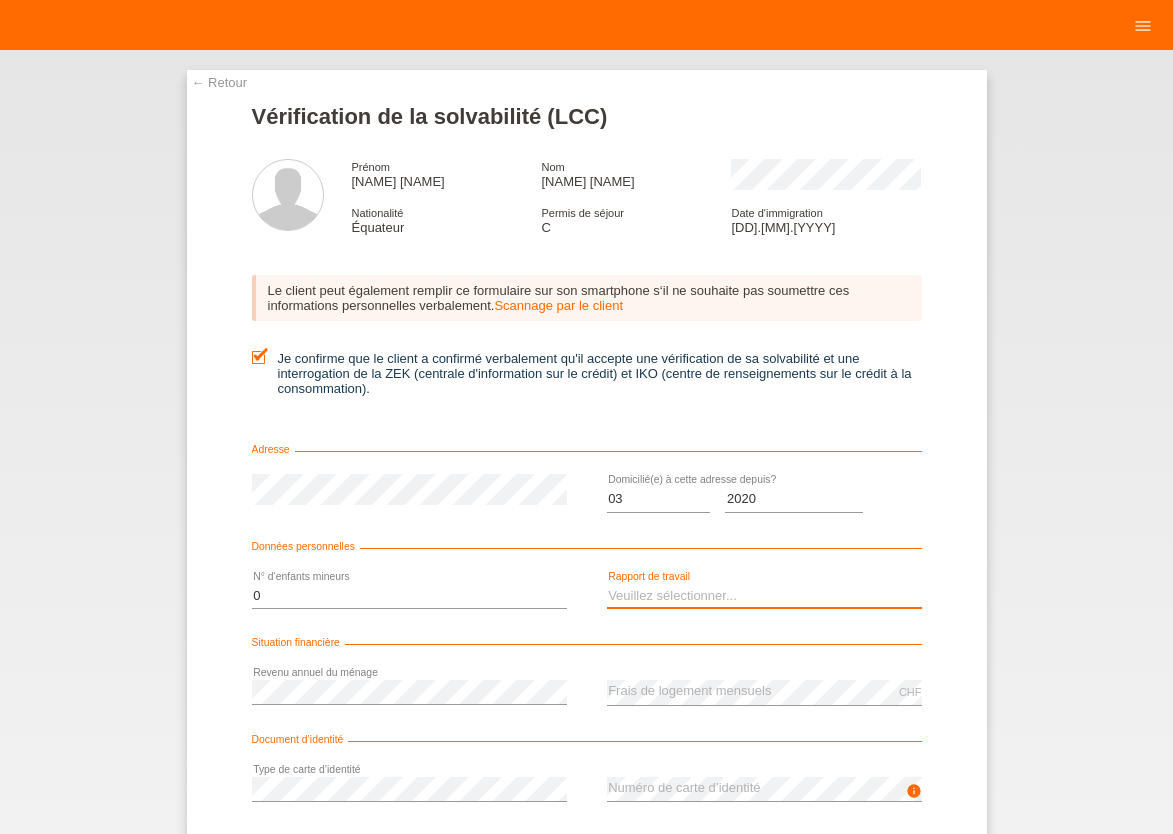click on "Veuillez sélectionner...
A durée indéterminée
A durée déterminée
Apprenti/étudiant
Retraité(e)
Sans activité lucrative
Femme/homme au foyer
Indépendant(e)" at bounding box center (764, 596) 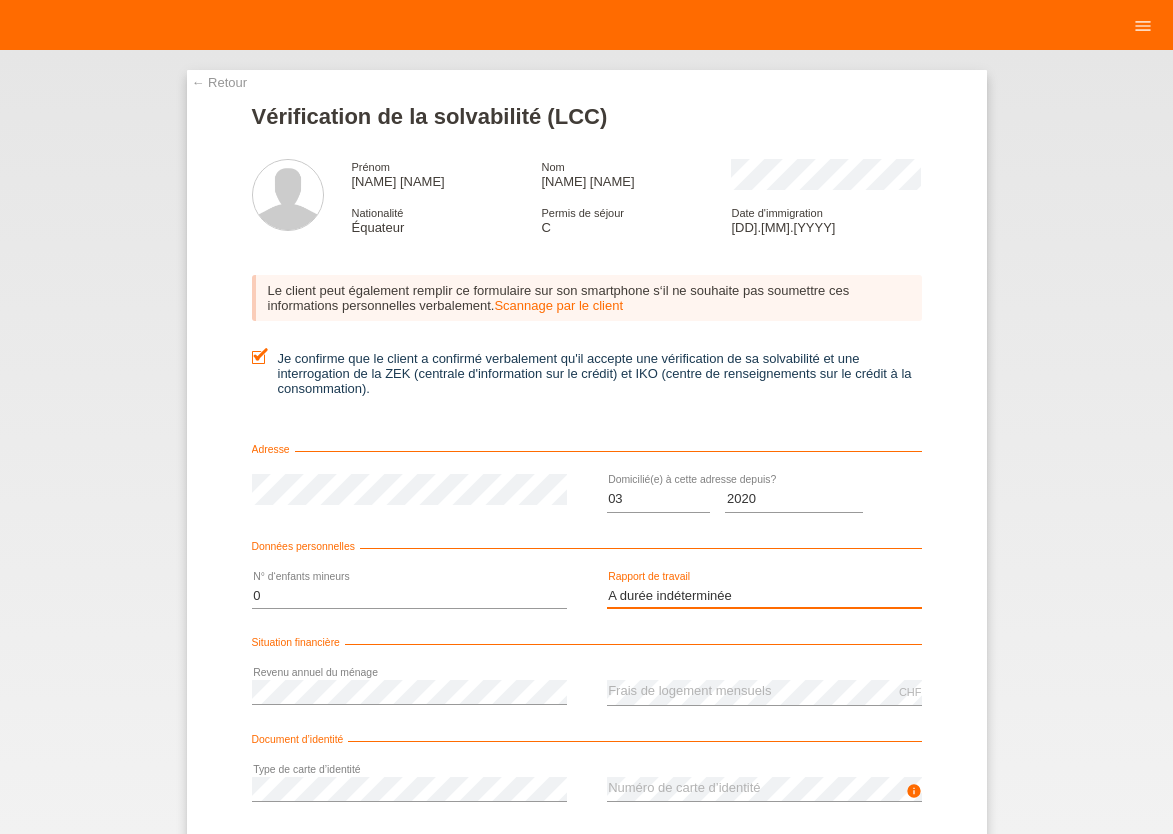 click on "A durée indéterminée" at bounding box center (0, 0) 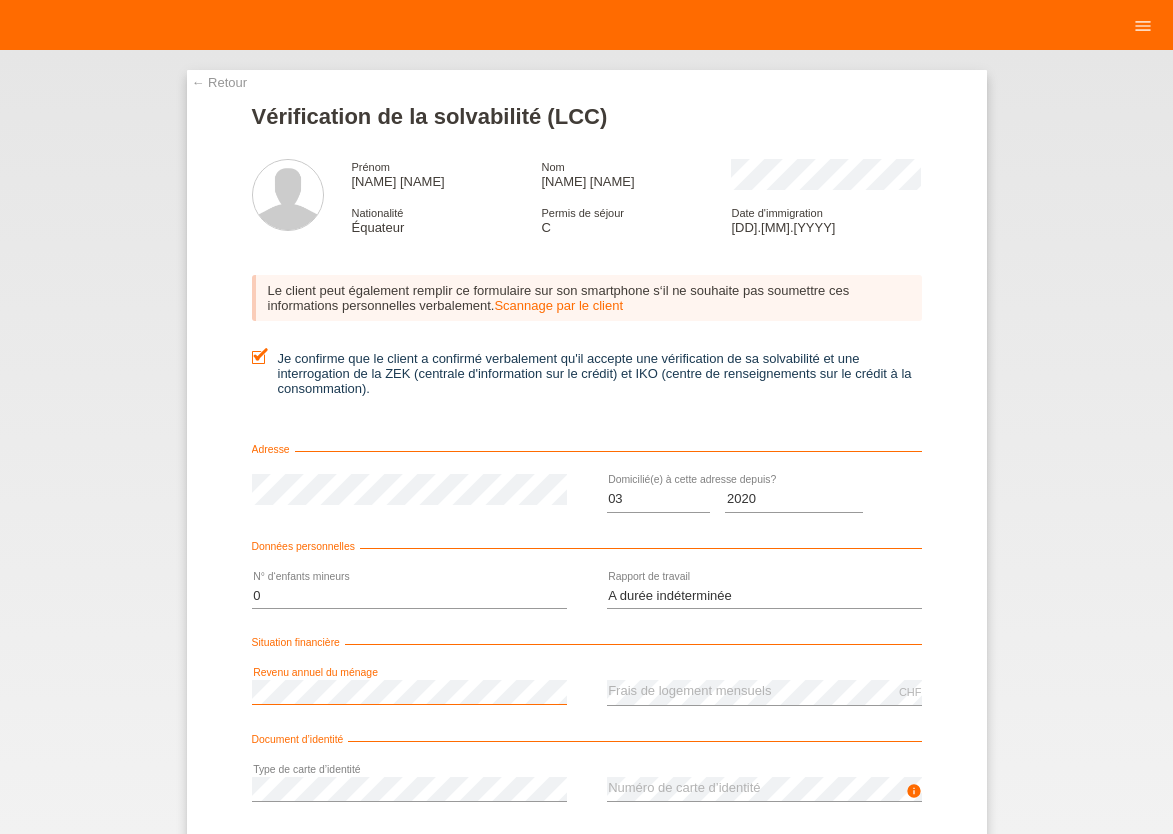 scroll, scrollTop: 0, scrollLeft: 0, axis: both 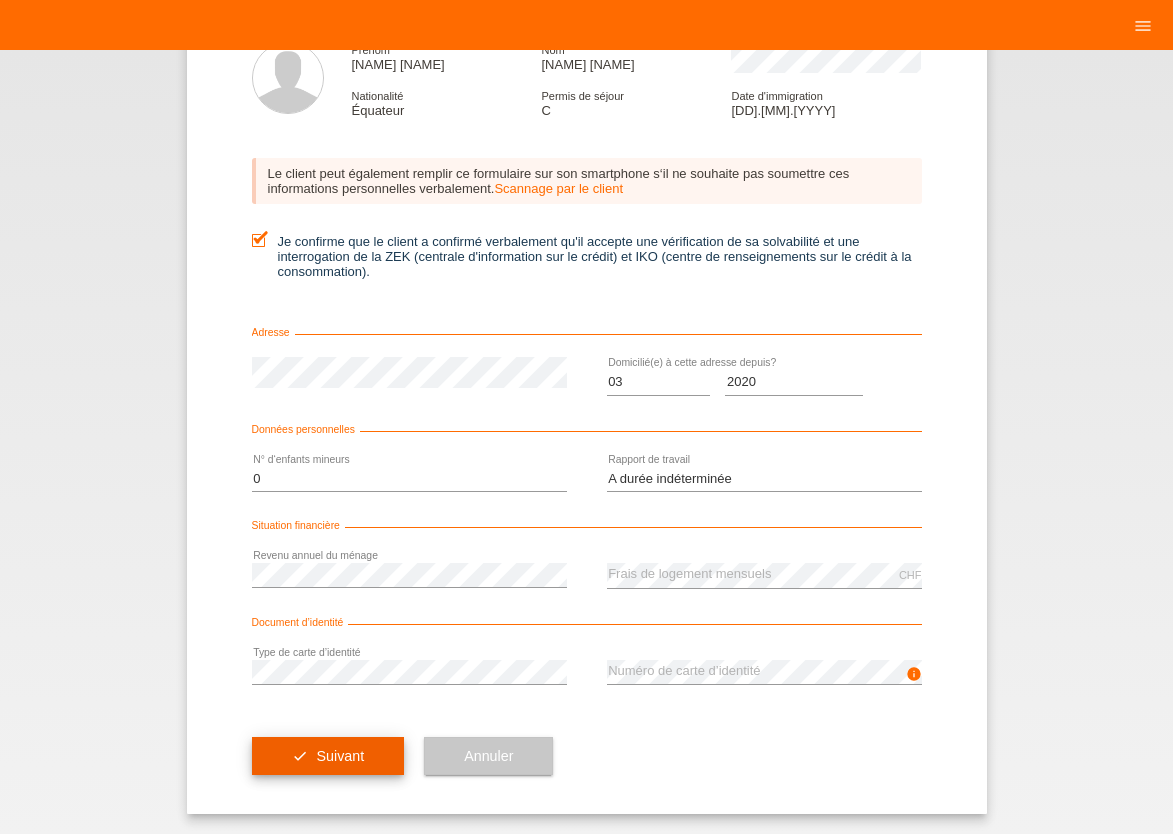 click on "Suivant" at bounding box center (340, 756) 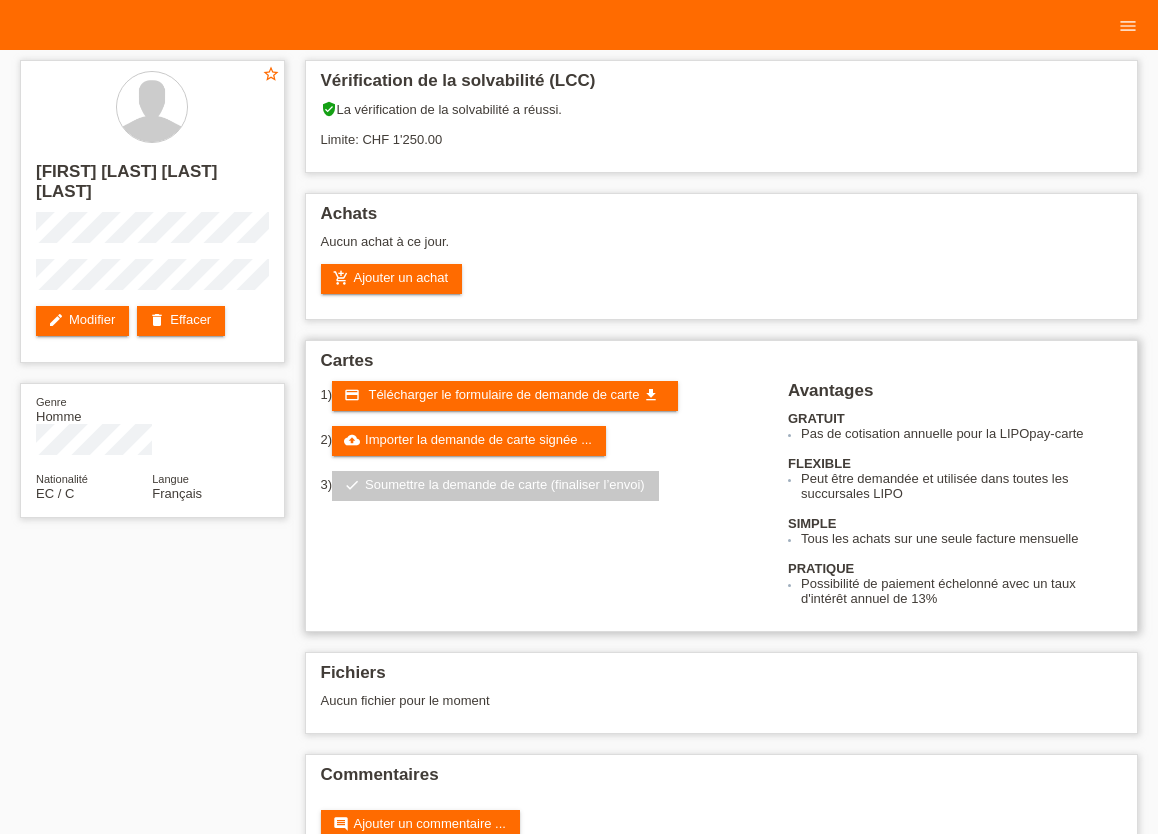 scroll, scrollTop: 0, scrollLeft: 0, axis: both 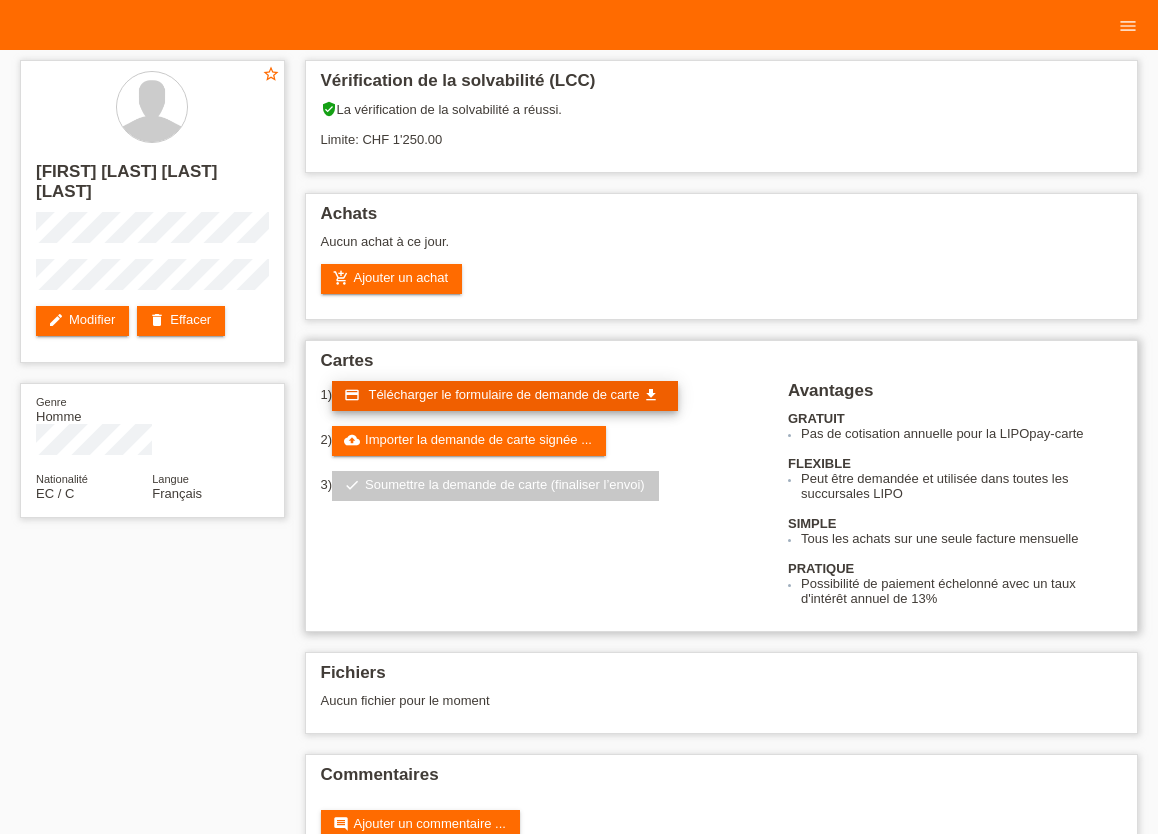 click on "Télécharger le formulaire de demande de carte" at bounding box center (503, 394) 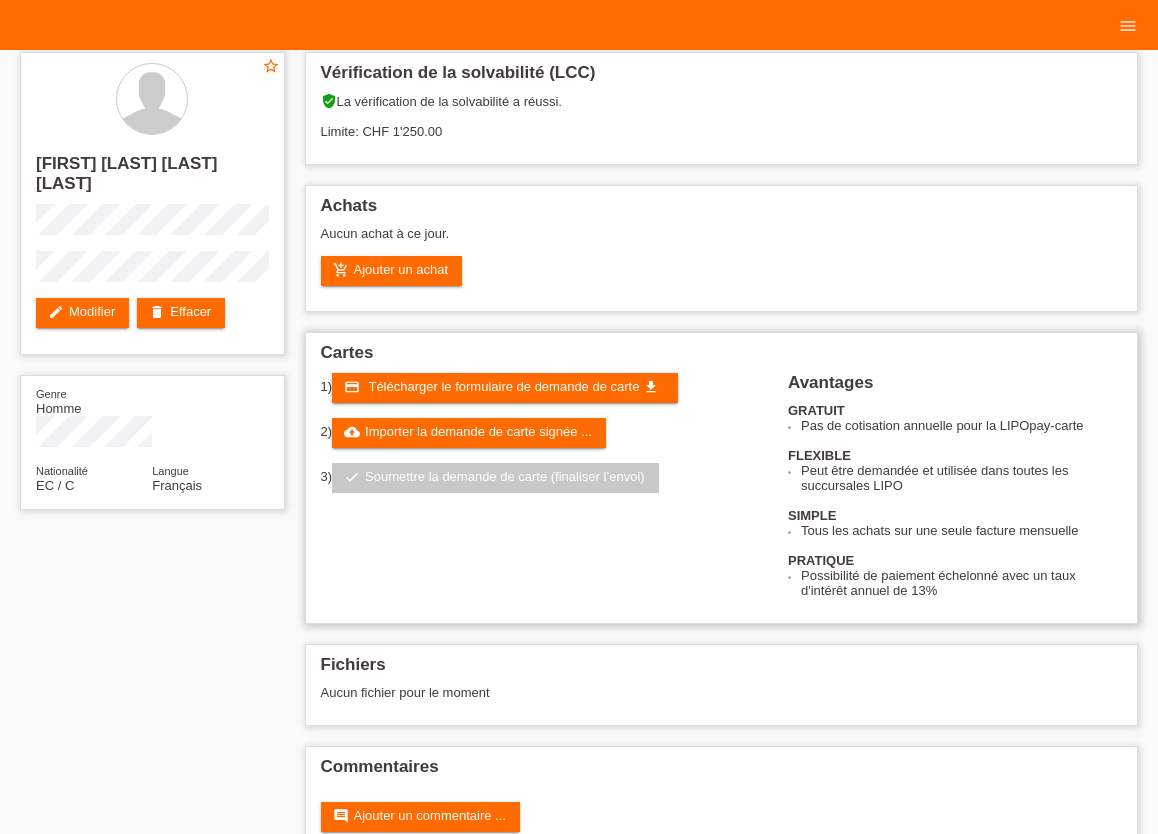 scroll, scrollTop: 0, scrollLeft: 0, axis: both 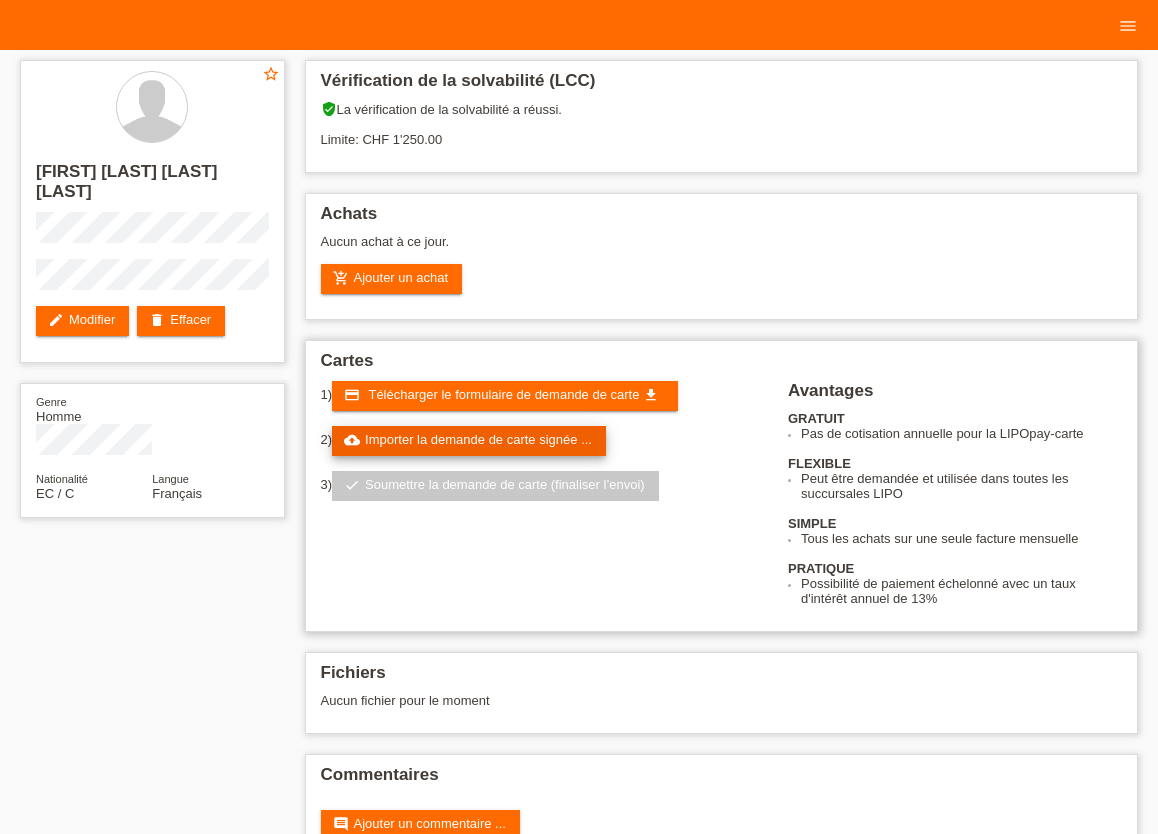 click on "cloud_upload  Importer la demande de carte signée ..." at bounding box center [469, 441] 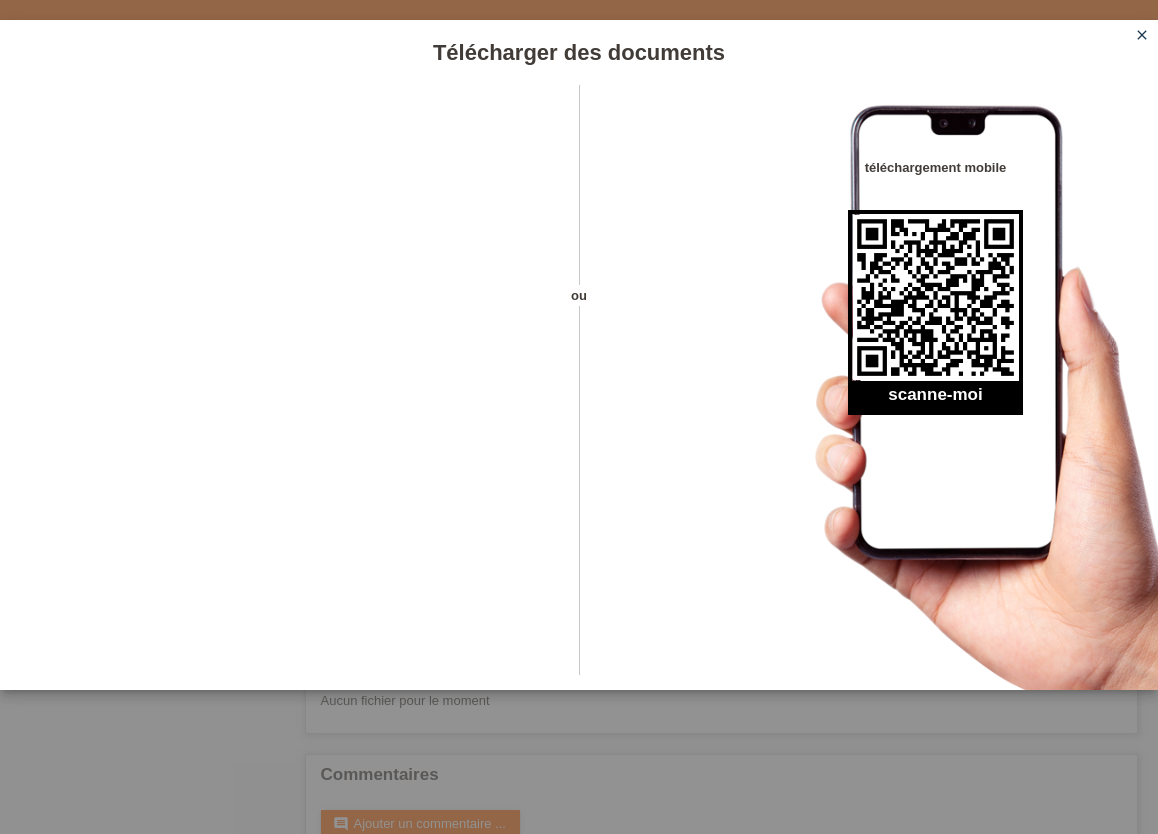 click on "close" at bounding box center (1142, 35) 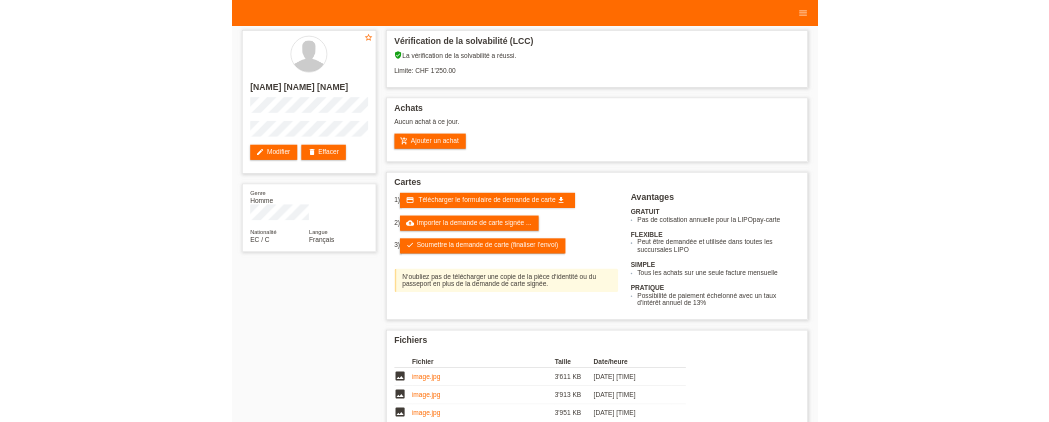 scroll, scrollTop: 0, scrollLeft: 0, axis: both 